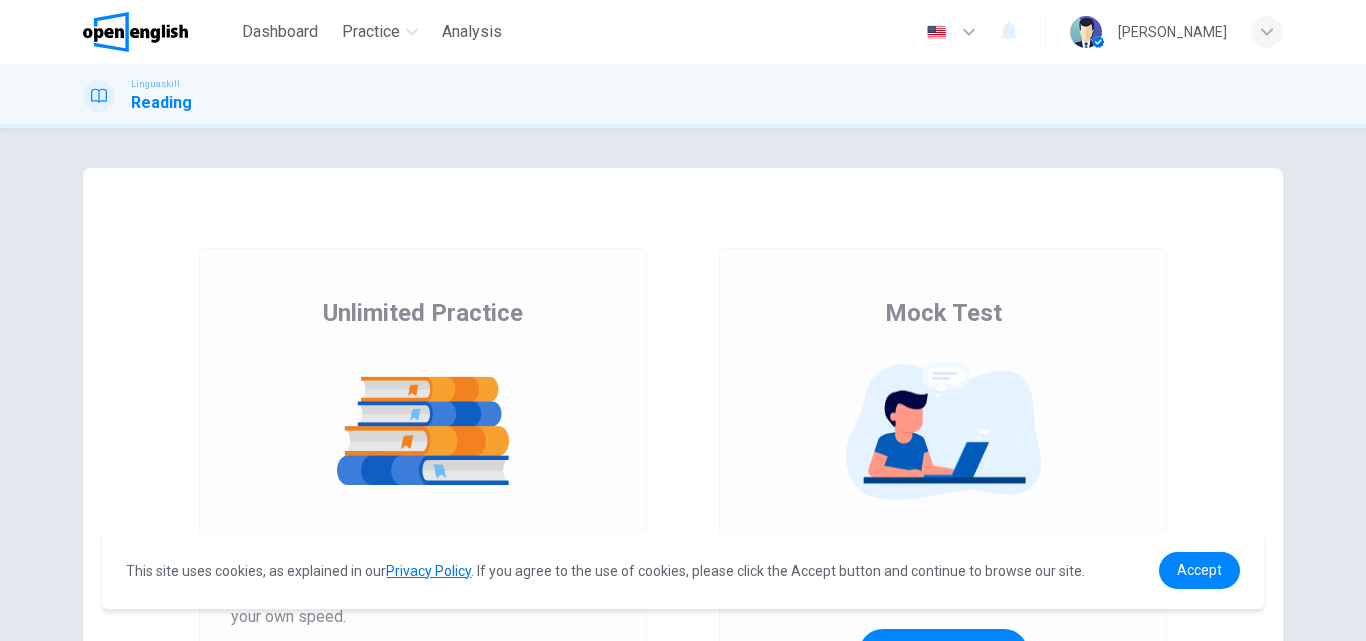 scroll, scrollTop: 0, scrollLeft: 0, axis: both 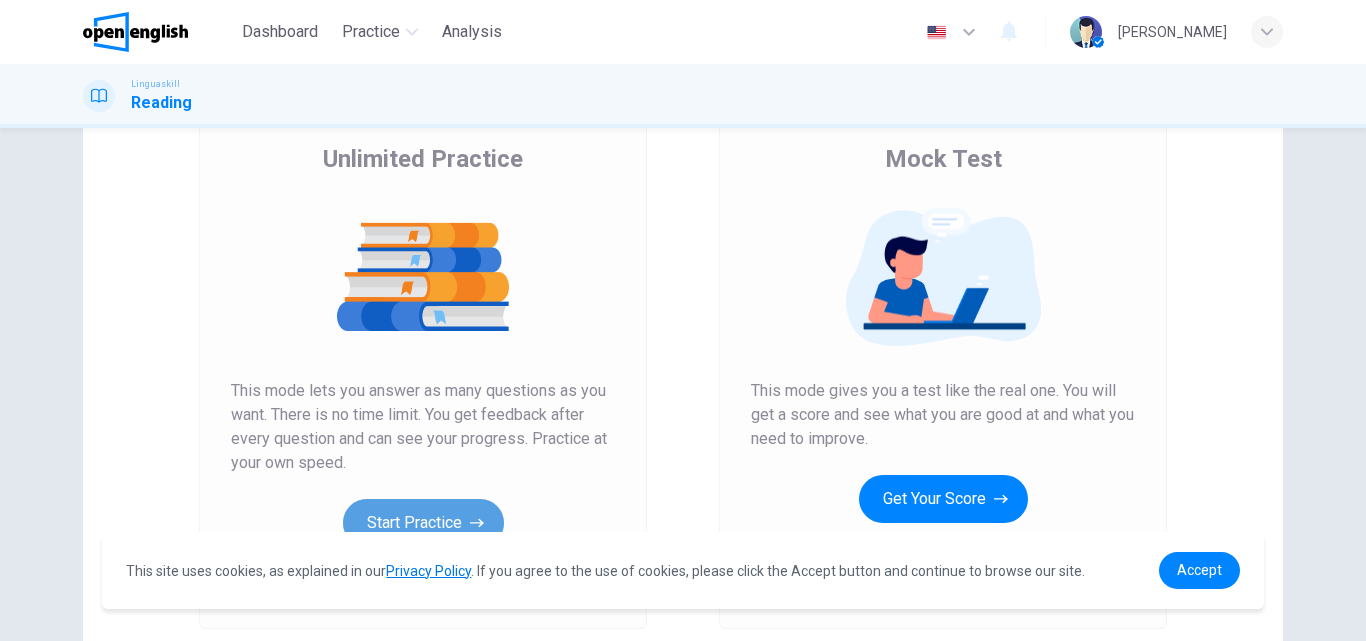 click on "Start Practice" at bounding box center [423, 523] 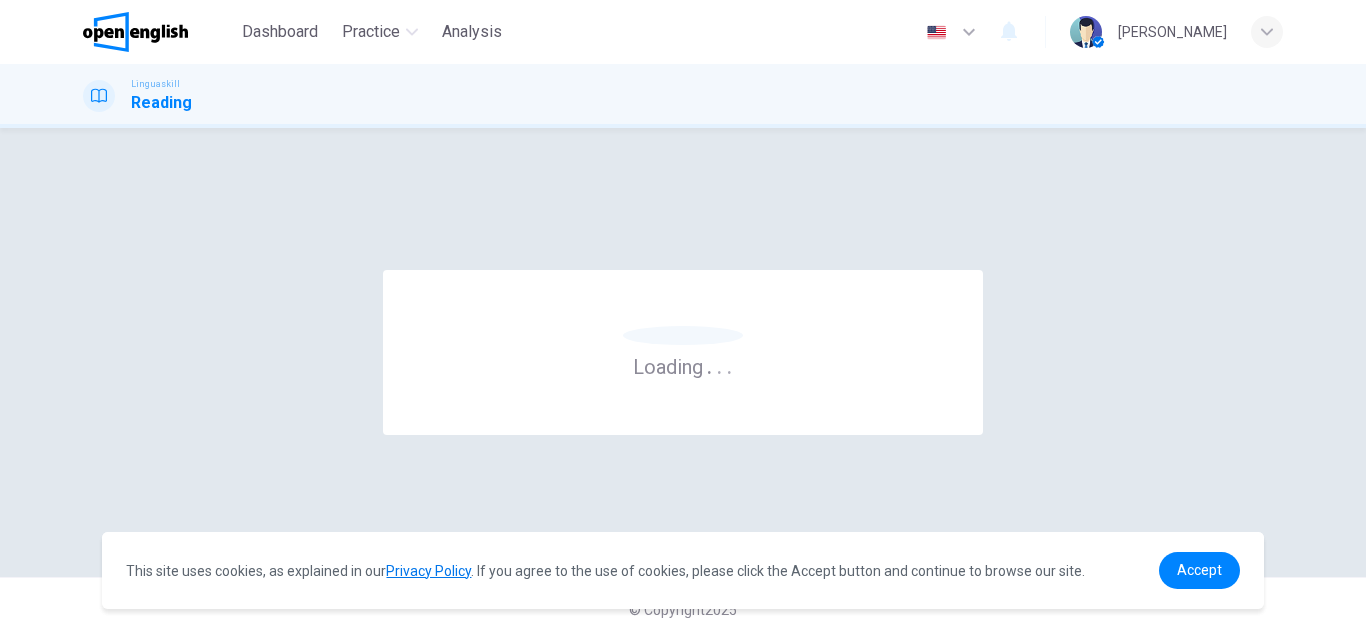 scroll, scrollTop: 0, scrollLeft: 0, axis: both 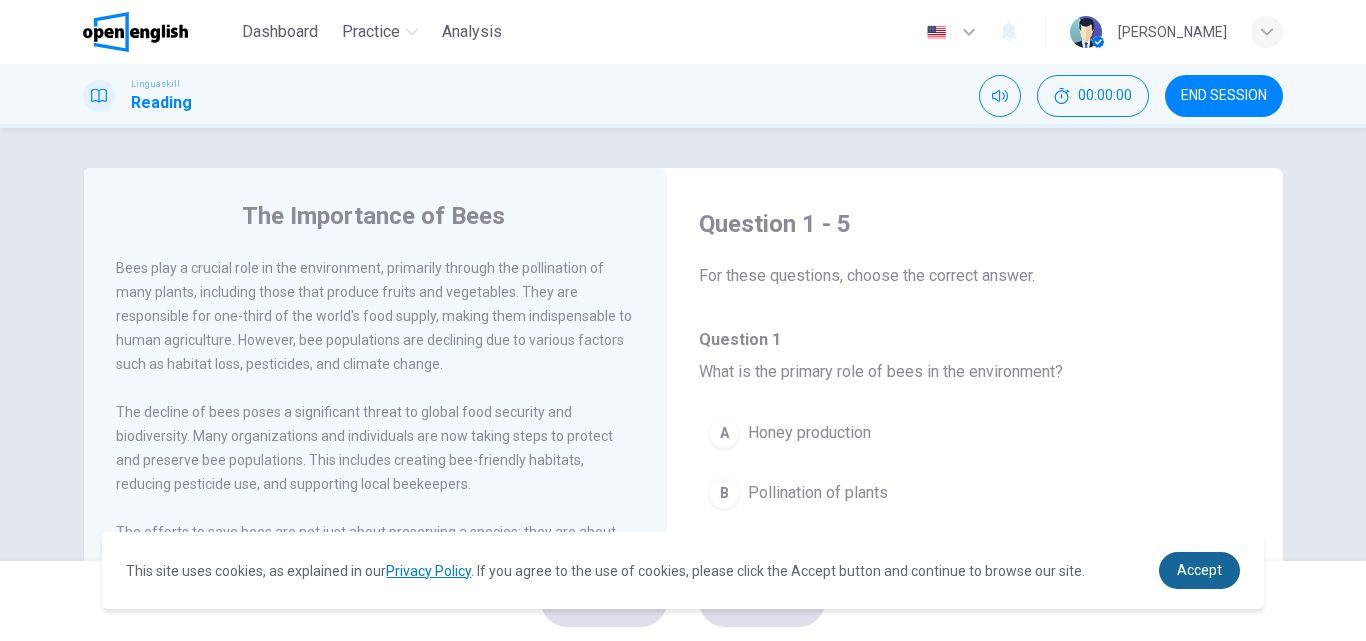 click on "Accept" at bounding box center [1199, 570] 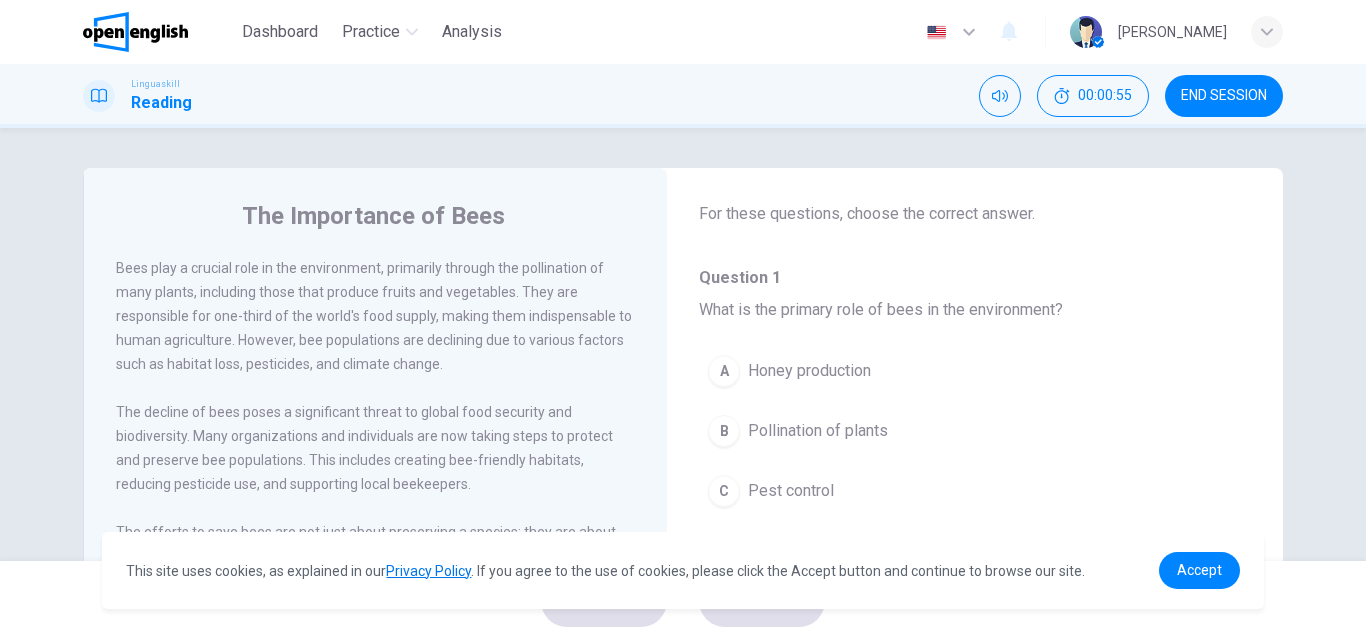 scroll, scrollTop: 0, scrollLeft: 0, axis: both 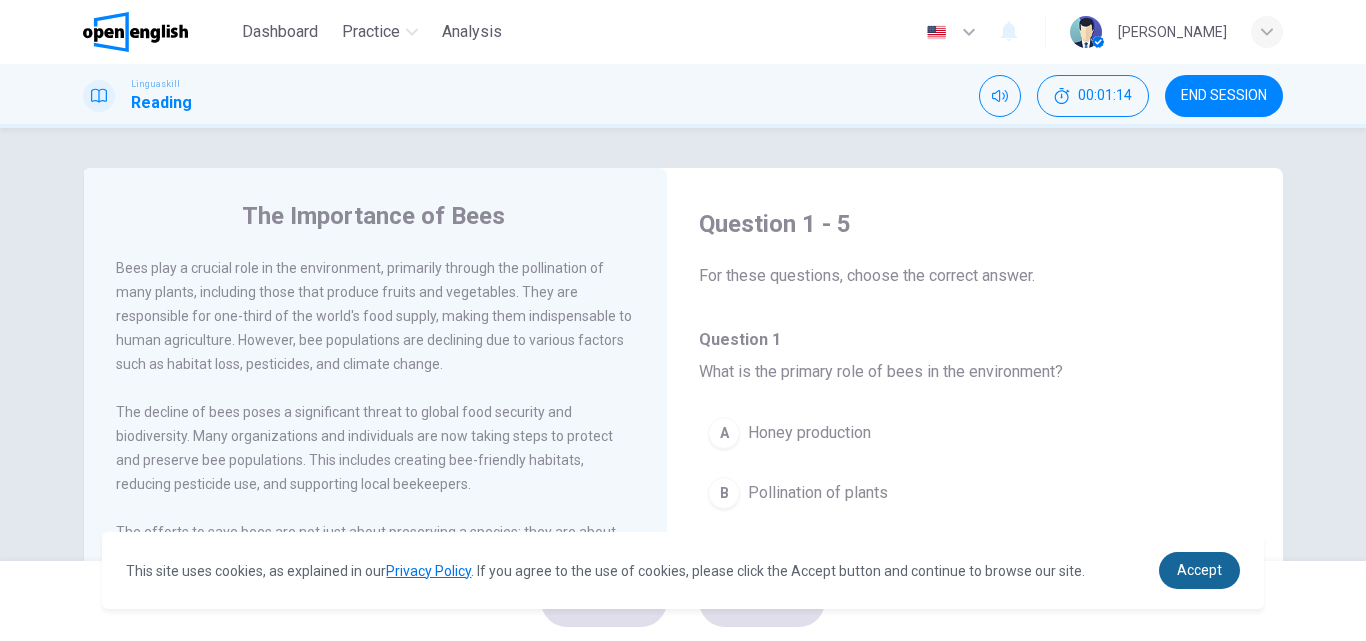 click on "Accept" at bounding box center (1199, 570) 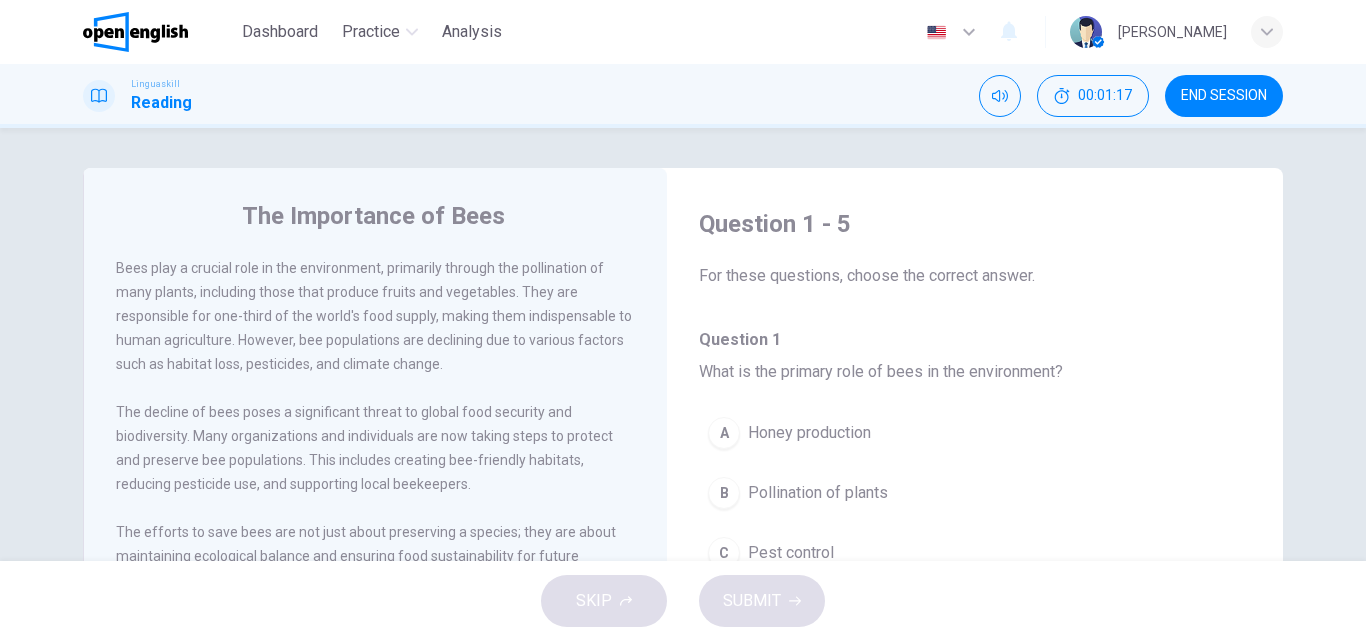 drag, startPoint x: 1262, startPoint y: 297, endPoint x: 1252, endPoint y: 296, distance: 10.049875 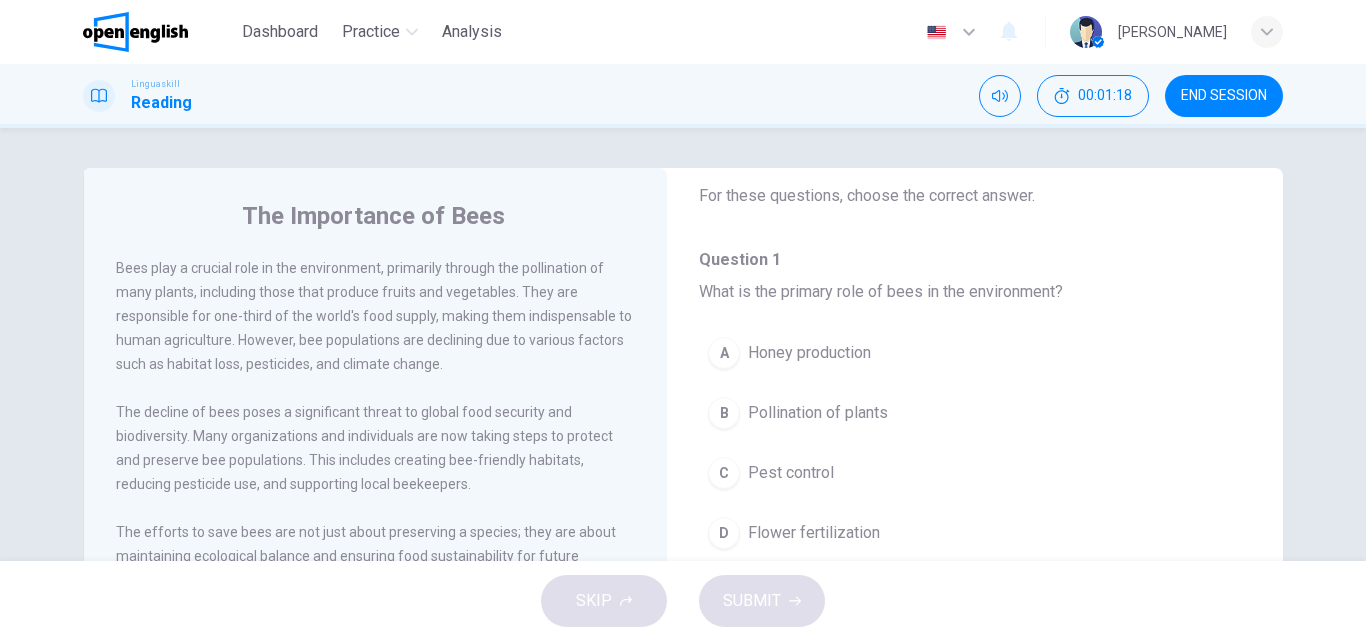 scroll, scrollTop: 0, scrollLeft: 0, axis: both 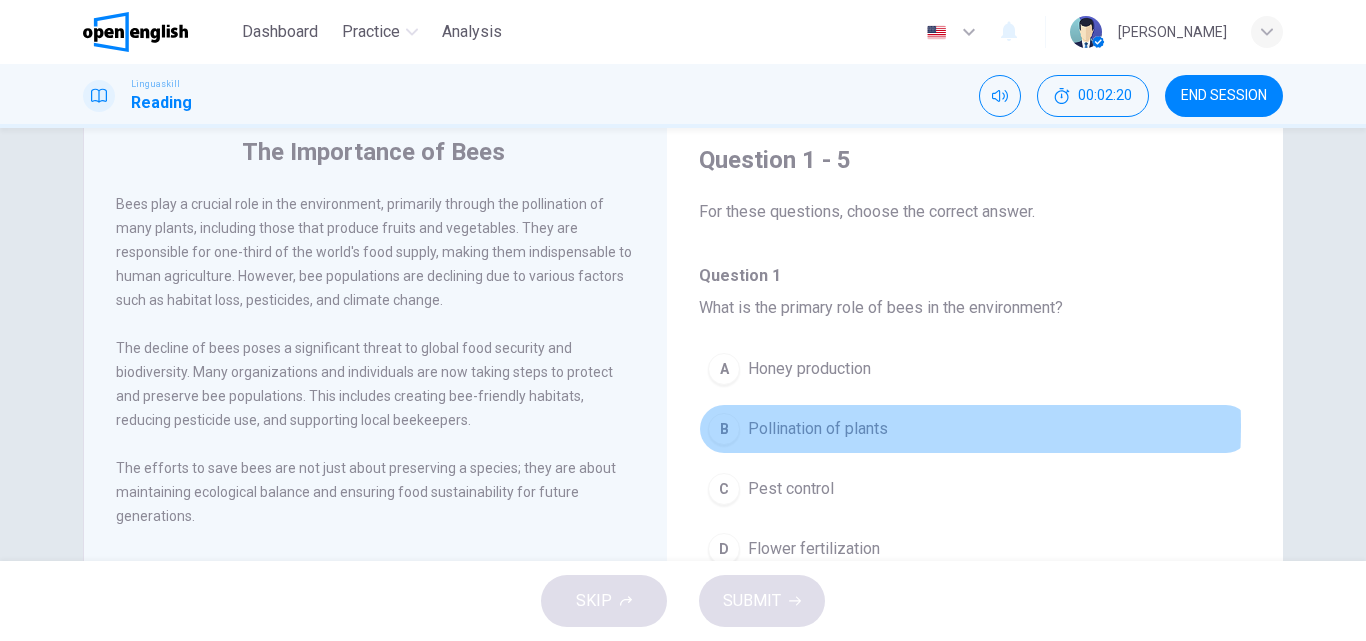 click on "B" at bounding box center (724, 429) 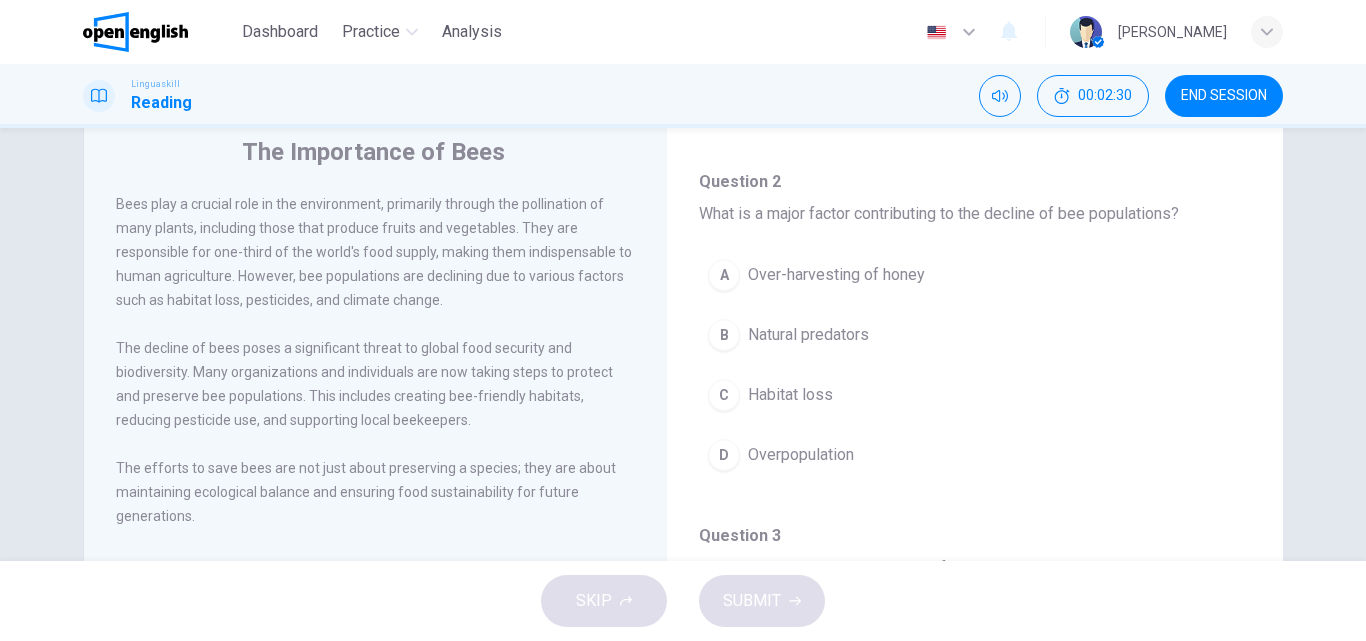 scroll, scrollTop: 439, scrollLeft: 0, axis: vertical 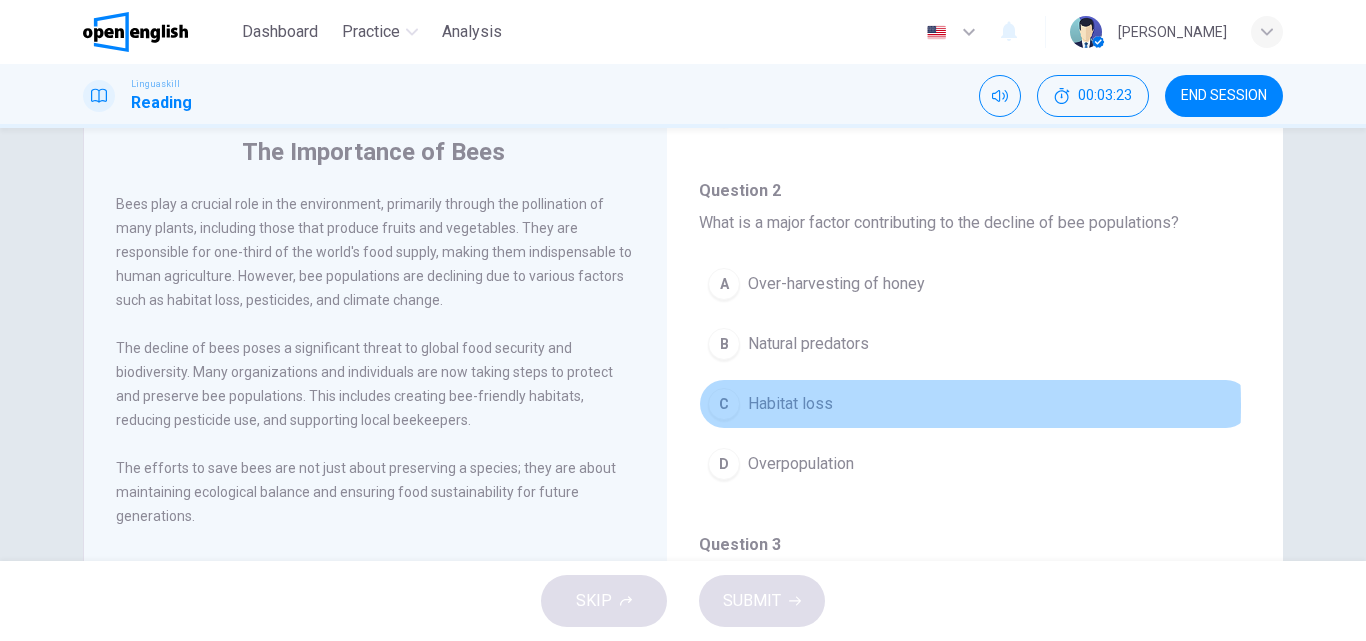 click on "C" at bounding box center [724, 404] 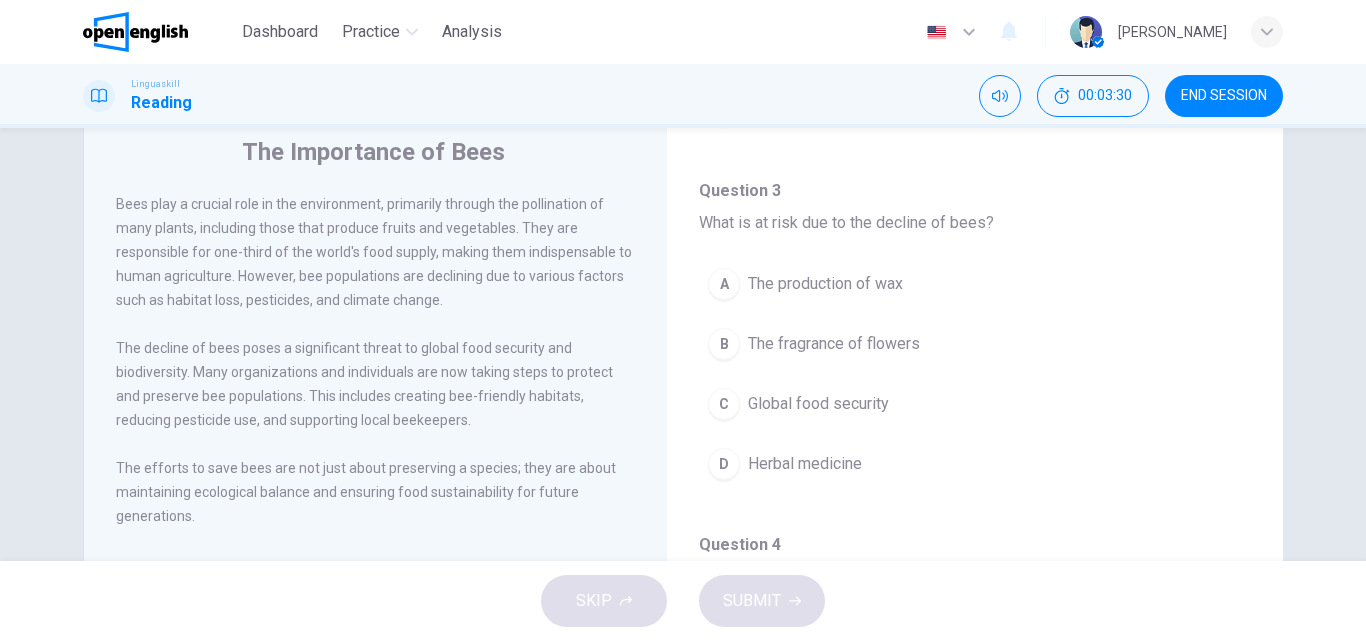 scroll, scrollTop: 797, scrollLeft: 0, axis: vertical 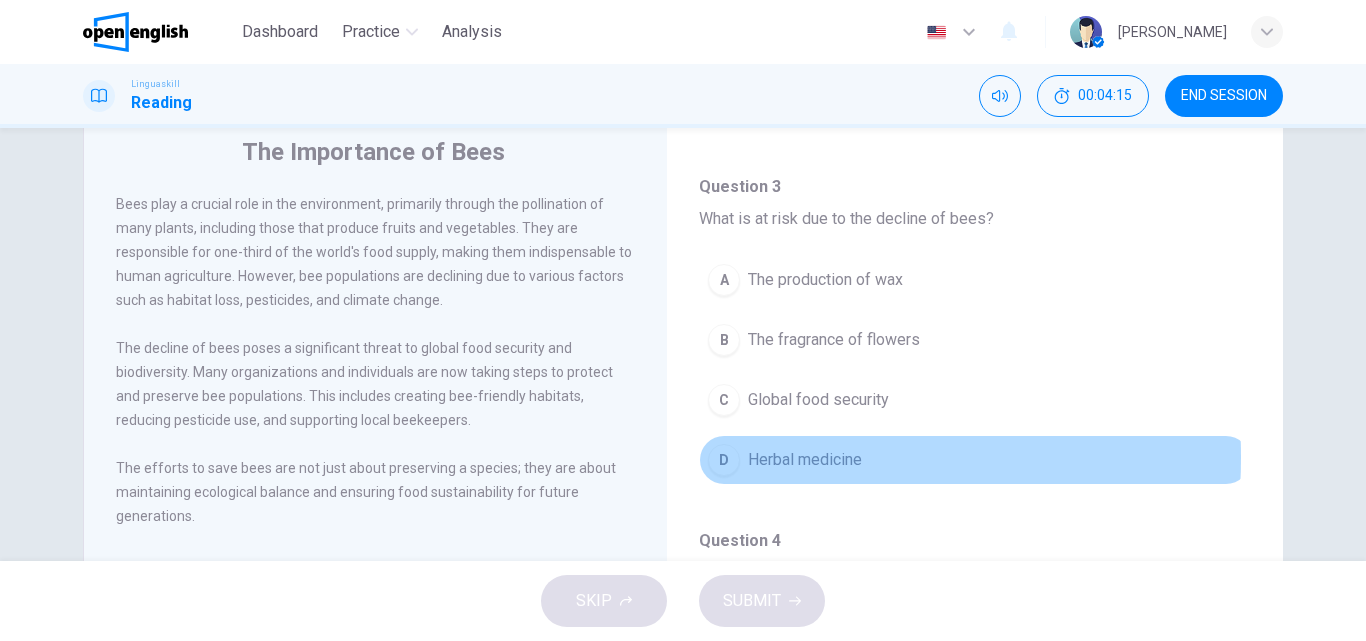 click on "D" at bounding box center [724, 460] 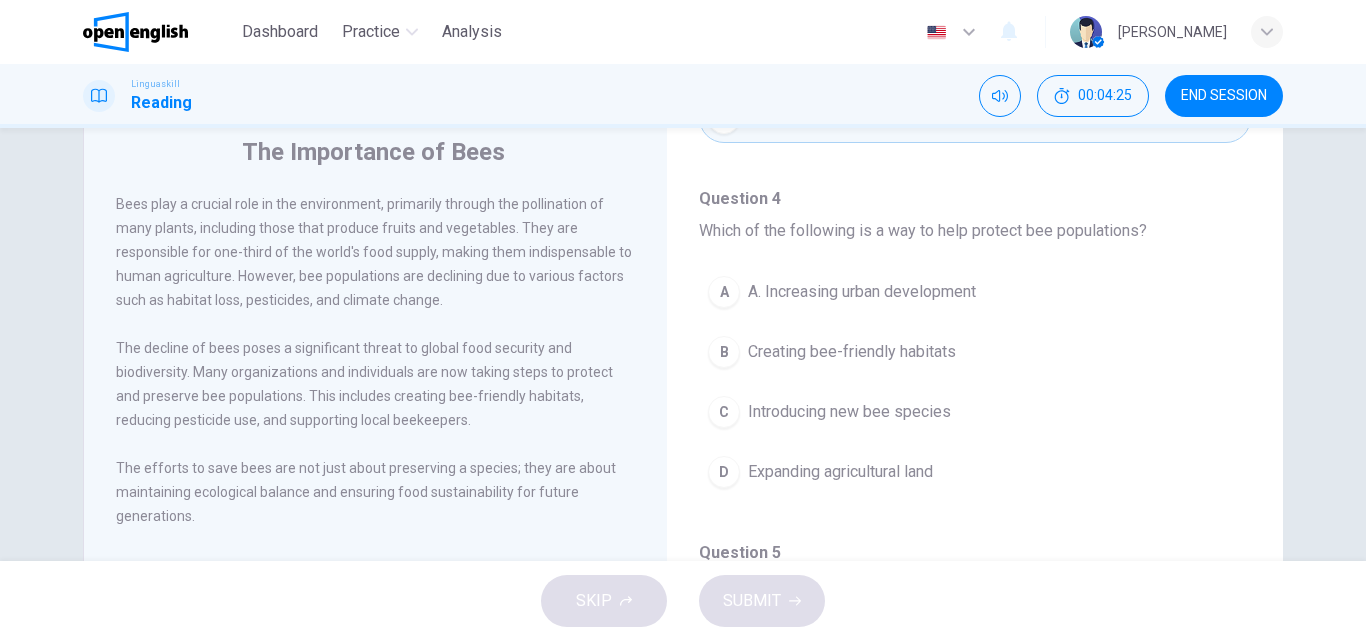 scroll, scrollTop: 1157, scrollLeft: 0, axis: vertical 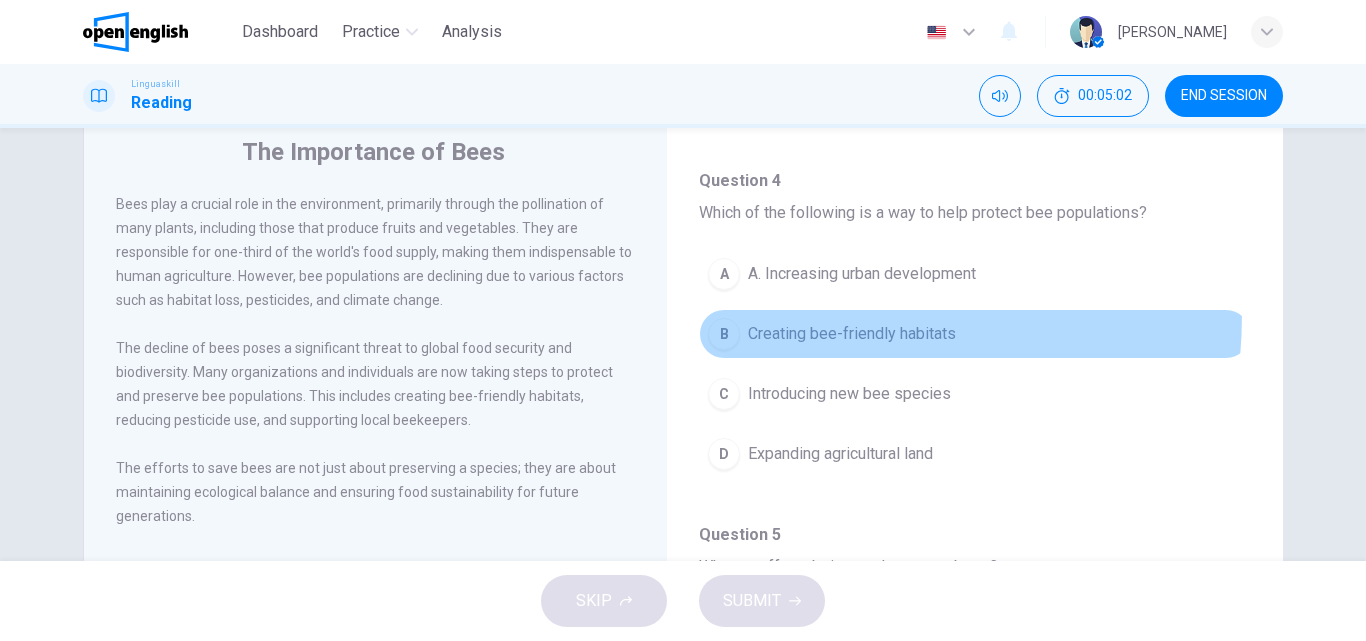 click on "B Creating bee-friendly habitats" at bounding box center (975, 334) 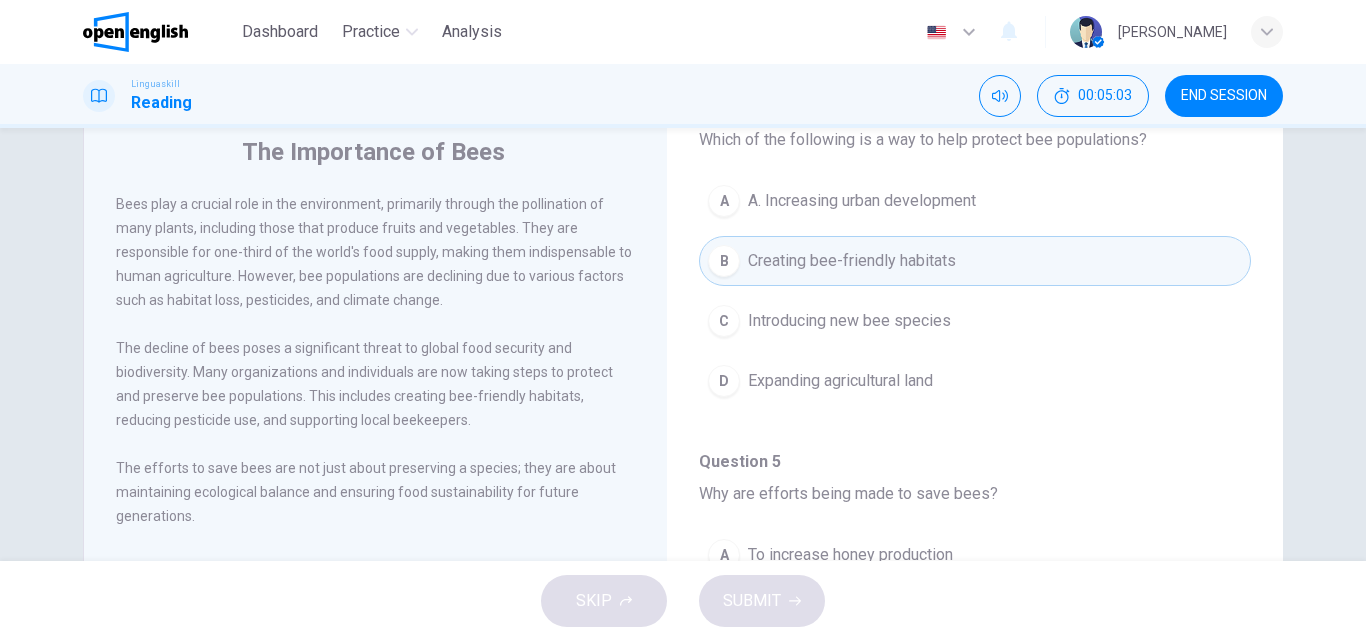 scroll, scrollTop: 1251, scrollLeft: 0, axis: vertical 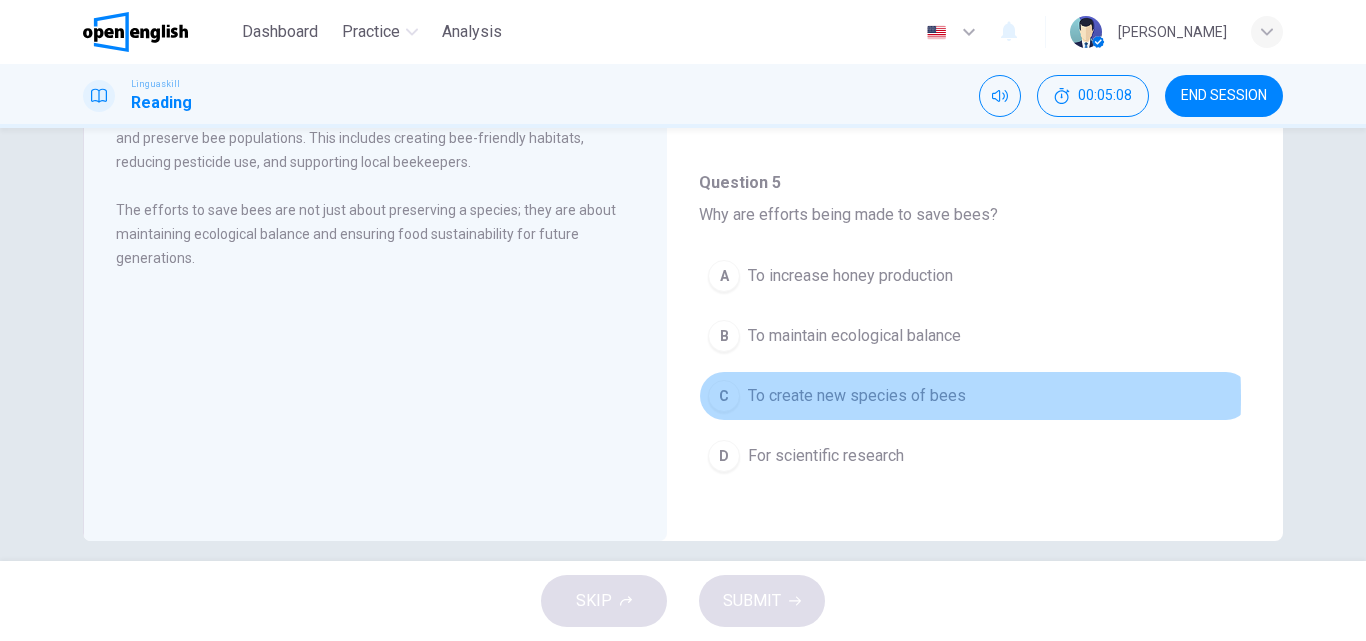 click on "C" at bounding box center (724, 396) 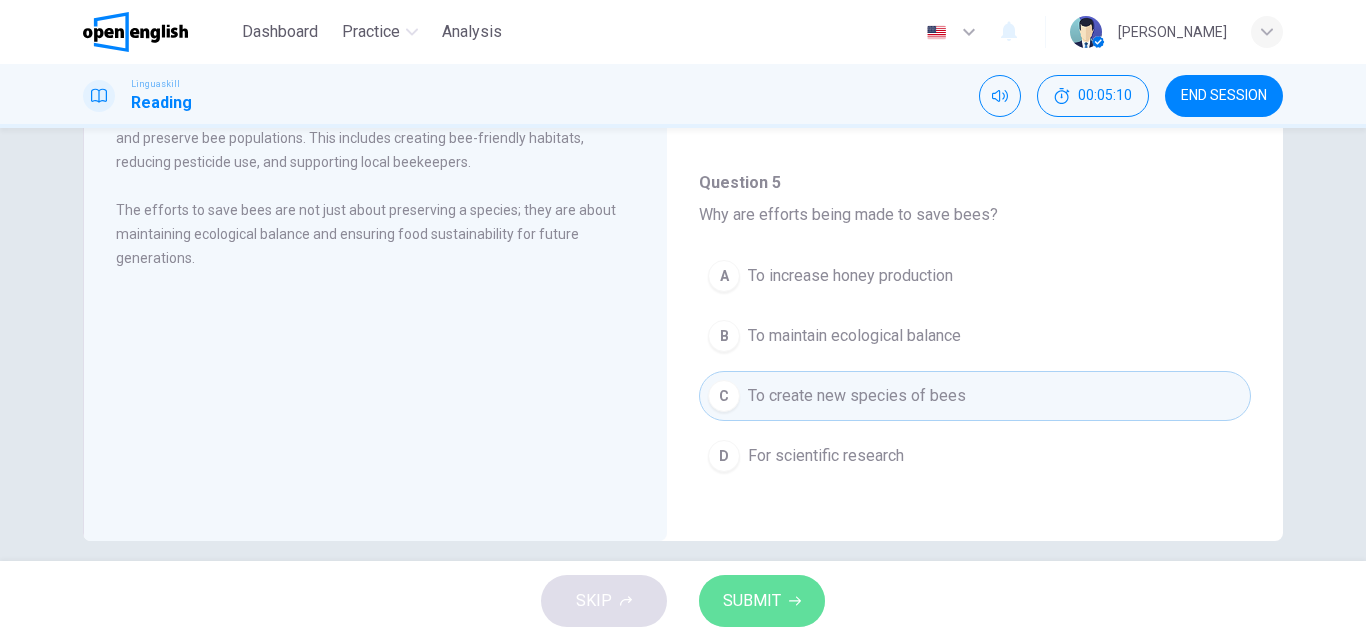 click on "SUBMIT" at bounding box center [762, 601] 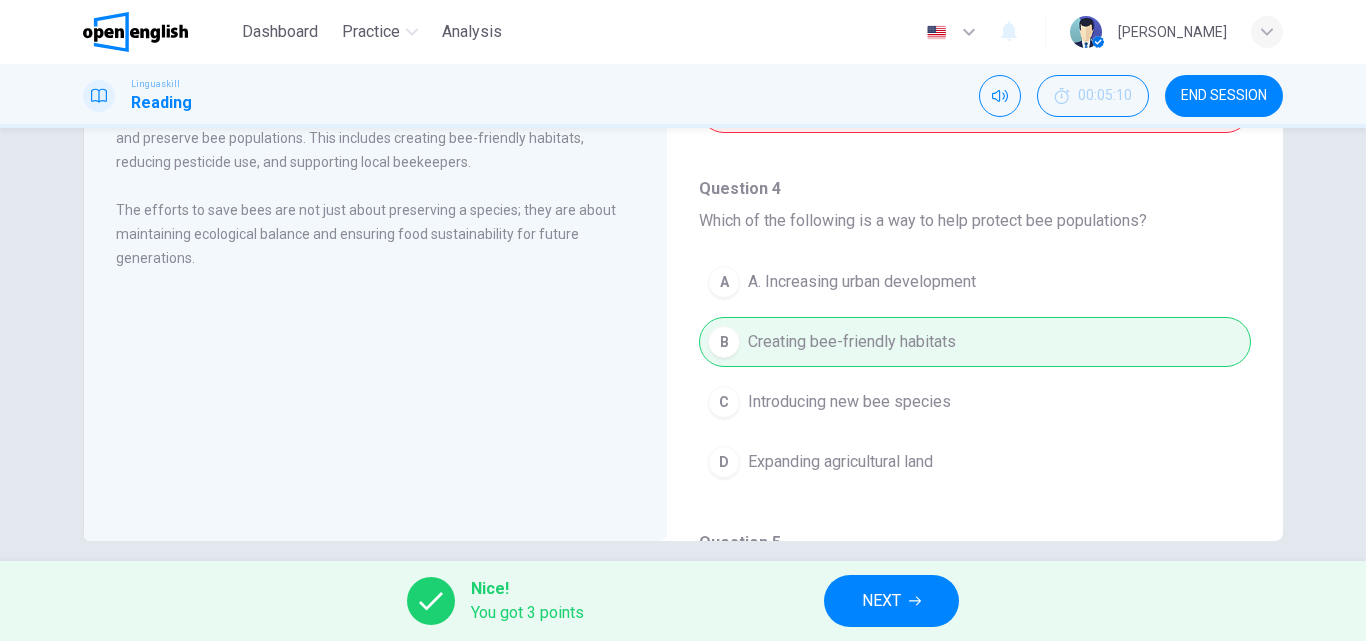 scroll, scrollTop: 1251, scrollLeft: 0, axis: vertical 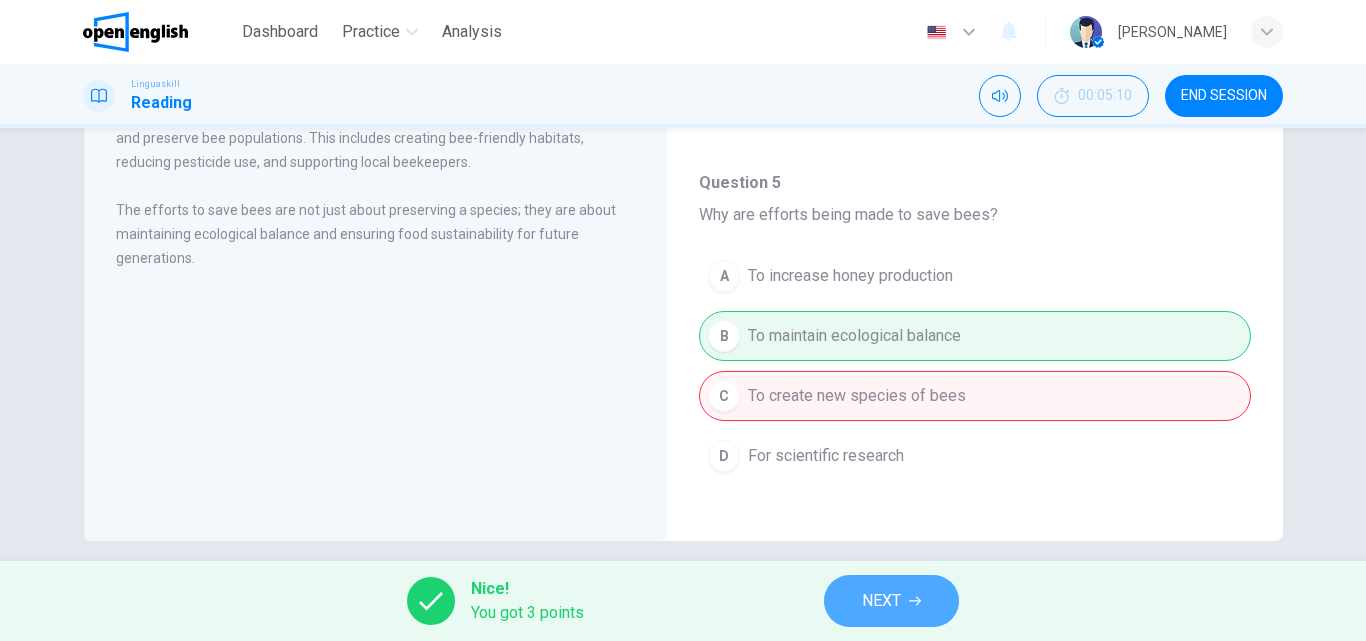 click 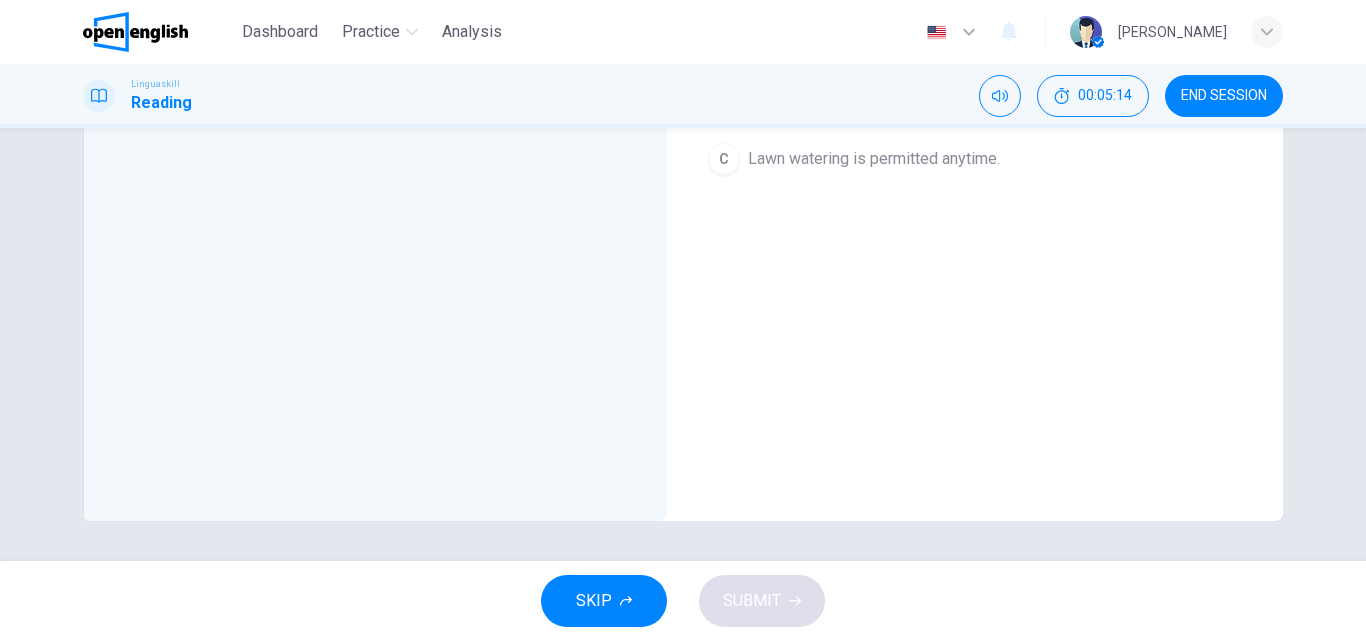 scroll, scrollTop: 0, scrollLeft: 0, axis: both 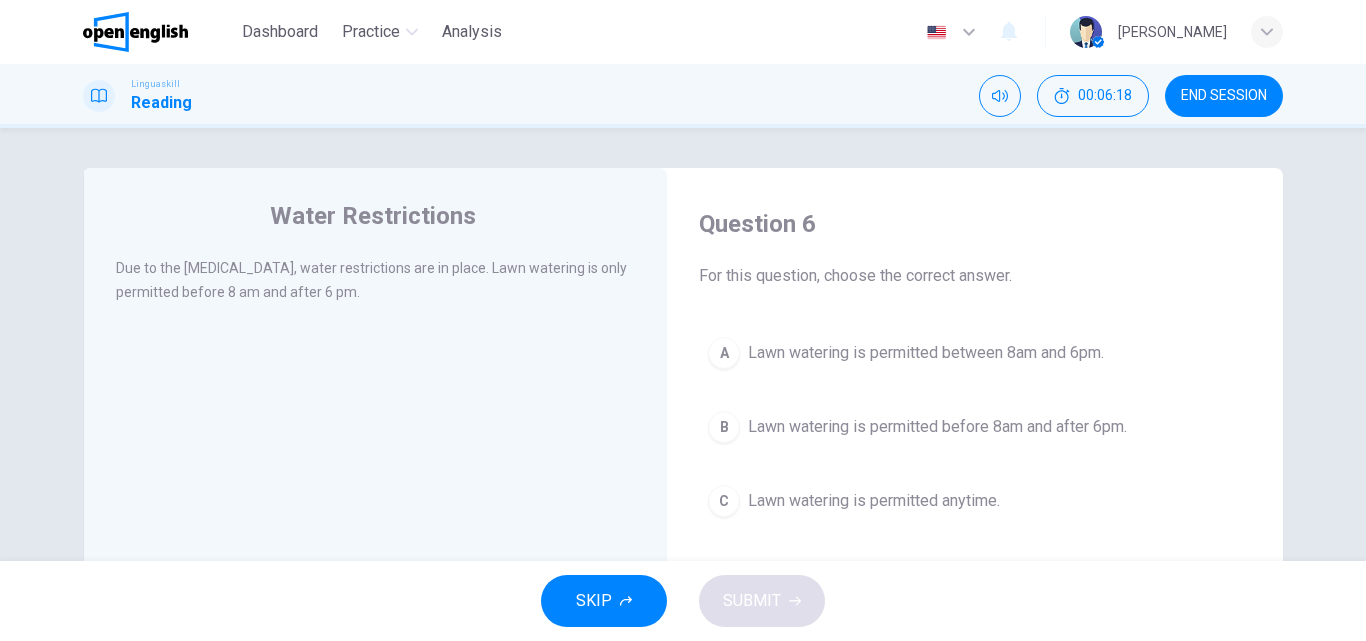 click on "A" at bounding box center [724, 353] 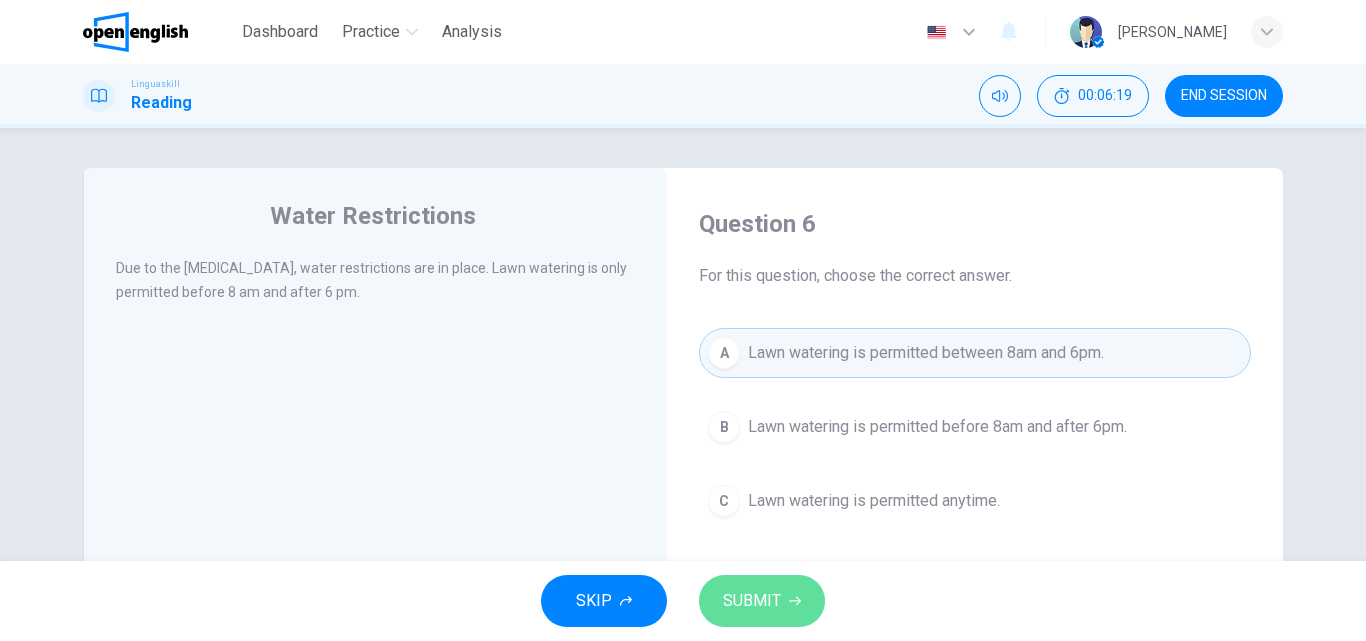 click on "SUBMIT" at bounding box center [752, 601] 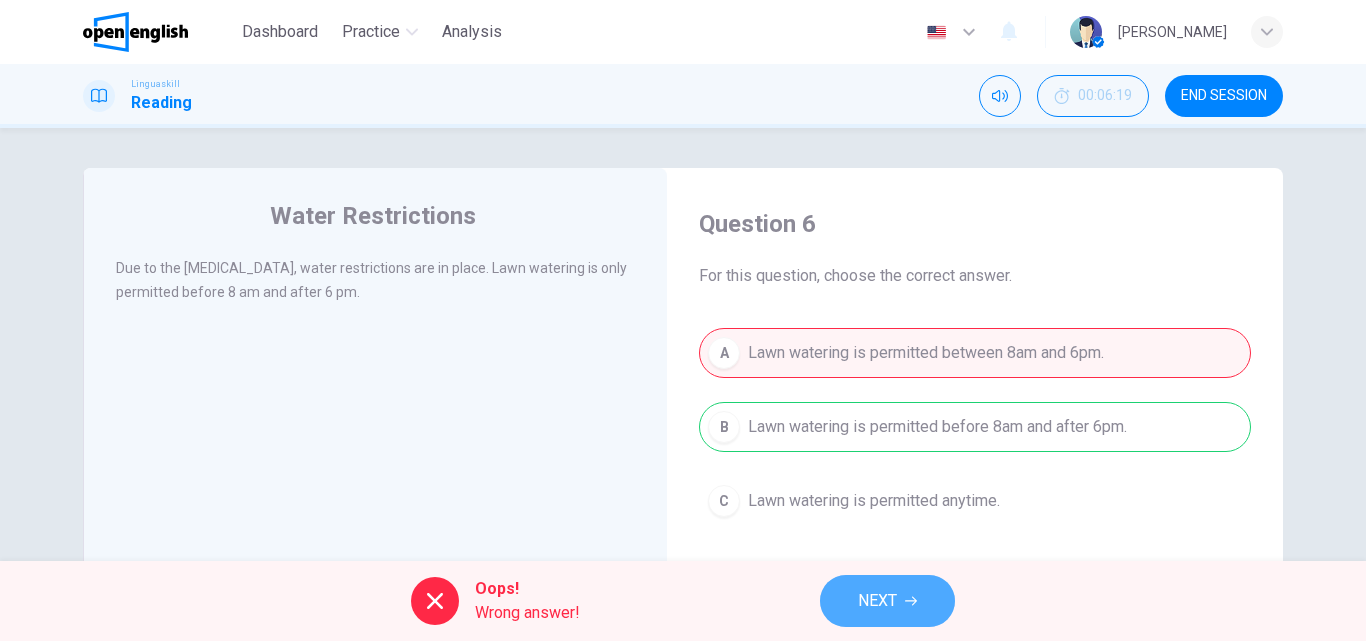 click on "NEXT" at bounding box center [887, 601] 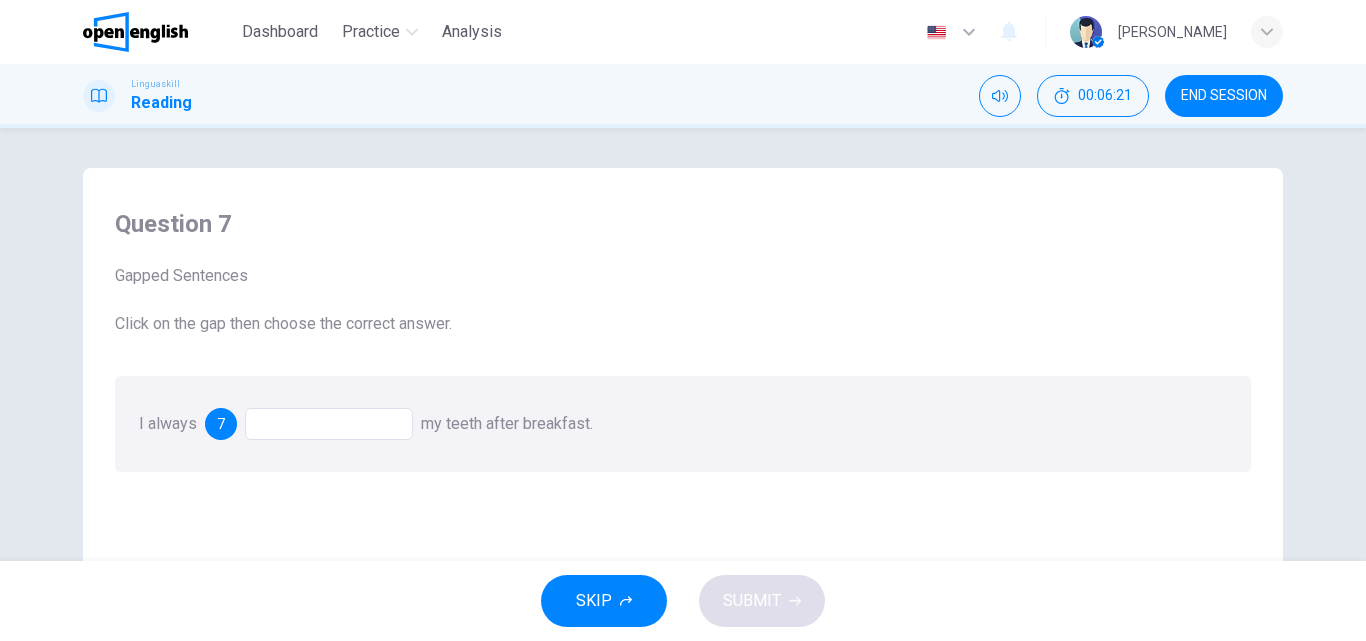 click at bounding box center (329, 424) 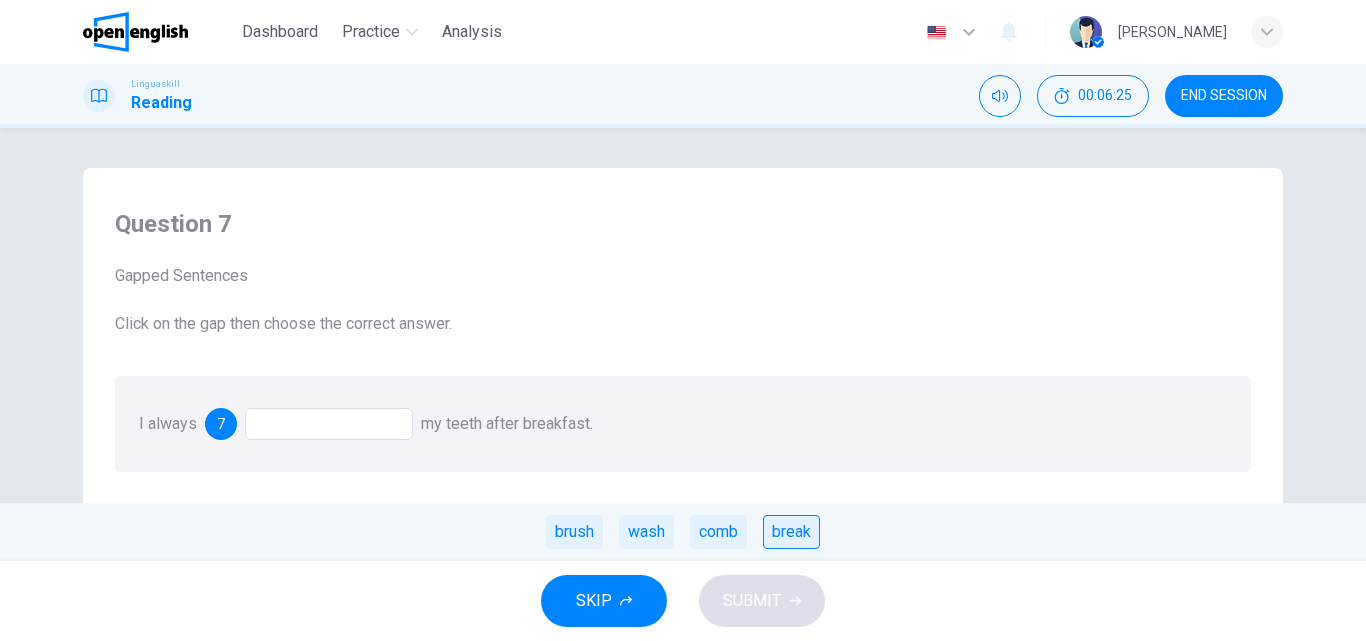 click on "break" at bounding box center [791, 532] 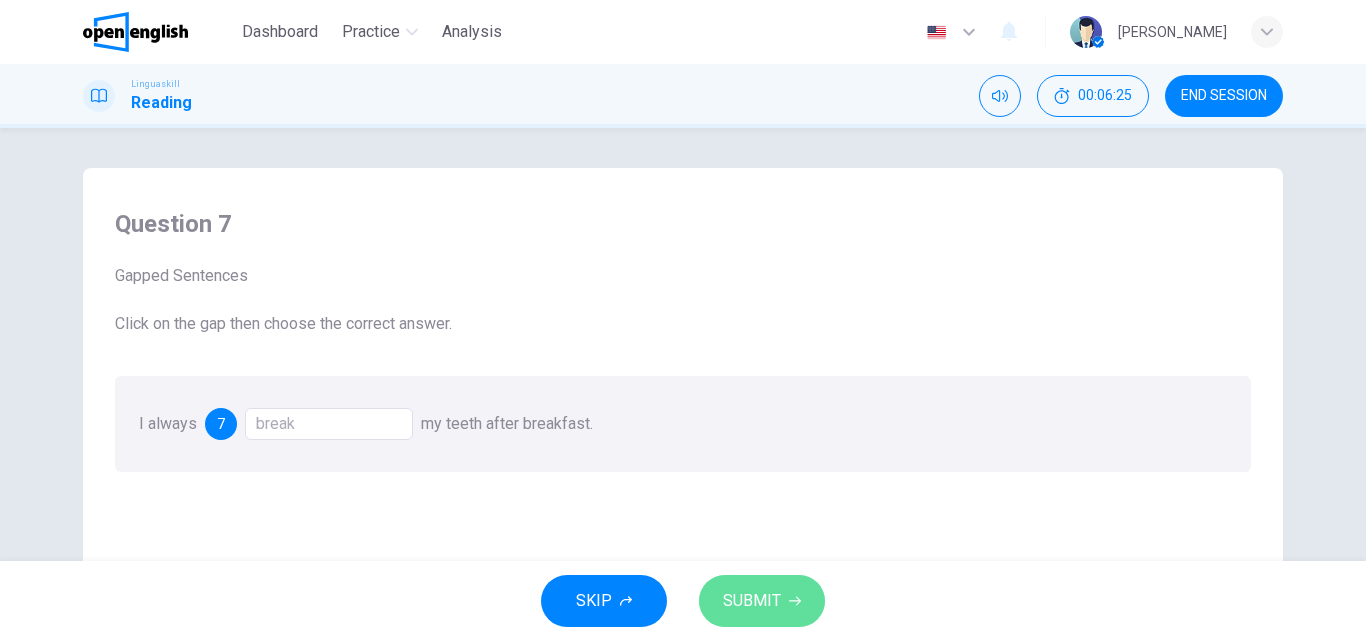 click on "SUBMIT" at bounding box center (752, 601) 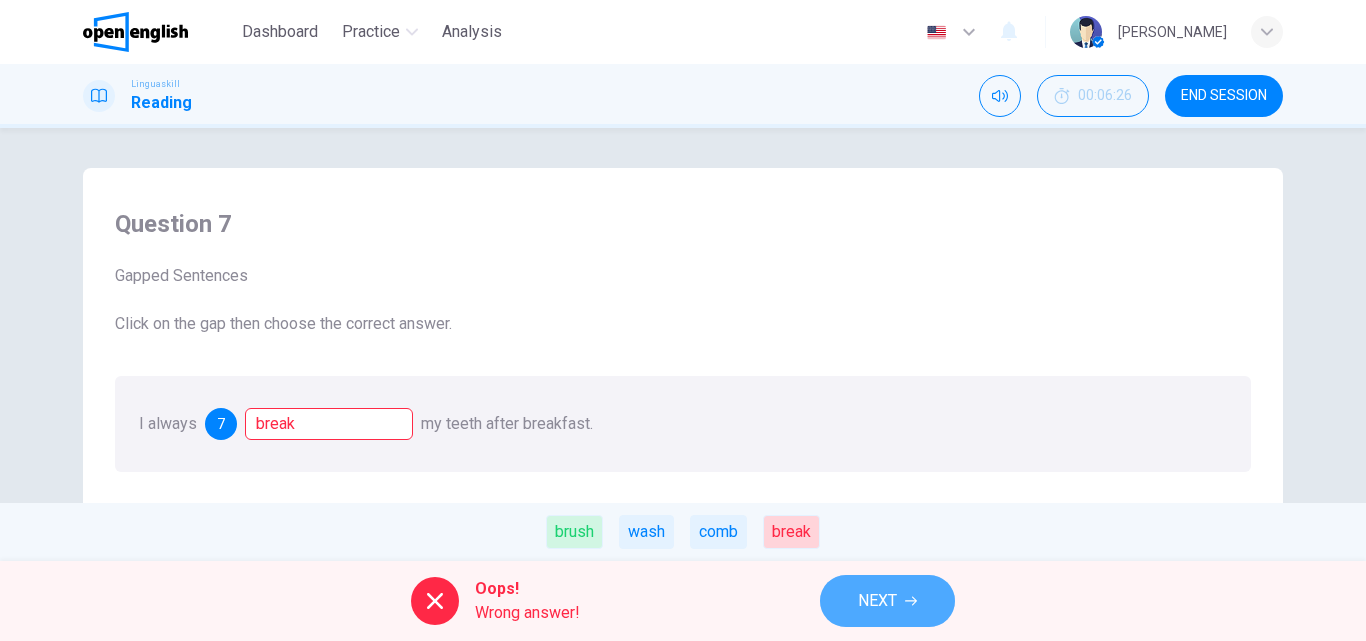 click on "NEXT" at bounding box center [877, 601] 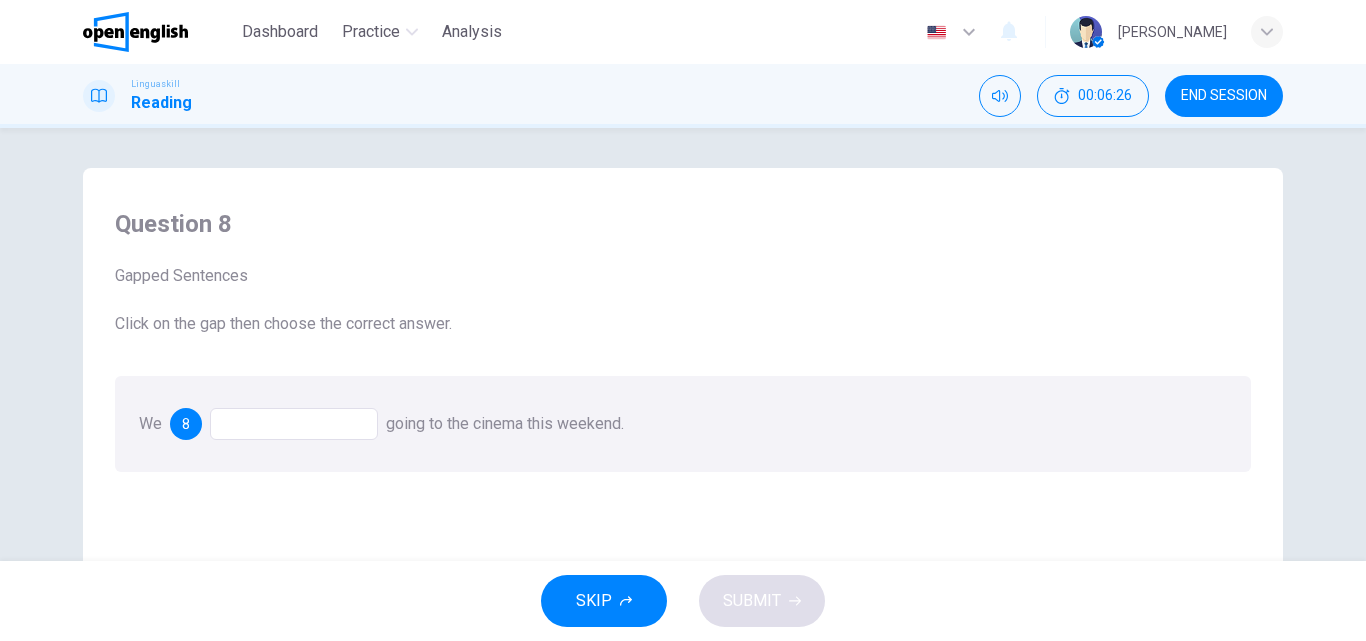 click at bounding box center (294, 424) 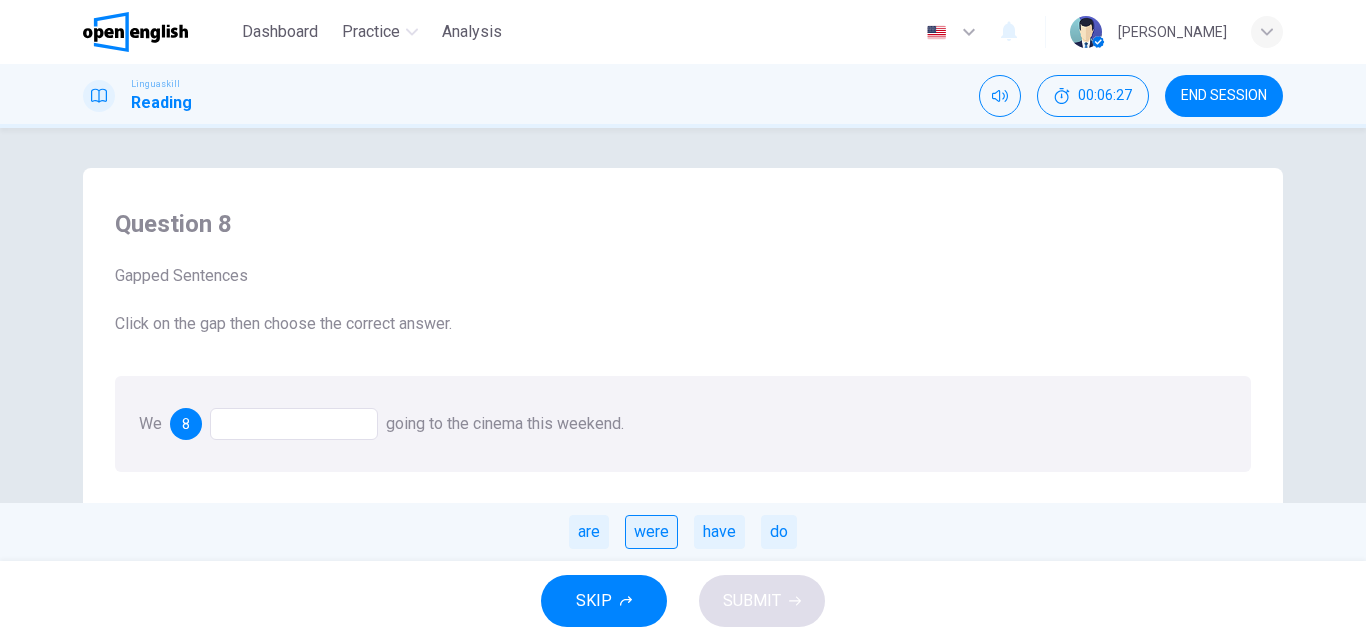 click on "were" at bounding box center [651, 532] 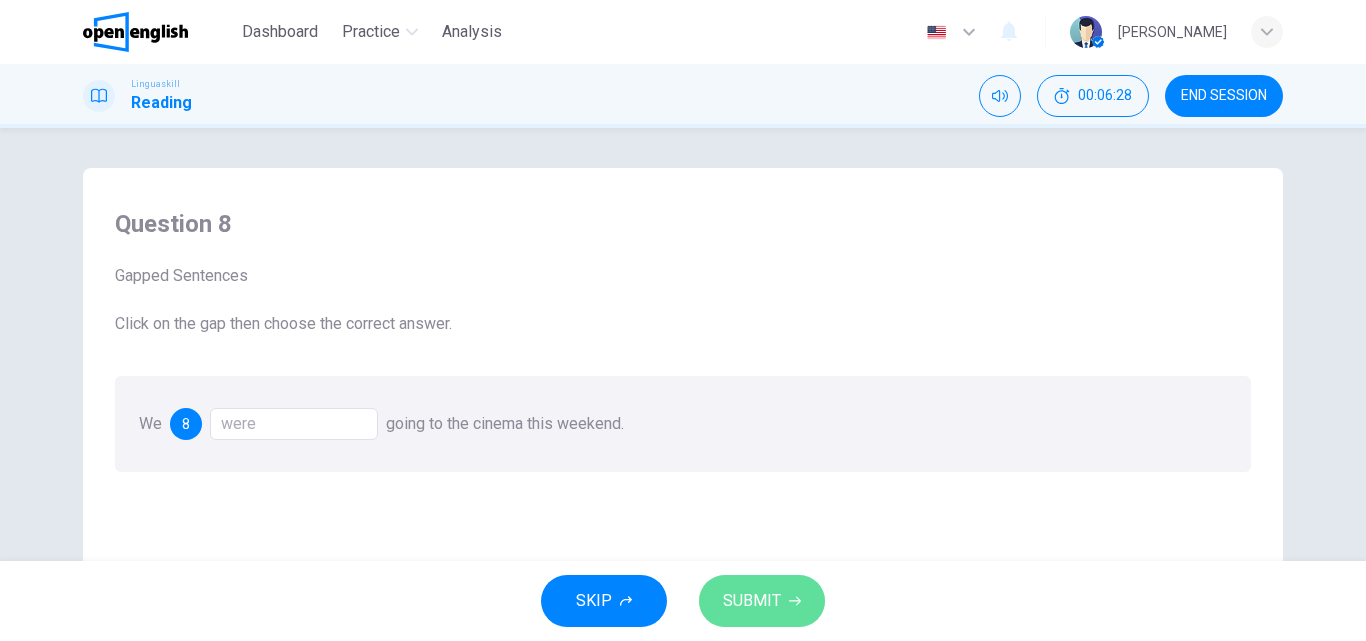 click on "SUBMIT" at bounding box center [752, 601] 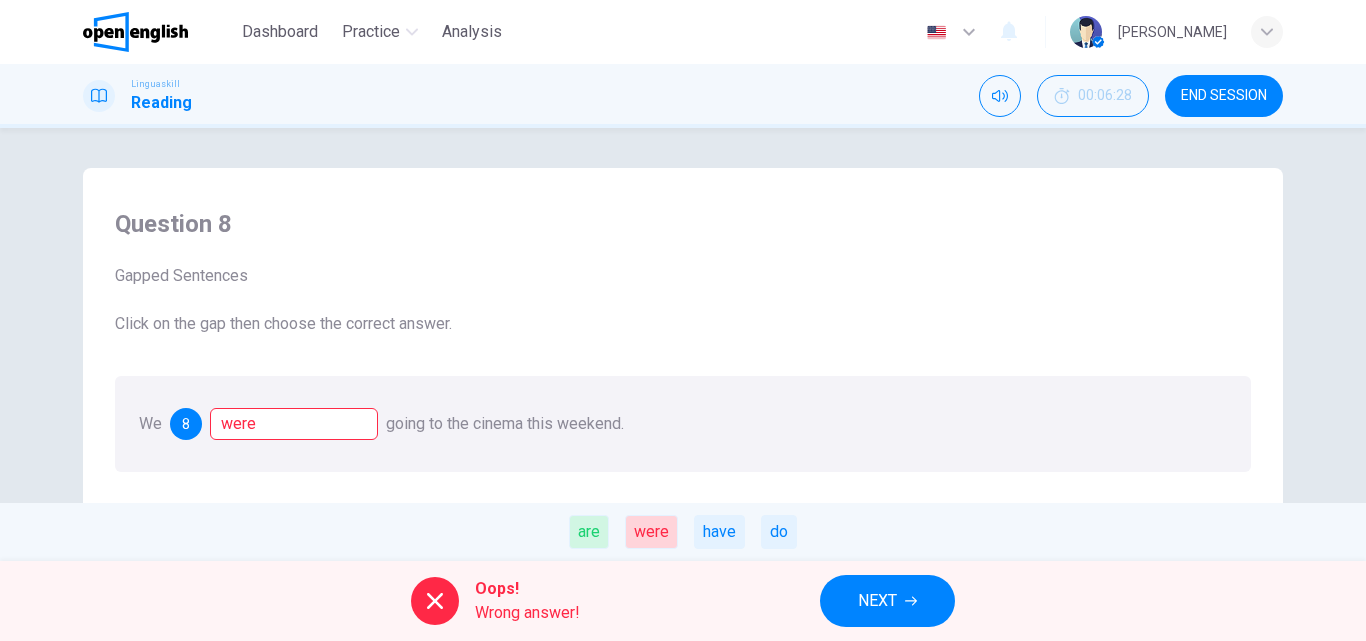 click on "NEXT" at bounding box center [877, 601] 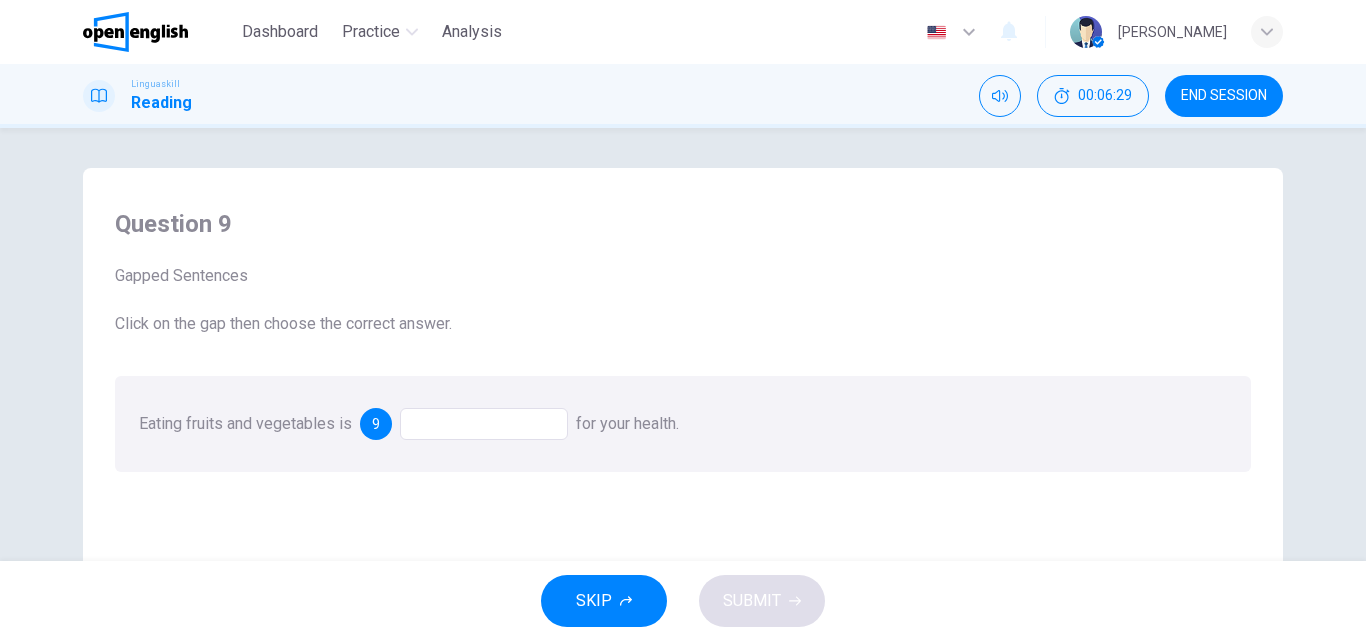 click at bounding box center [484, 424] 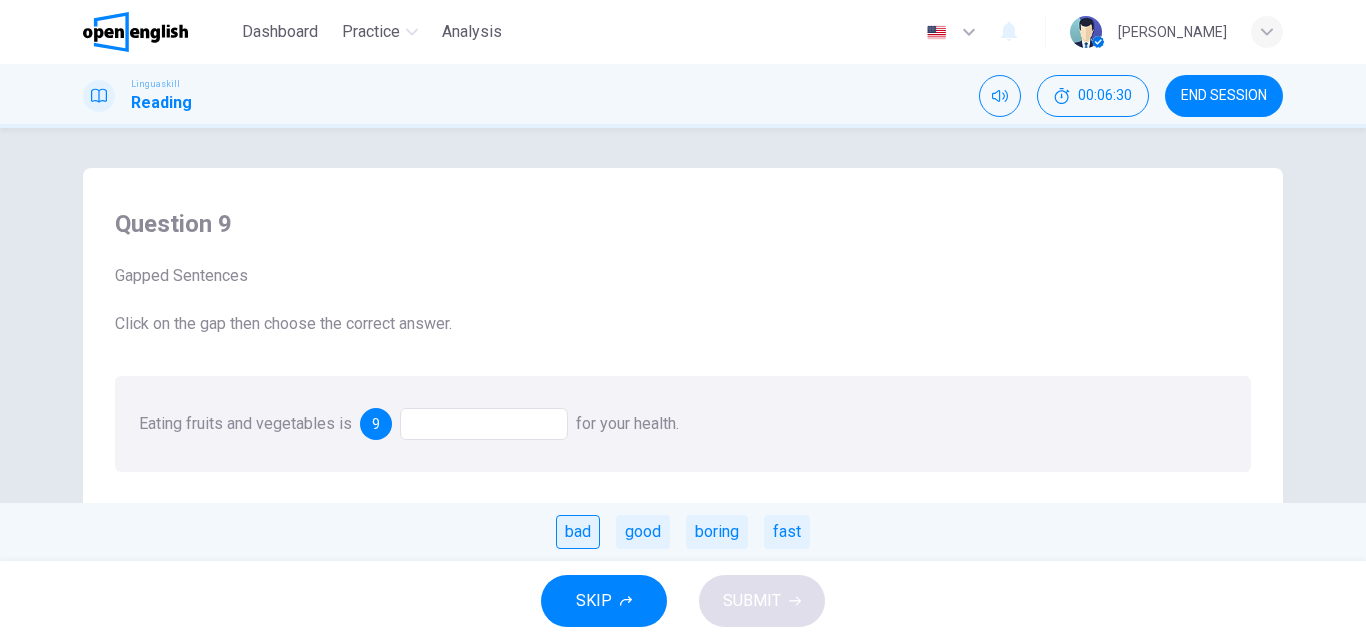 click on "bad" at bounding box center [578, 532] 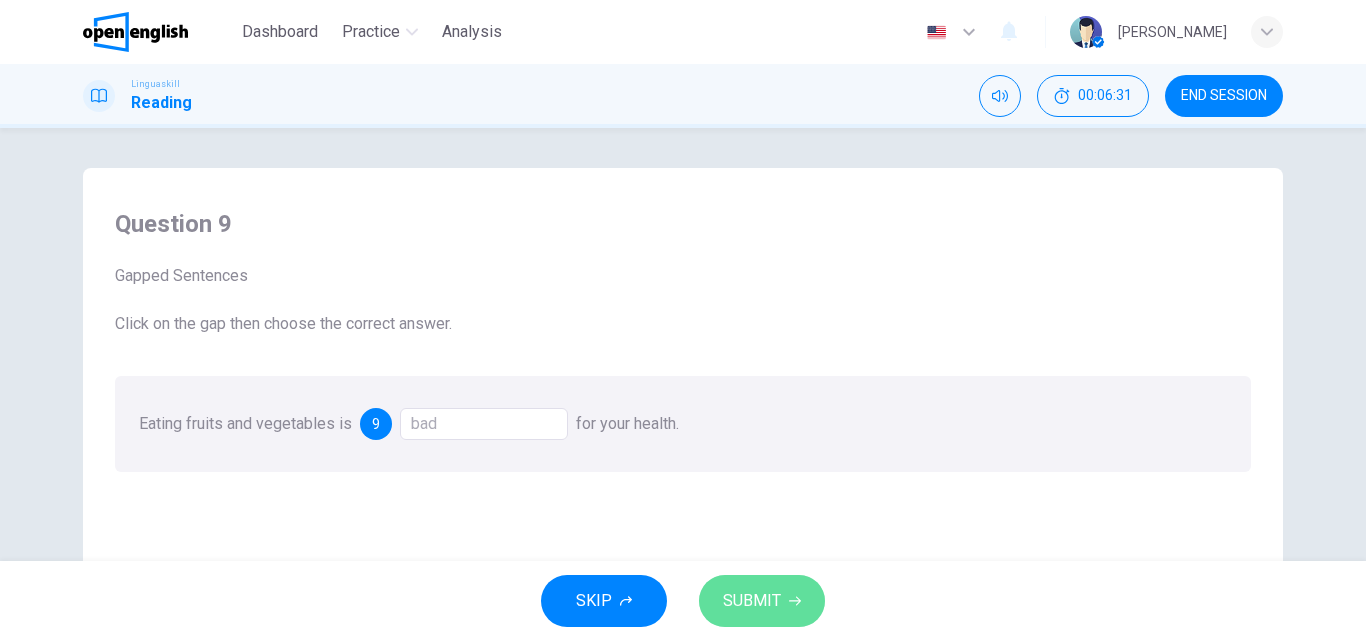 click on "SUBMIT" at bounding box center (752, 601) 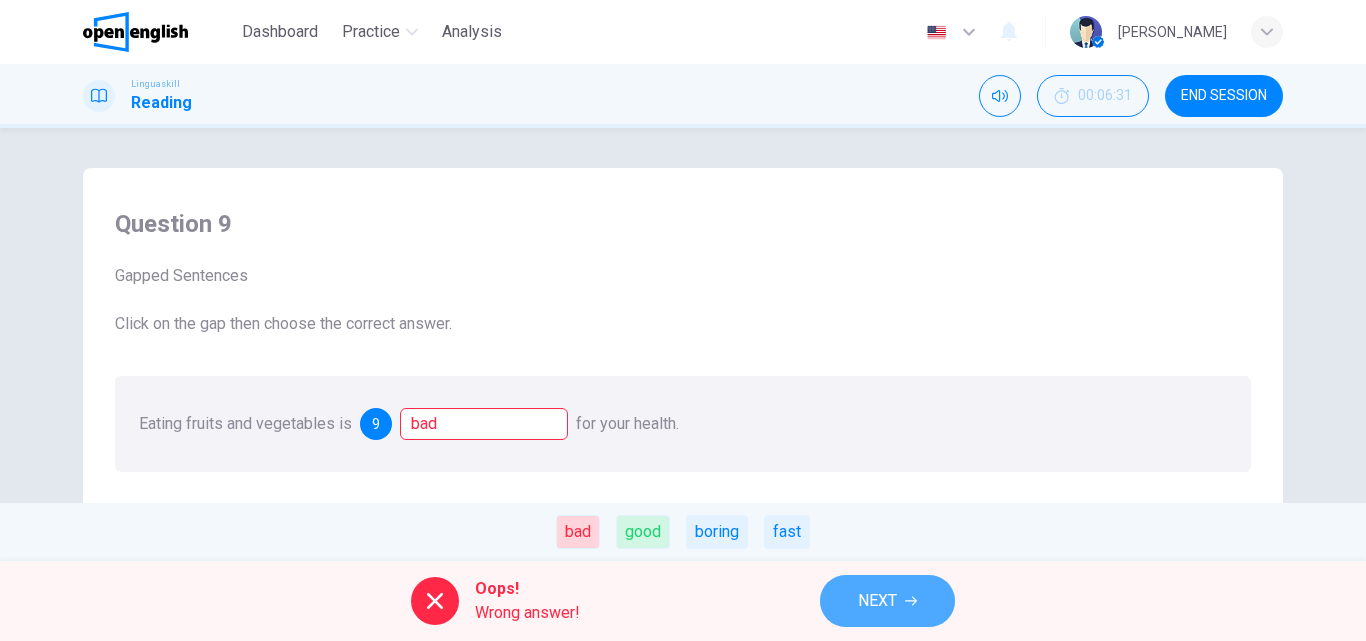click on "NEXT" at bounding box center (877, 601) 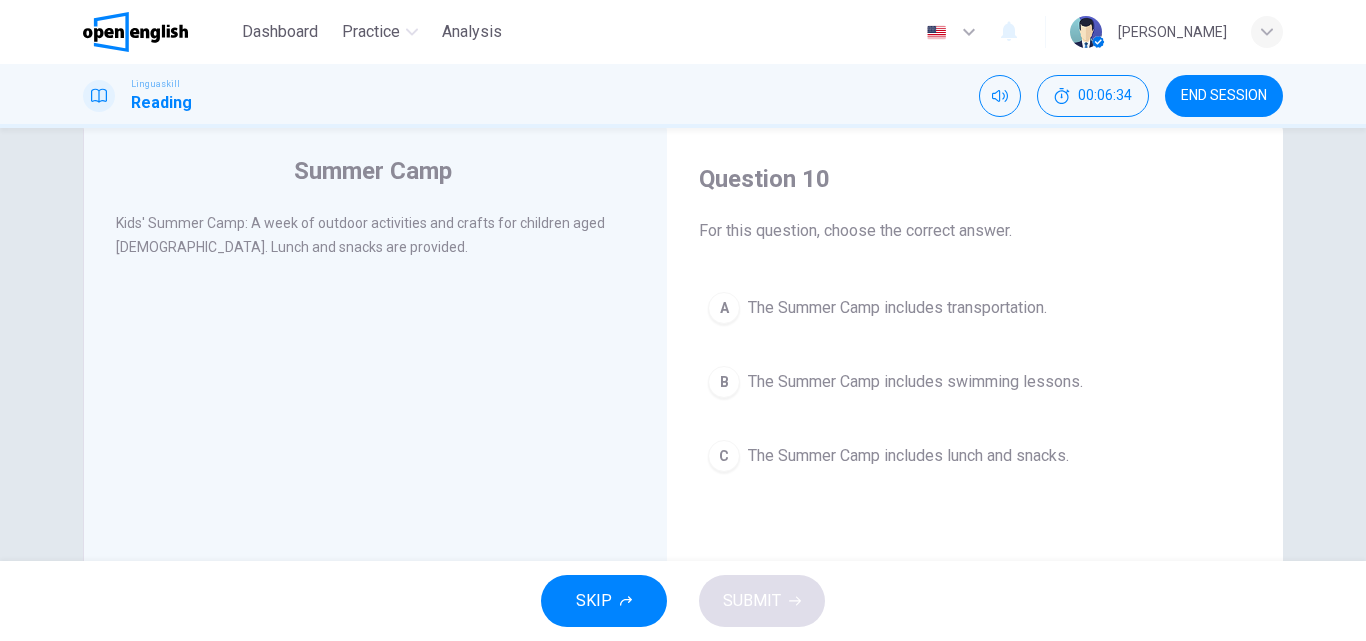 scroll, scrollTop: 39, scrollLeft: 0, axis: vertical 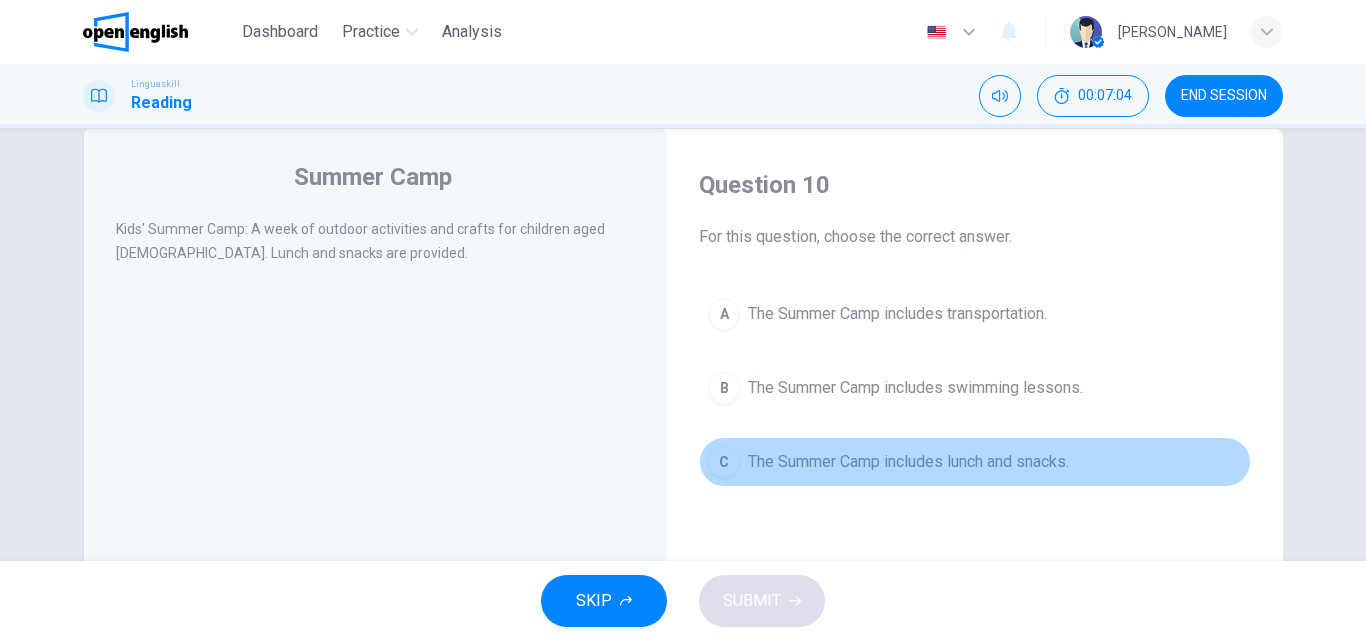 click on "C The Summer Camp includes lunch and snacks." at bounding box center (975, 462) 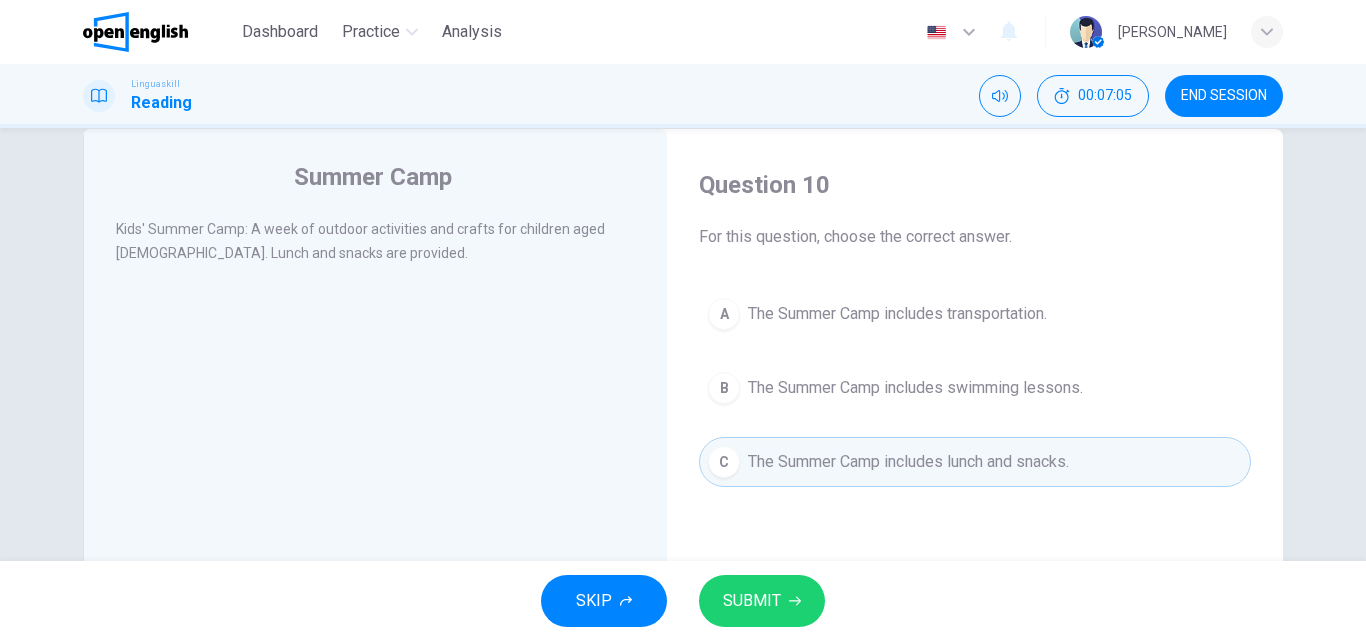click on "SUBMIT" at bounding box center (752, 601) 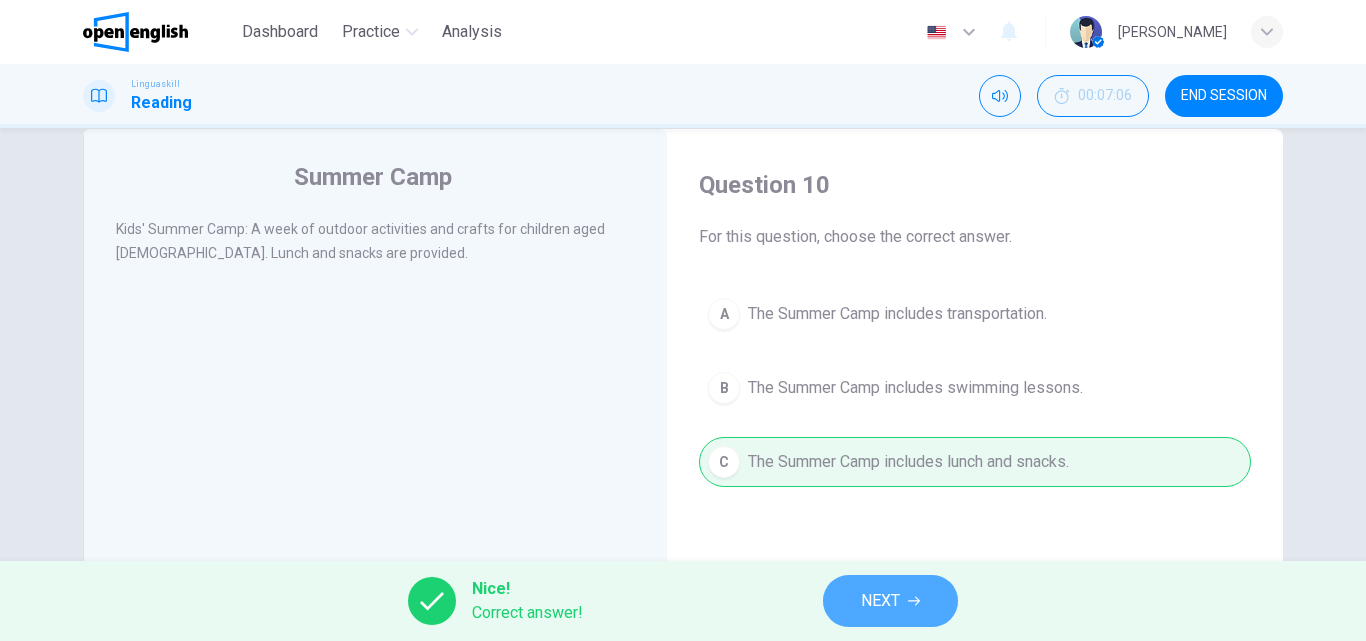 click on "NEXT" at bounding box center [880, 601] 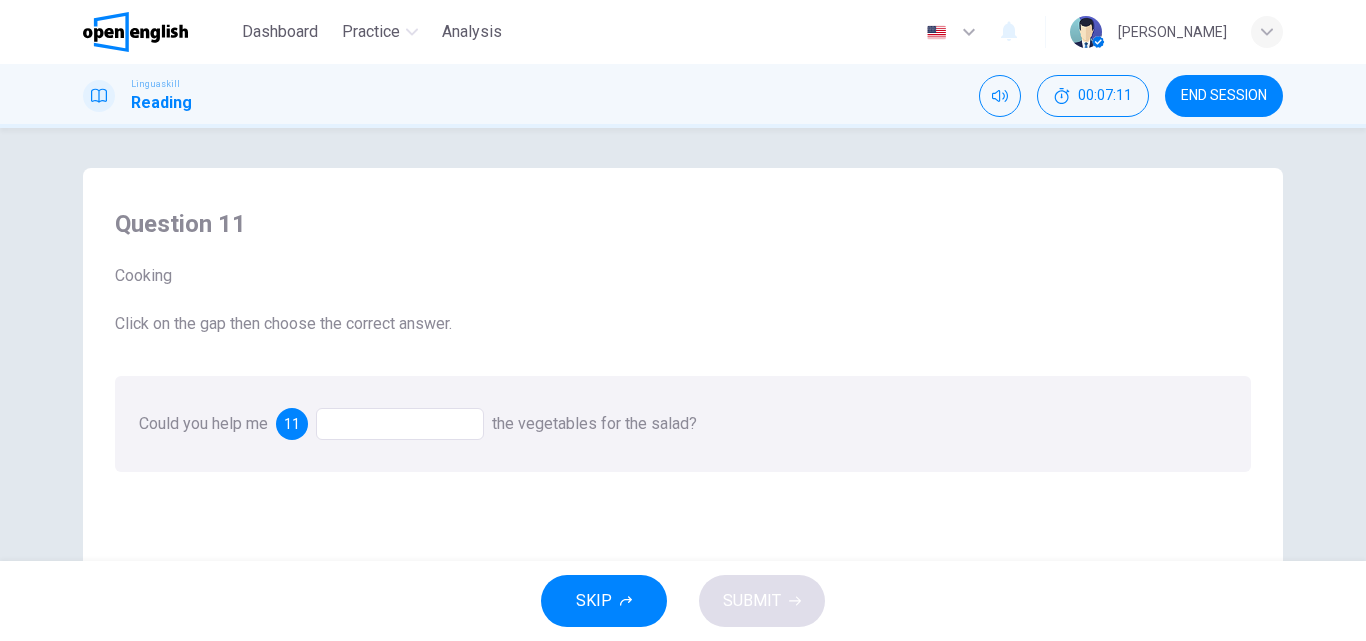 click on "SKIP" at bounding box center [594, 601] 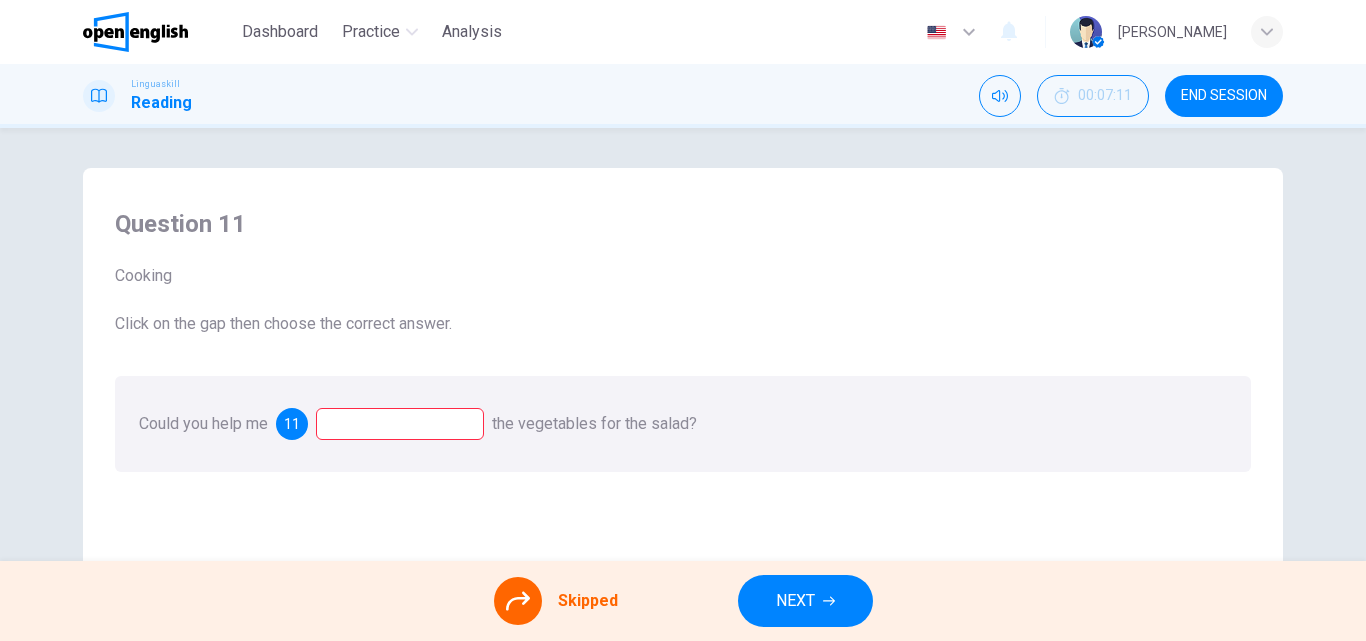 click at bounding box center (400, 424) 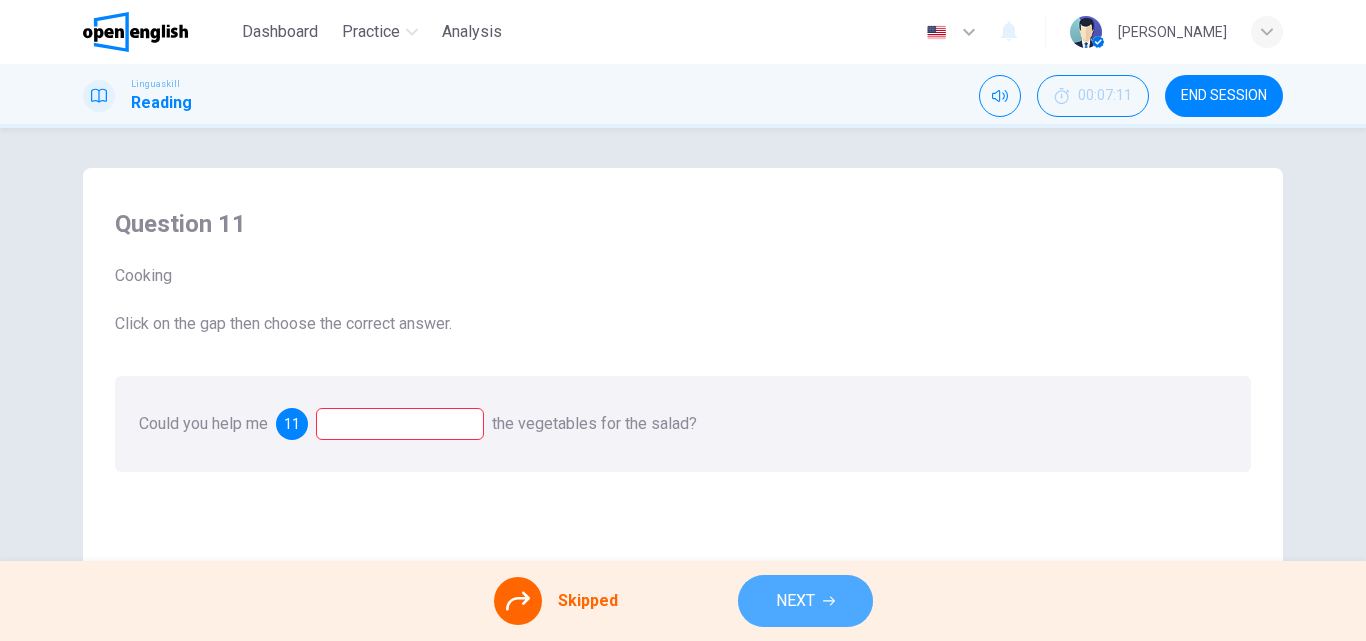 click on "NEXT" at bounding box center (795, 601) 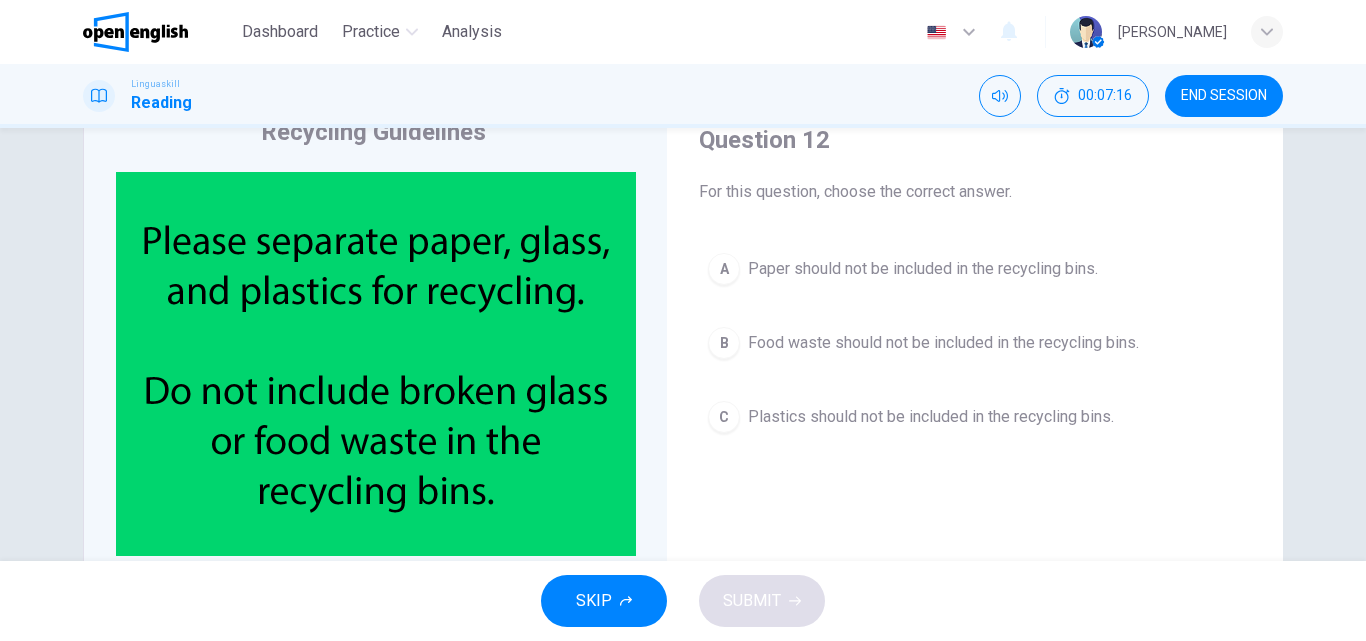 scroll, scrollTop: 85, scrollLeft: 0, axis: vertical 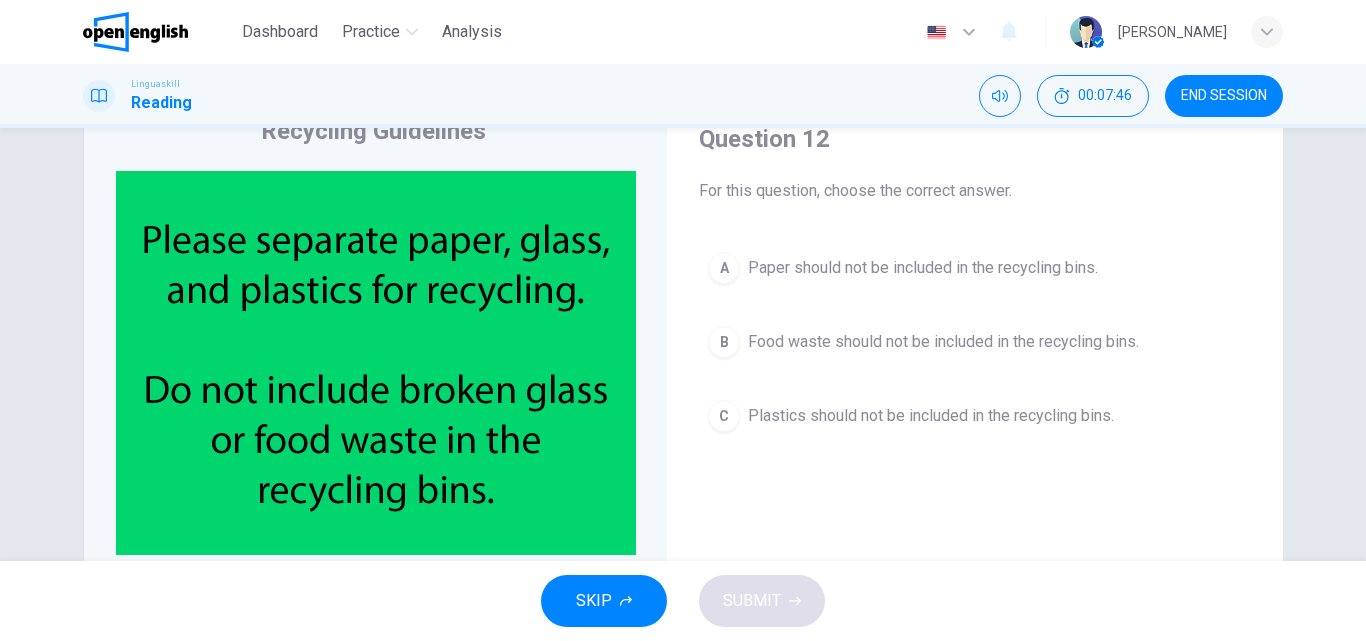 click on "B" at bounding box center [724, 342] 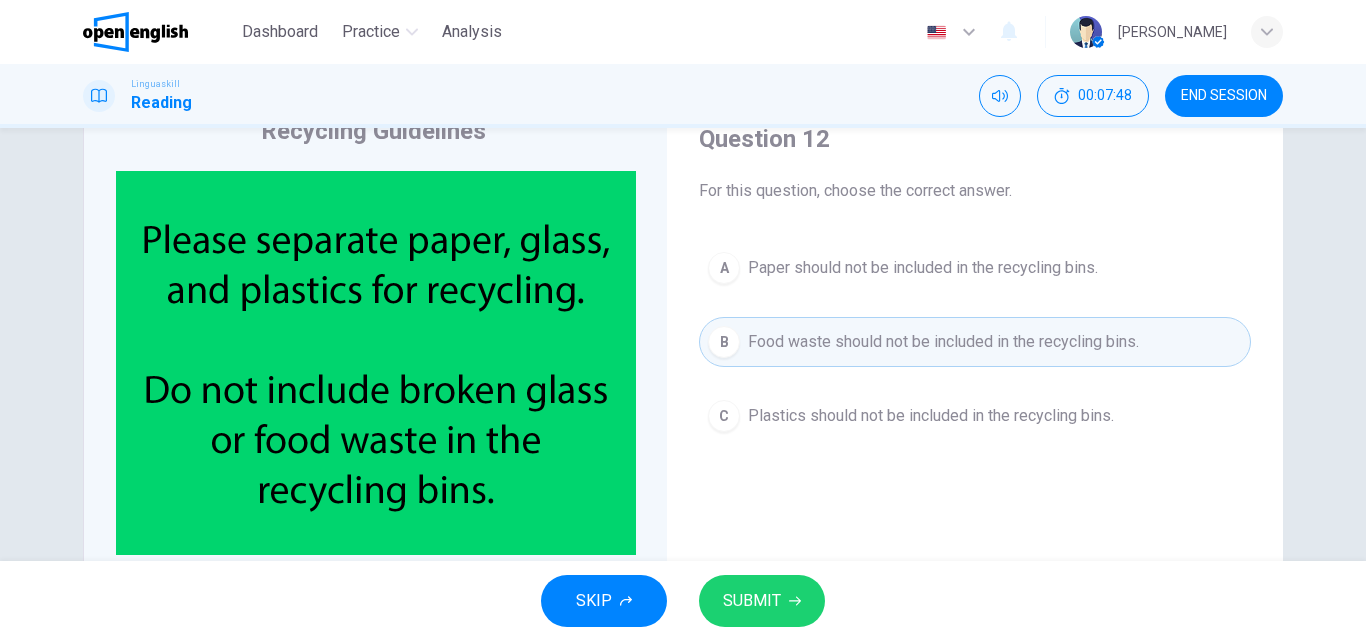 click on "SUBMIT" at bounding box center (762, 601) 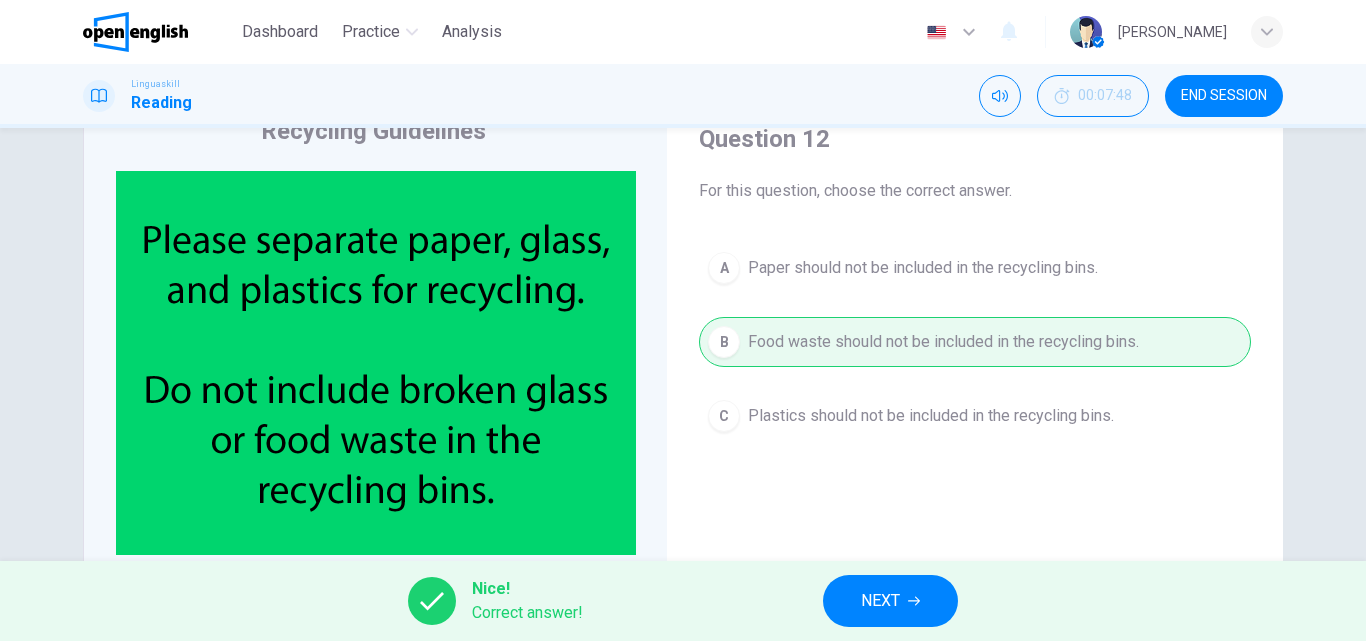 click on "NEXT" at bounding box center [880, 601] 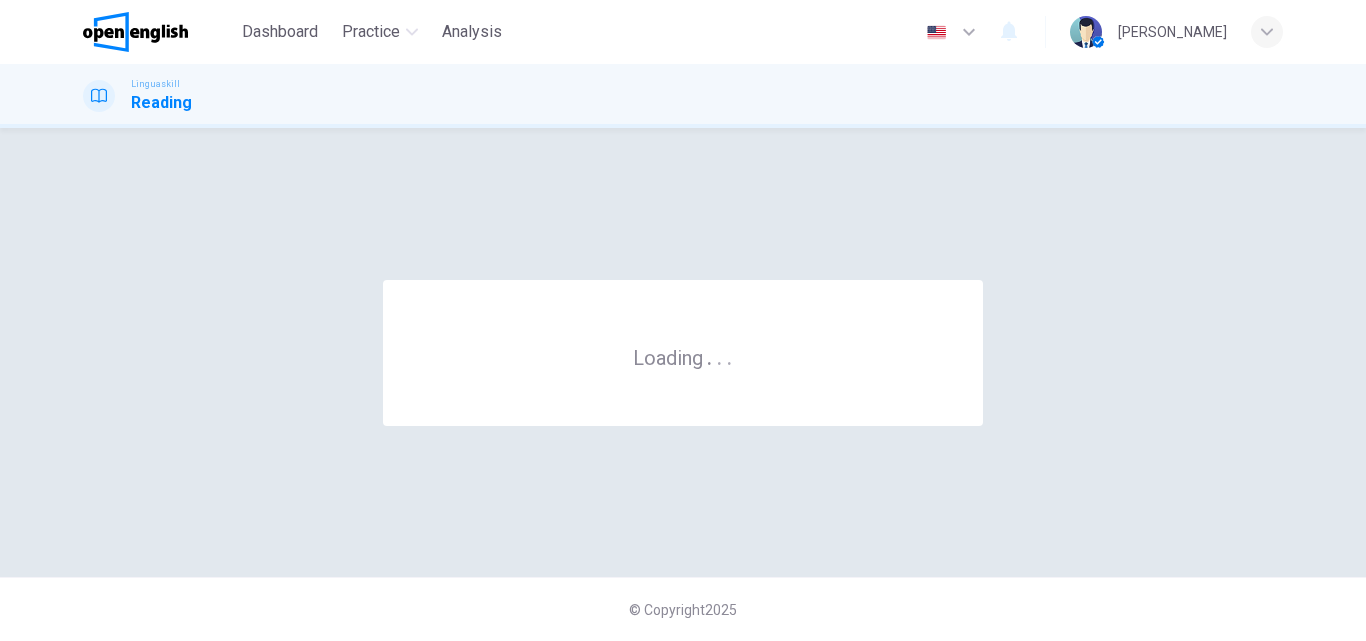 scroll, scrollTop: 0, scrollLeft: 0, axis: both 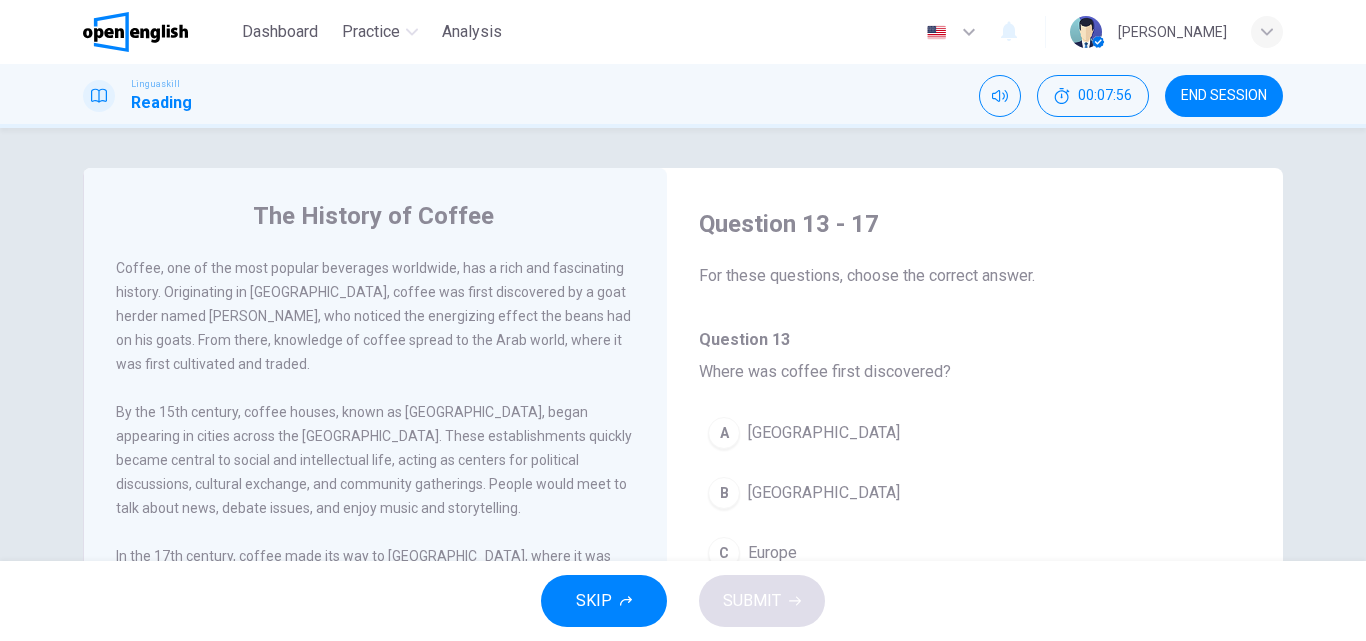 drag, startPoint x: 1261, startPoint y: 274, endPoint x: 1261, endPoint y: 293, distance: 19 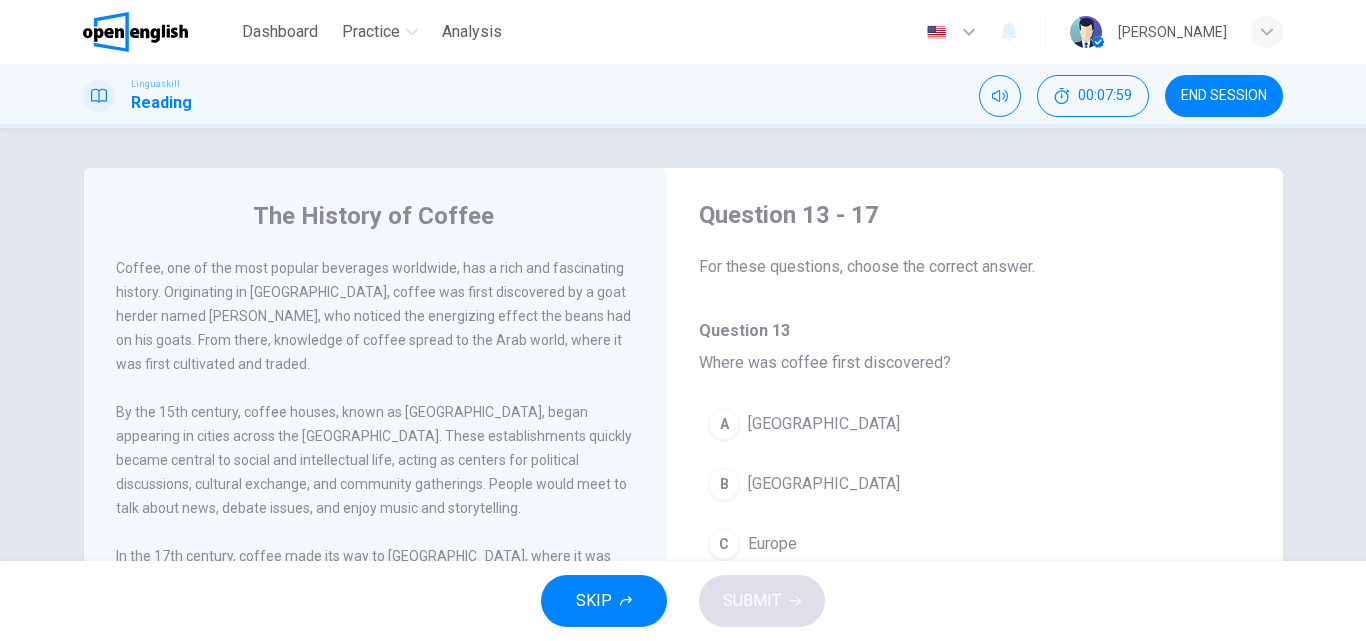 scroll, scrollTop: 0, scrollLeft: 0, axis: both 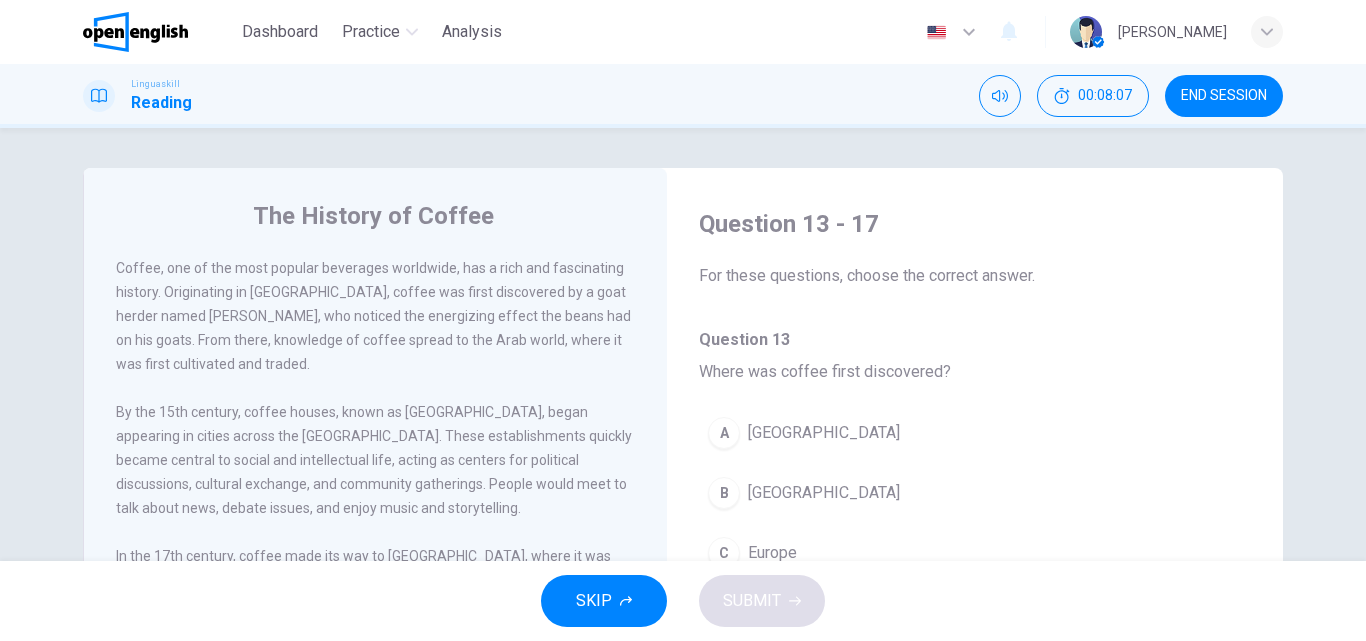 click on "B" at bounding box center [724, 493] 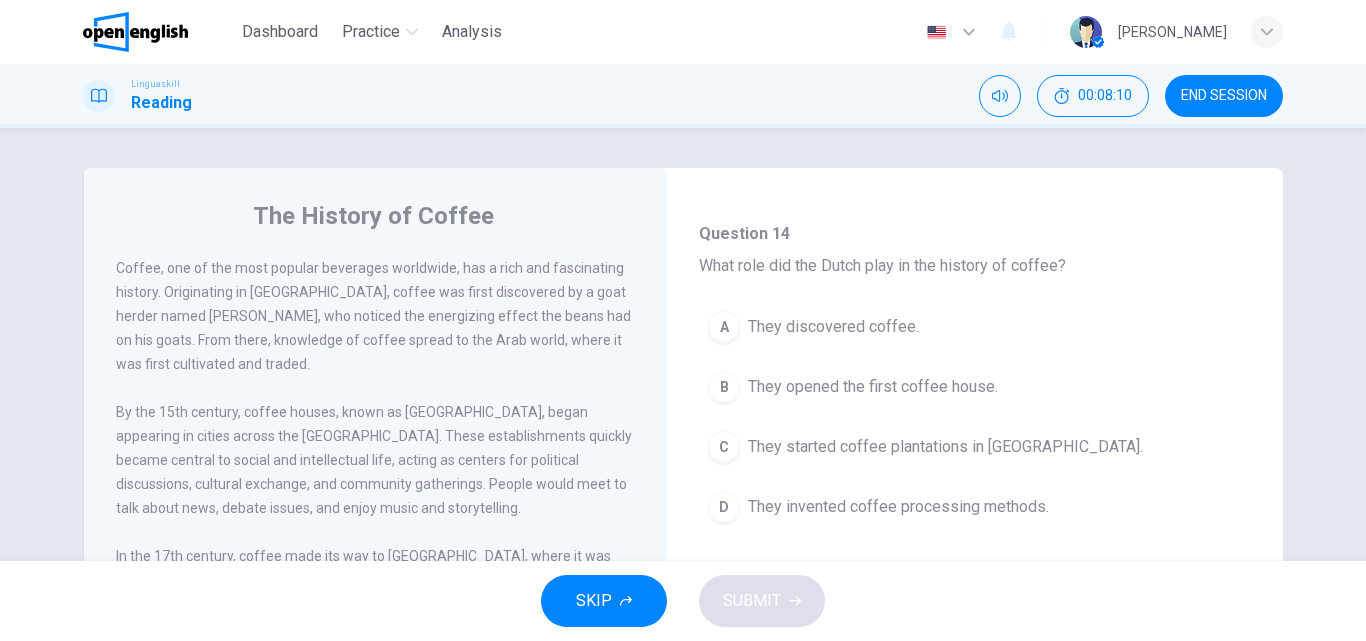 scroll, scrollTop: 477, scrollLeft: 0, axis: vertical 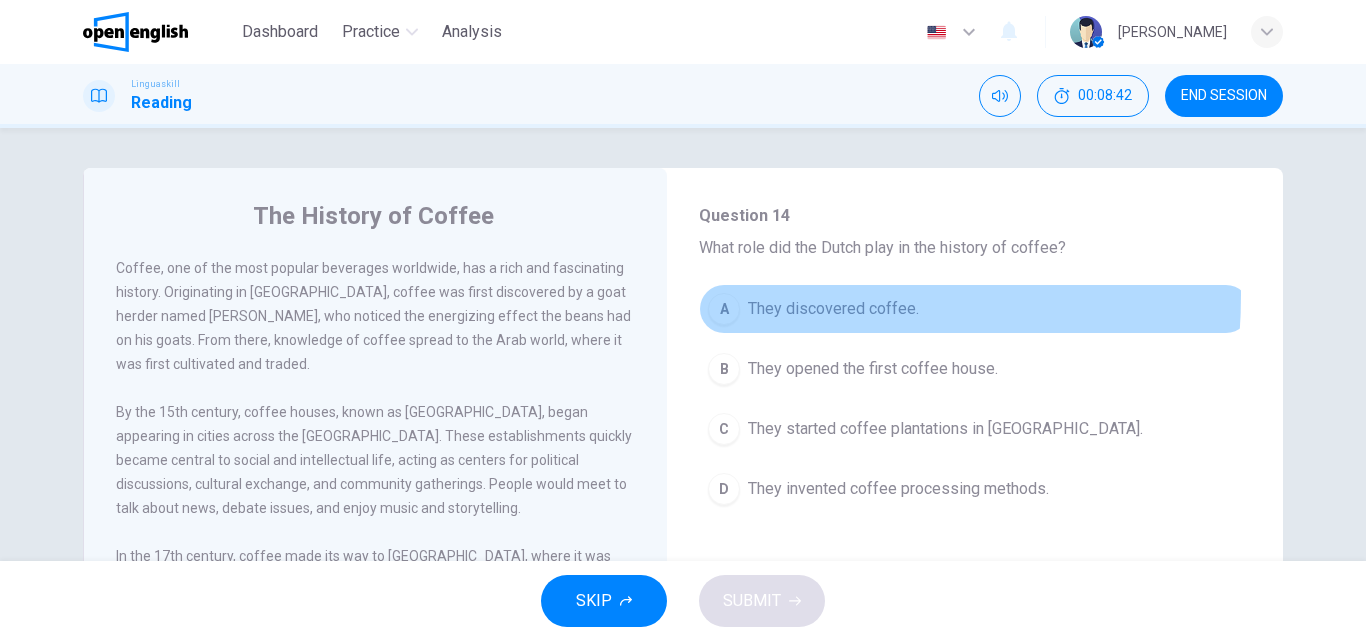 drag, startPoint x: 723, startPoint y: 295, endPoint x: 926, endPoint y: 362, distance: 213.7709 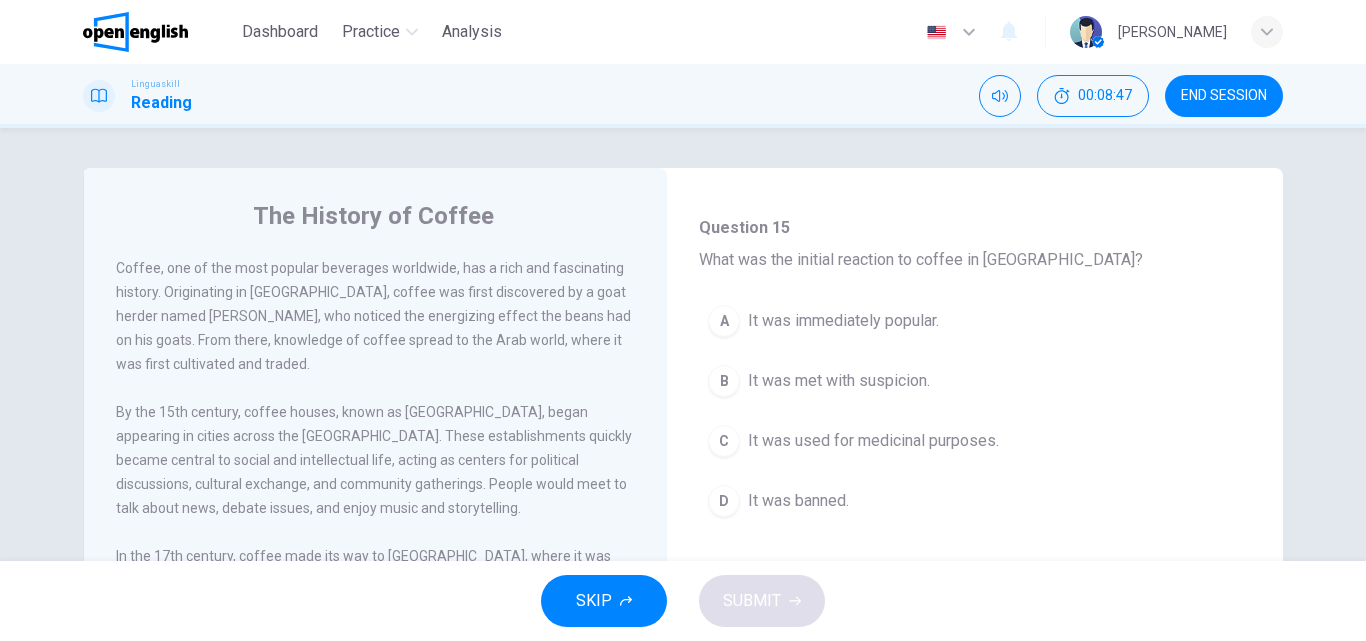 scroll, scrollTop: 814, scrollLeft: 0, axis: vertical 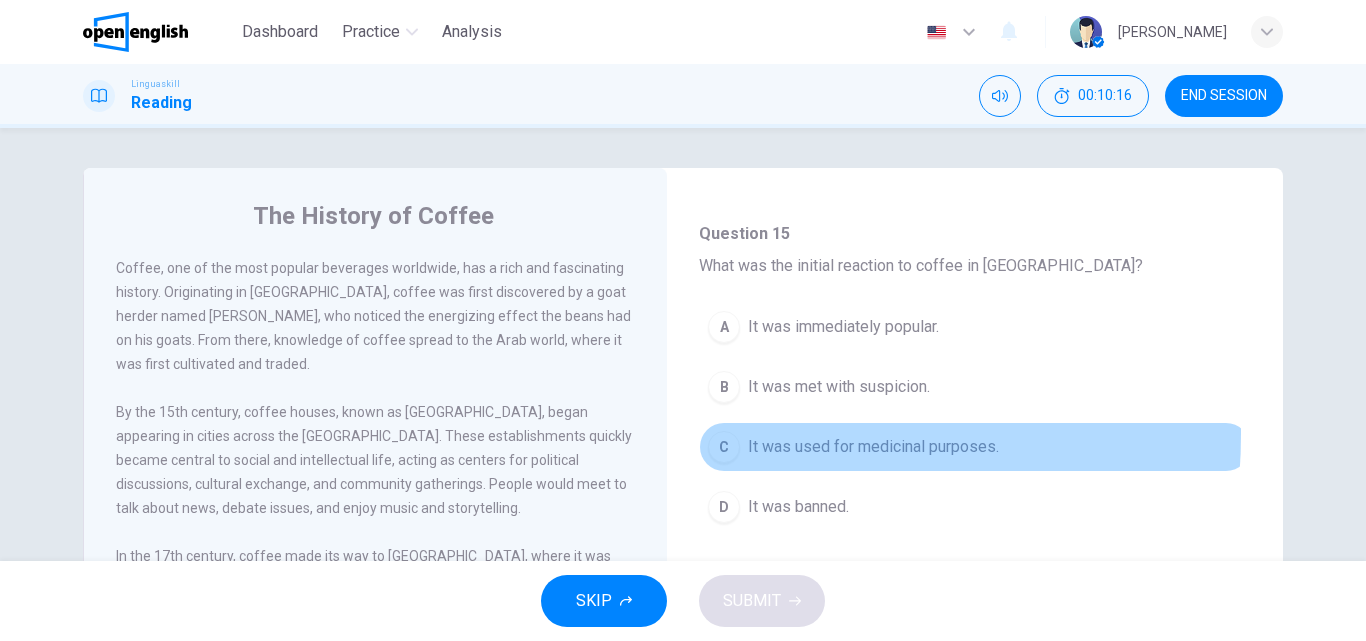 click on "C" at bounding box center (724, 447) 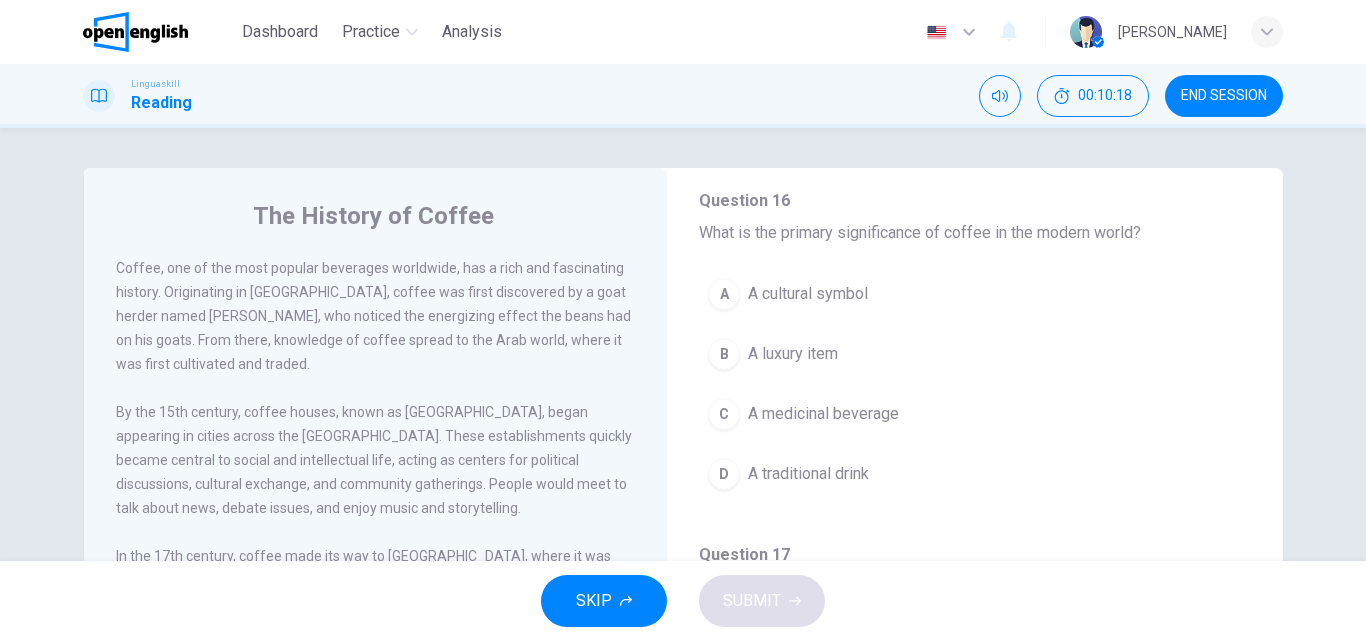 scroll, scrollTop: 1251, scrollLeft: 0, axis: vertical 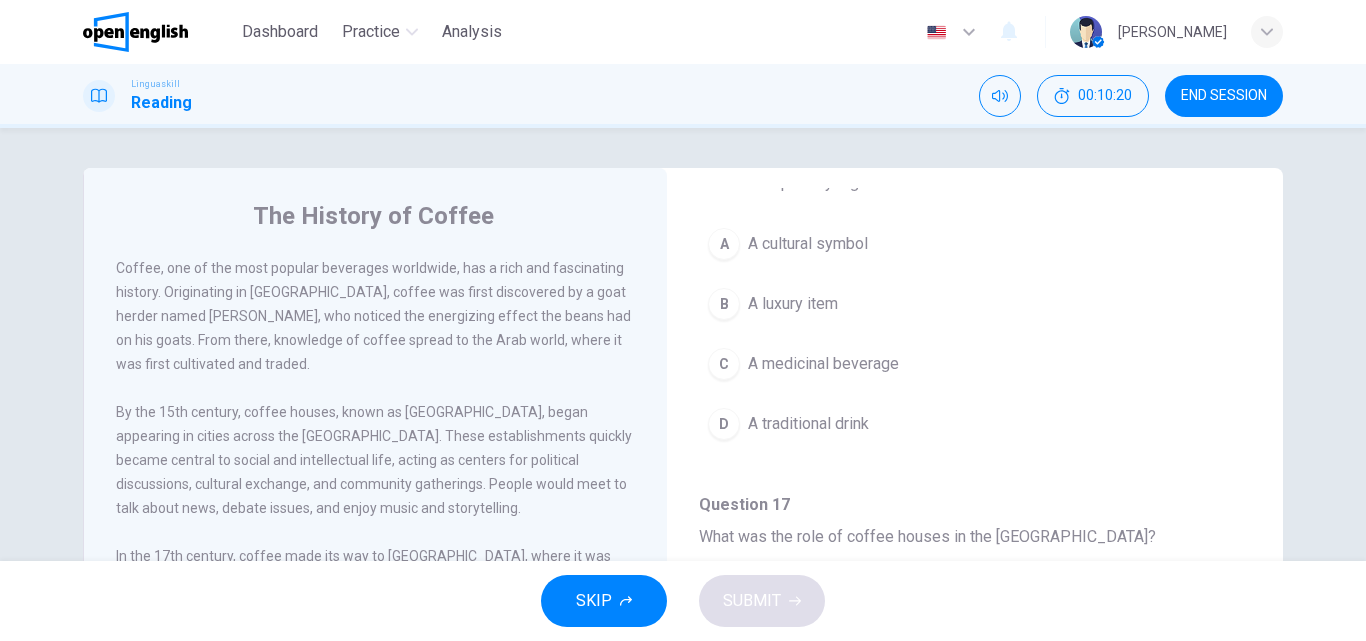 click on "C" at bounding box center (724, 364) 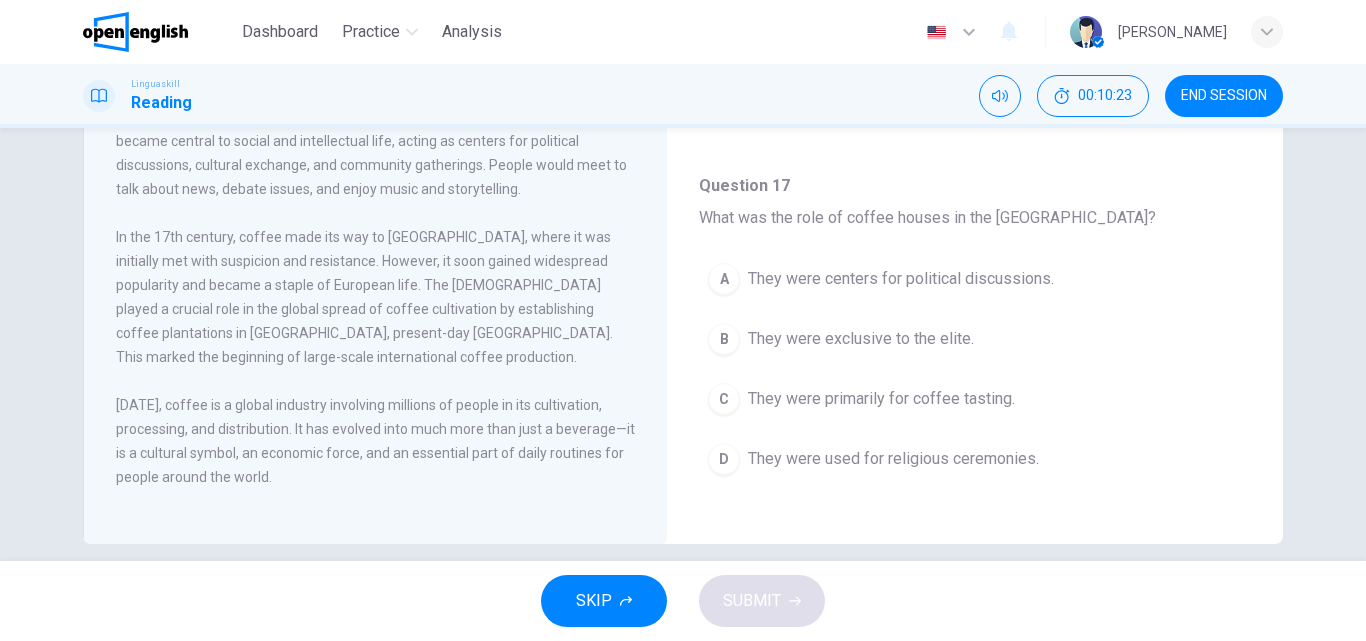 scroll, scrollTop: 342, scrollLeft: 0, axis: vertical 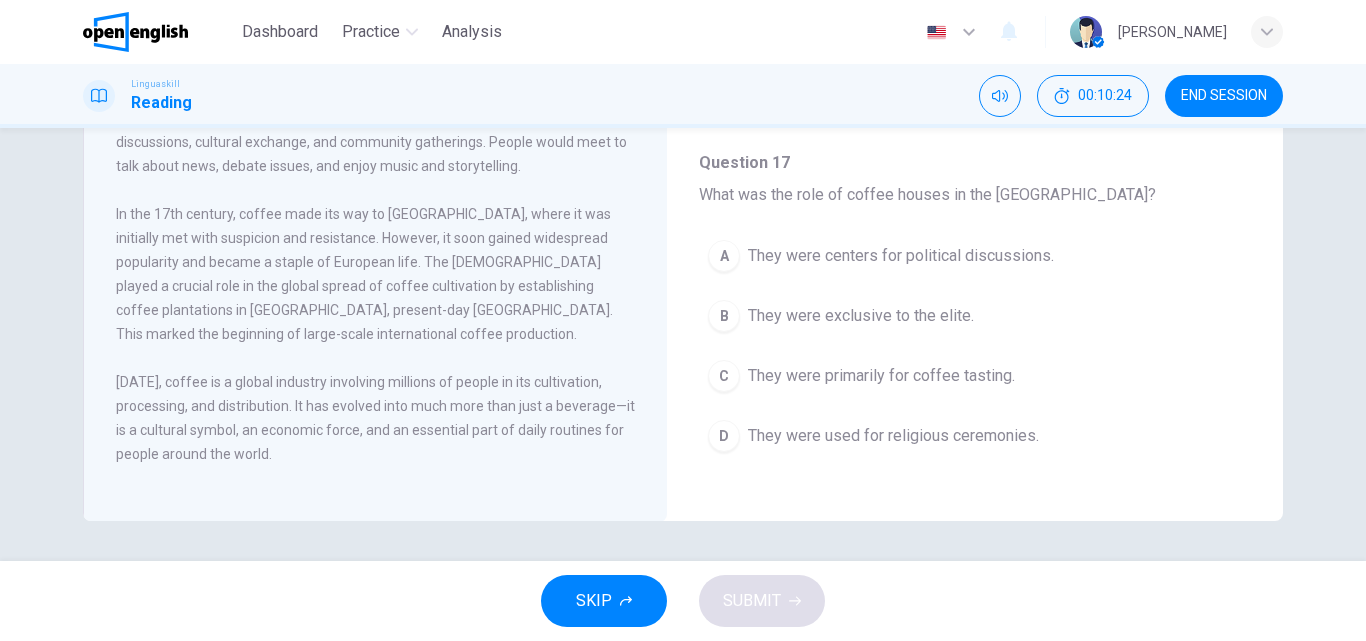 drag, startPoint x: 732, startPoint y: 307, endPoint x: 744, endPoint y: 331, distance: 26.832815 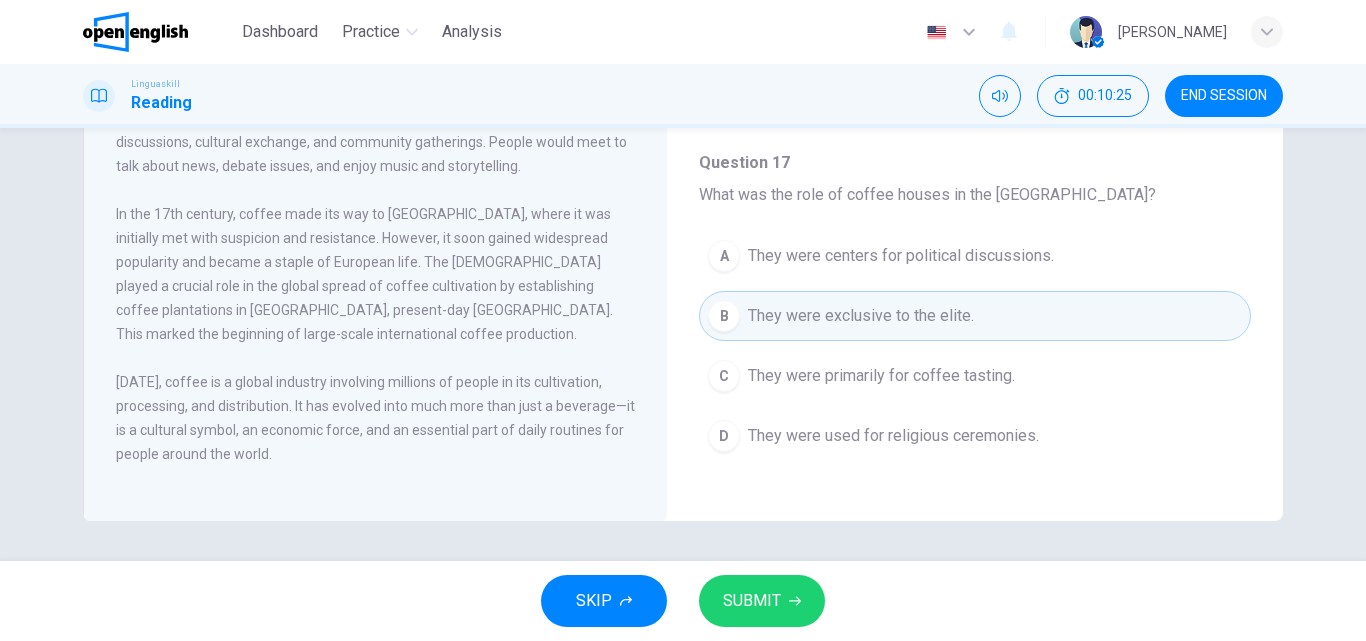 click on "SKIP SUBMIT" at bounding box center (683, 601) 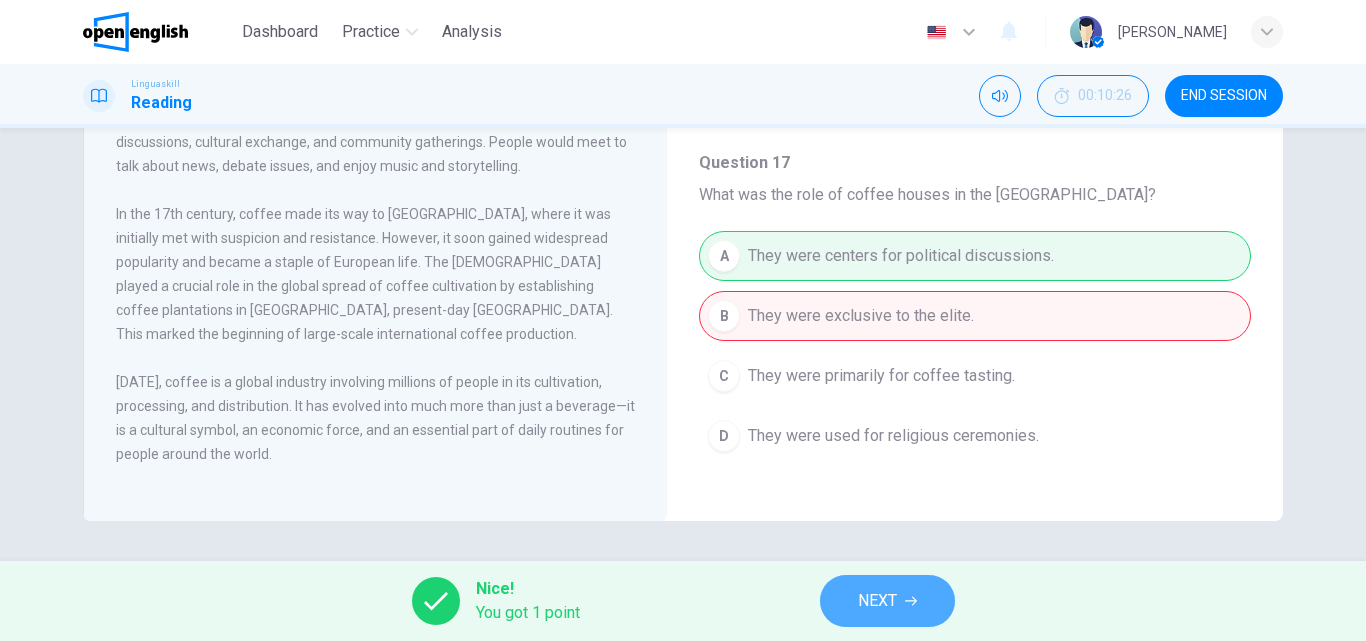 click on "NEXT" at bounding box center (887, 601) 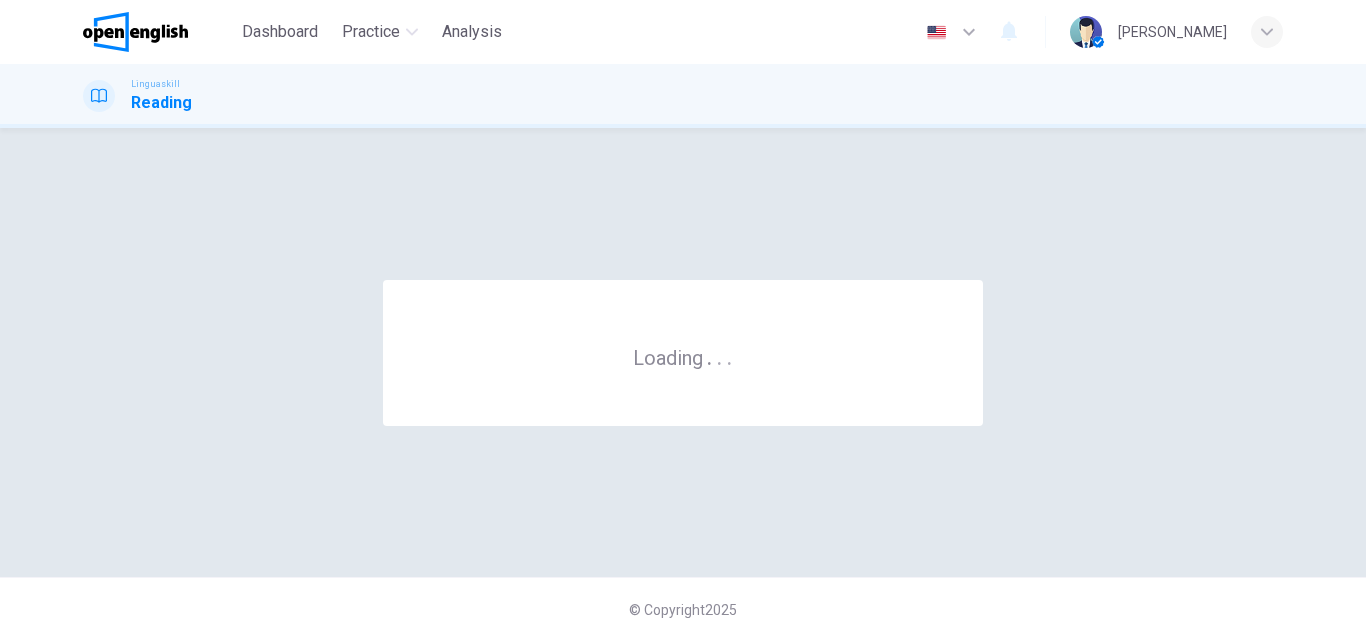 scroll, scrollTop: 0, scrollLeft: 0, axis: both 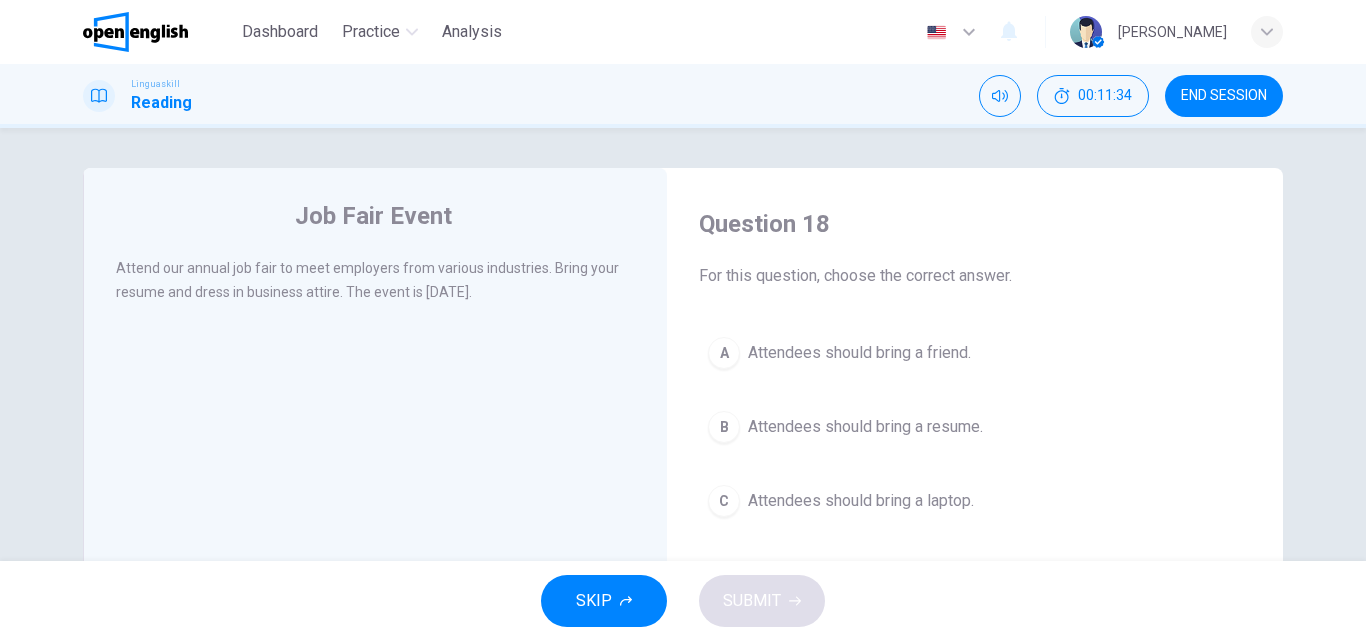 click on "B" at bounding box center [724, 427] 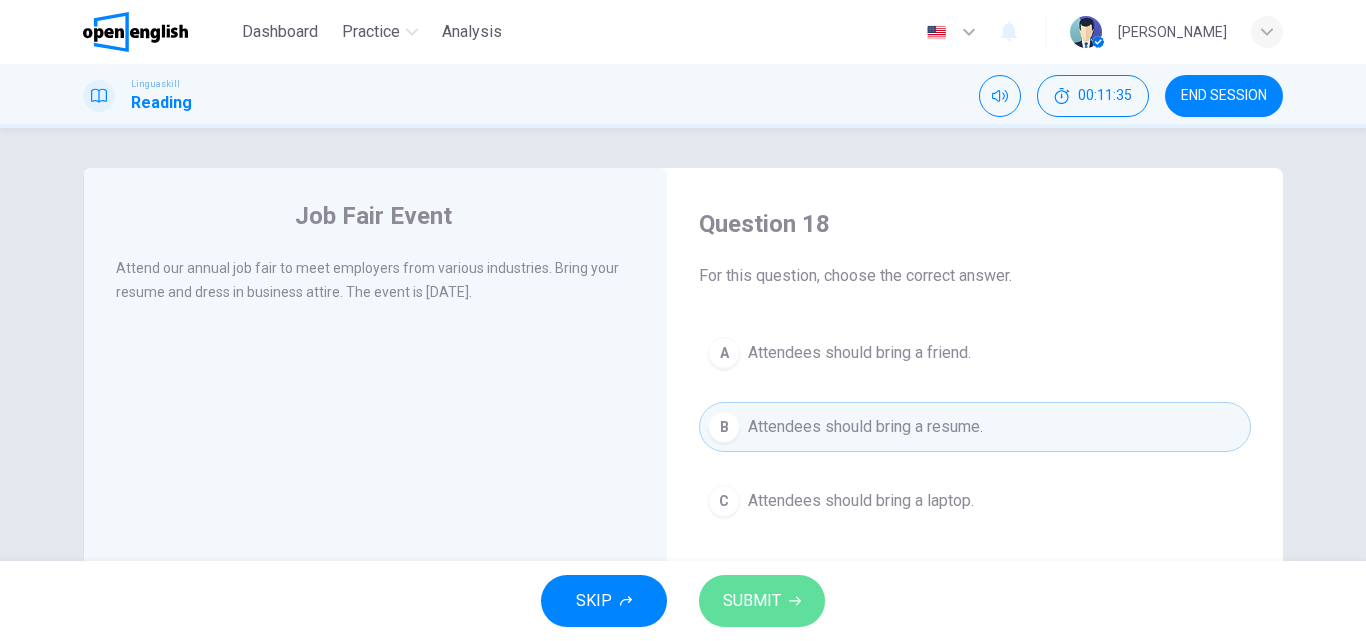 click 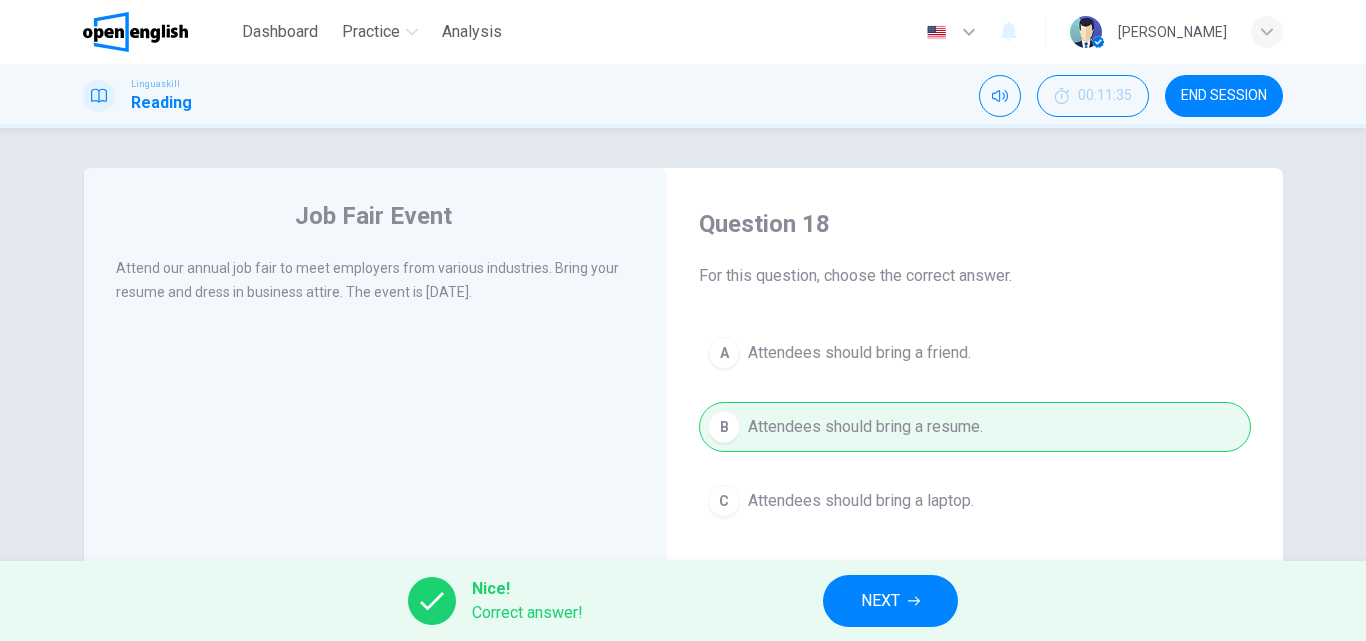 click on "NEXT" at bounding box center [890, 601] 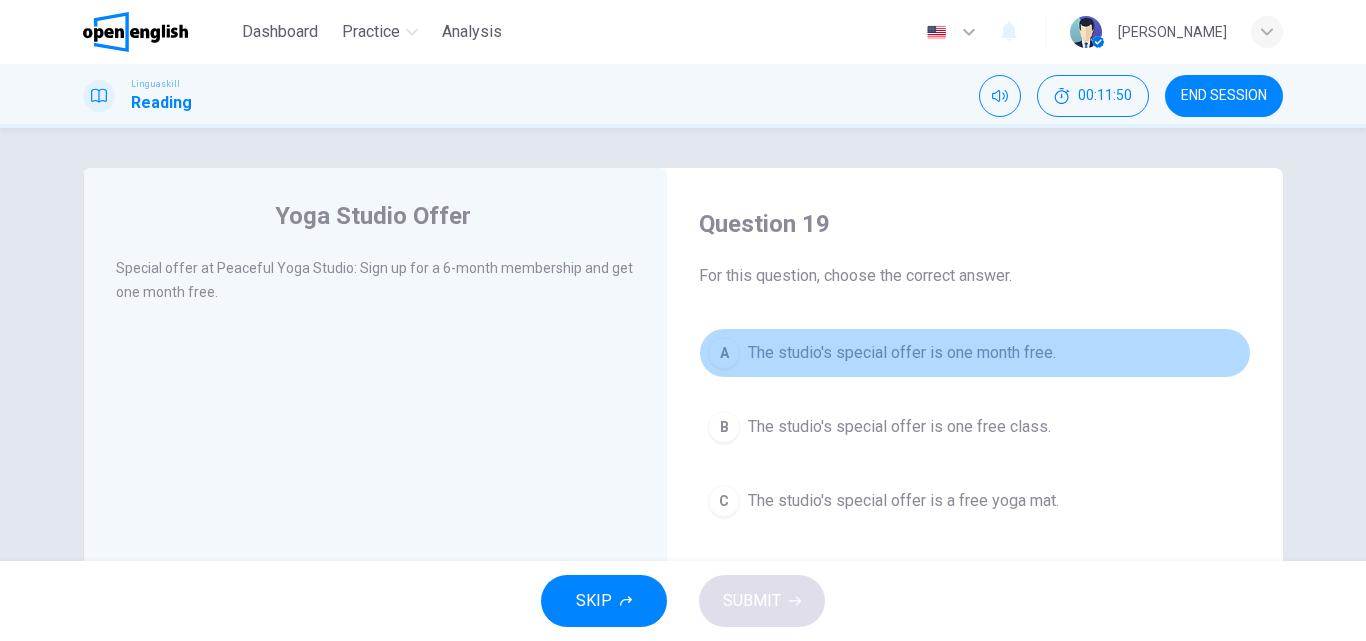 click on "A" at bounding box center (724, 353) 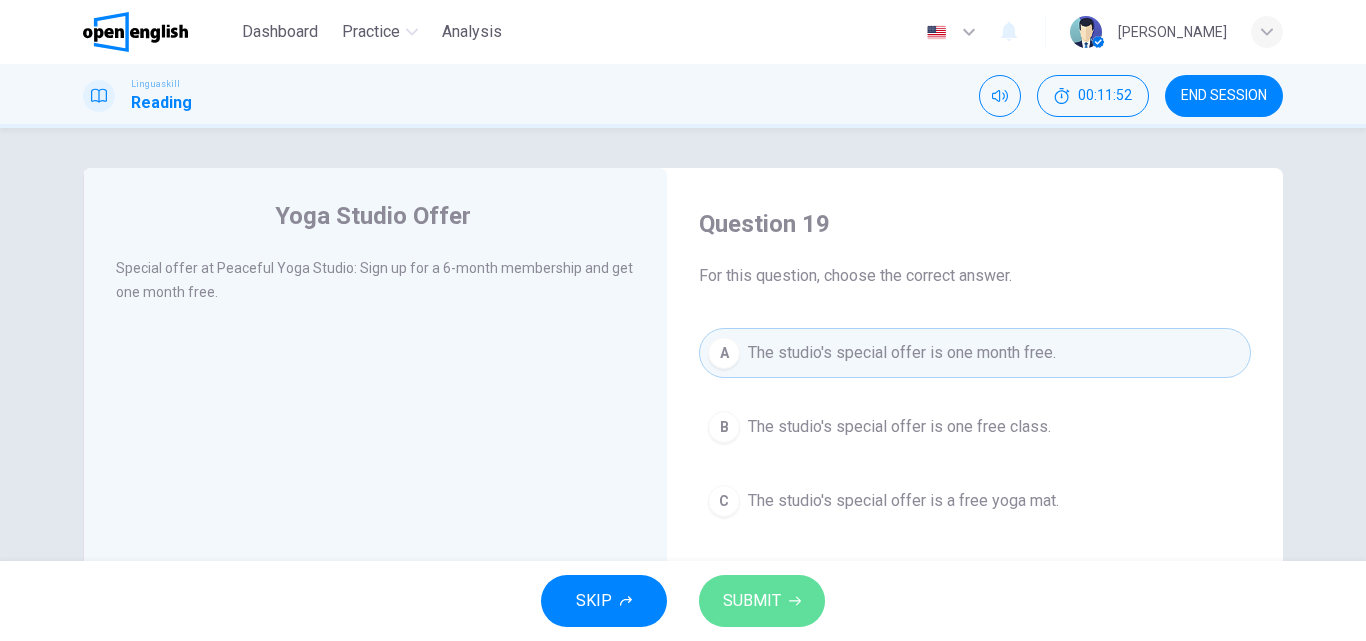 click on "SUBMIT" at bounding box center (752, 601) 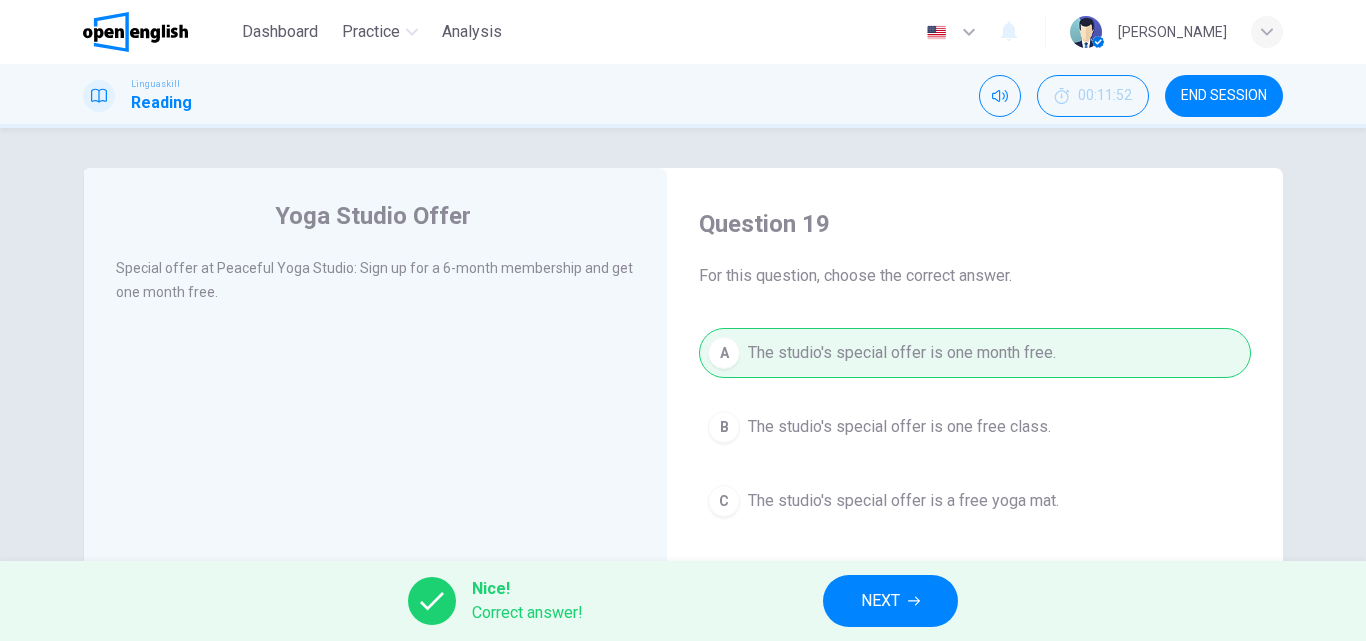 click on "NEXT" at bounding box center [880, 601] 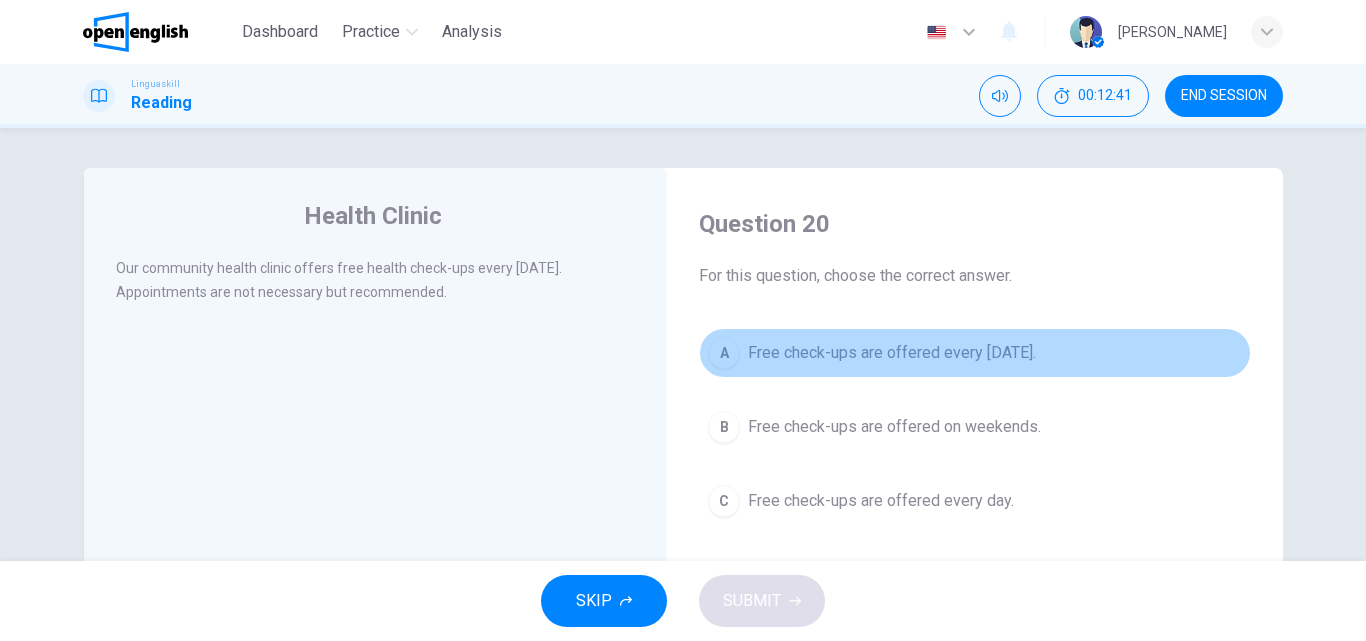 click on "A" at bounding box center (724, 353) 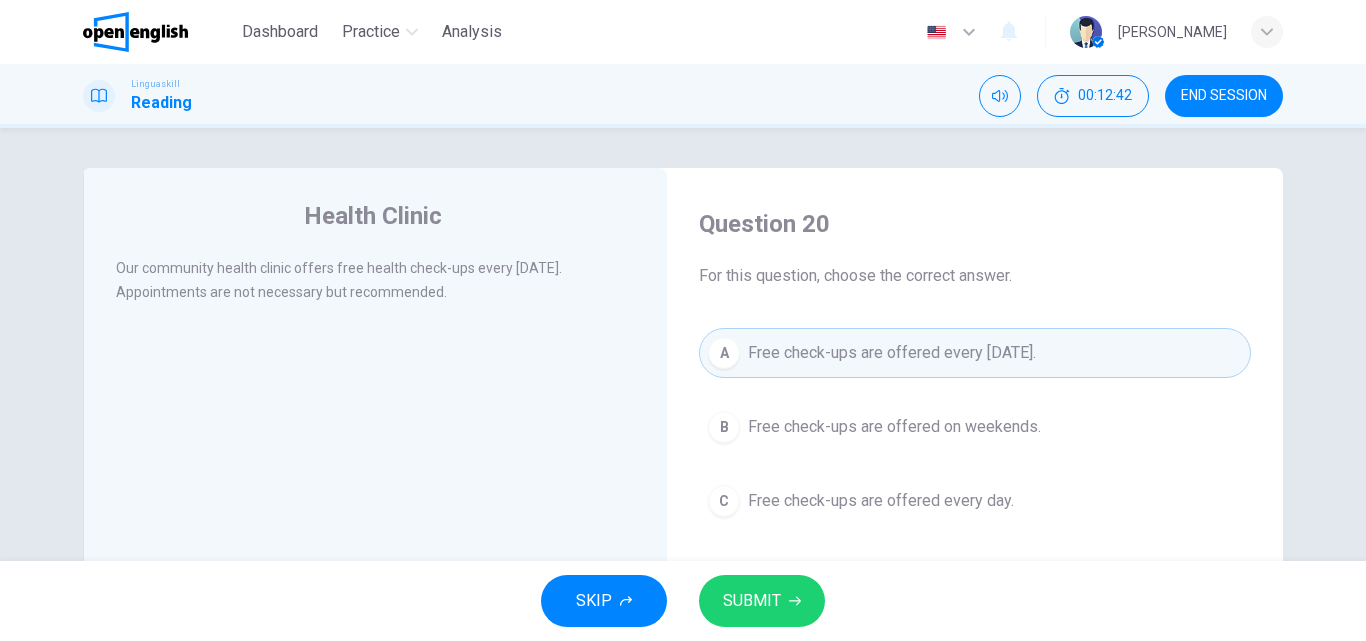 click on "SUBMIT" at bounding box center (762, 601) 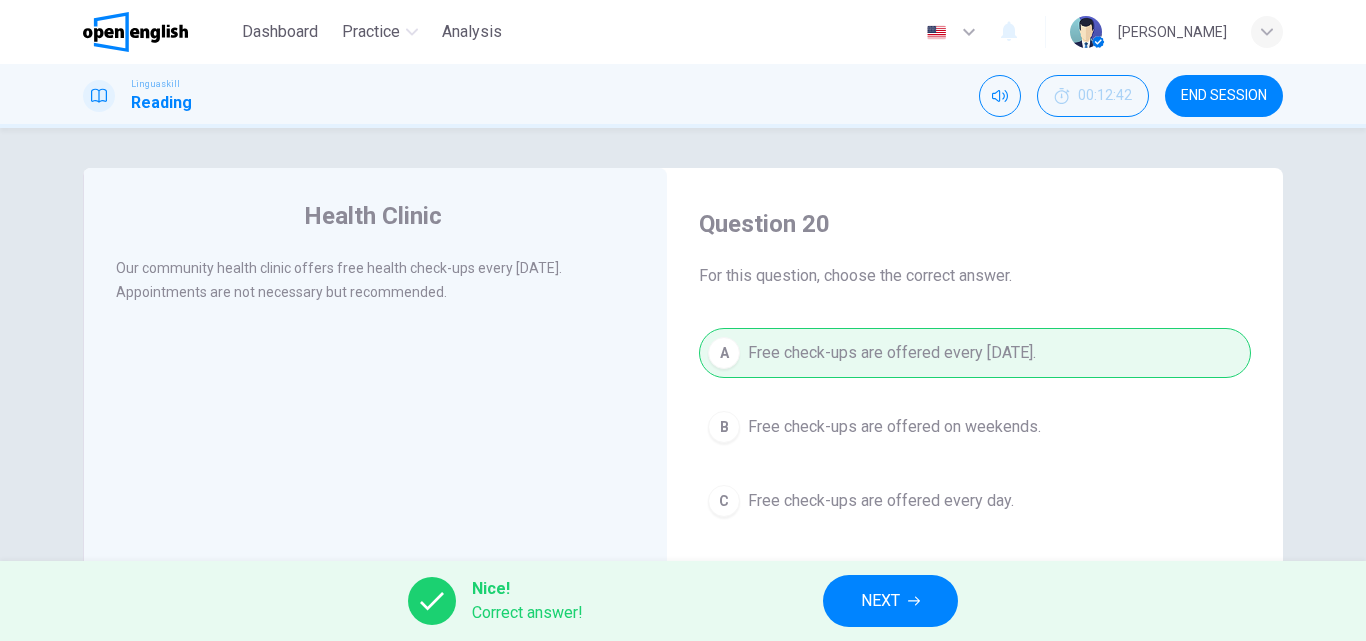 click on "NEXT" at bounding box center (890, 601) 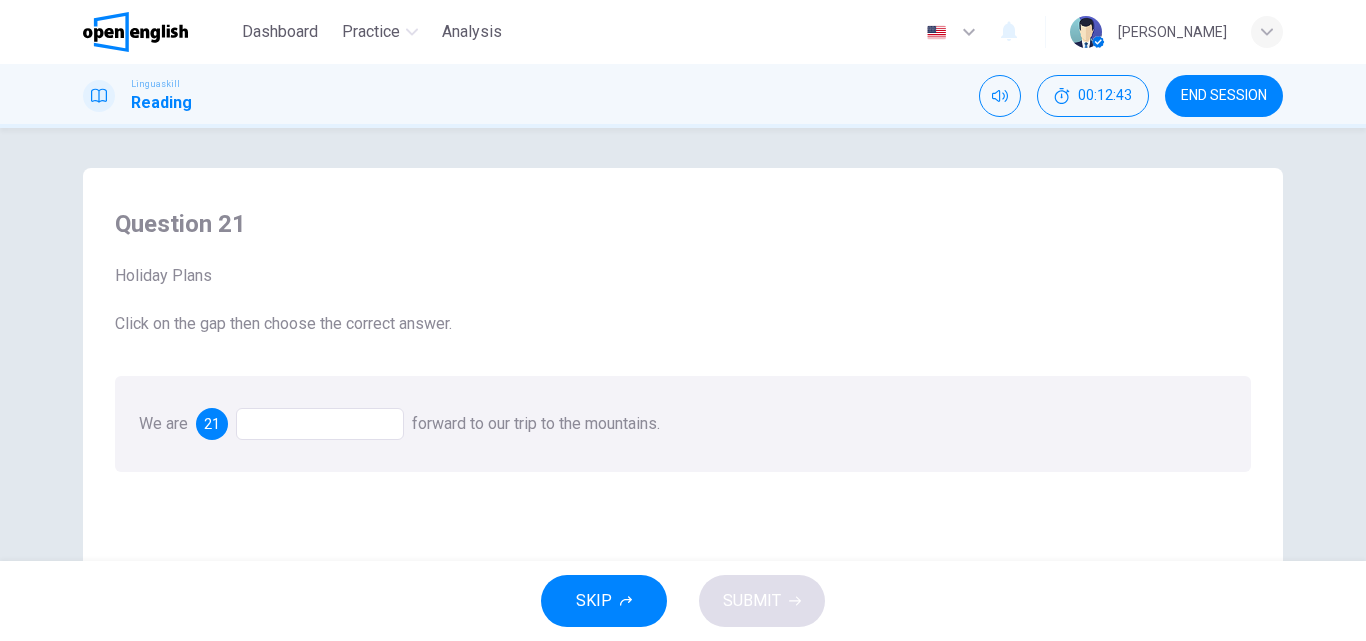 click at bounding box center (320, 424) 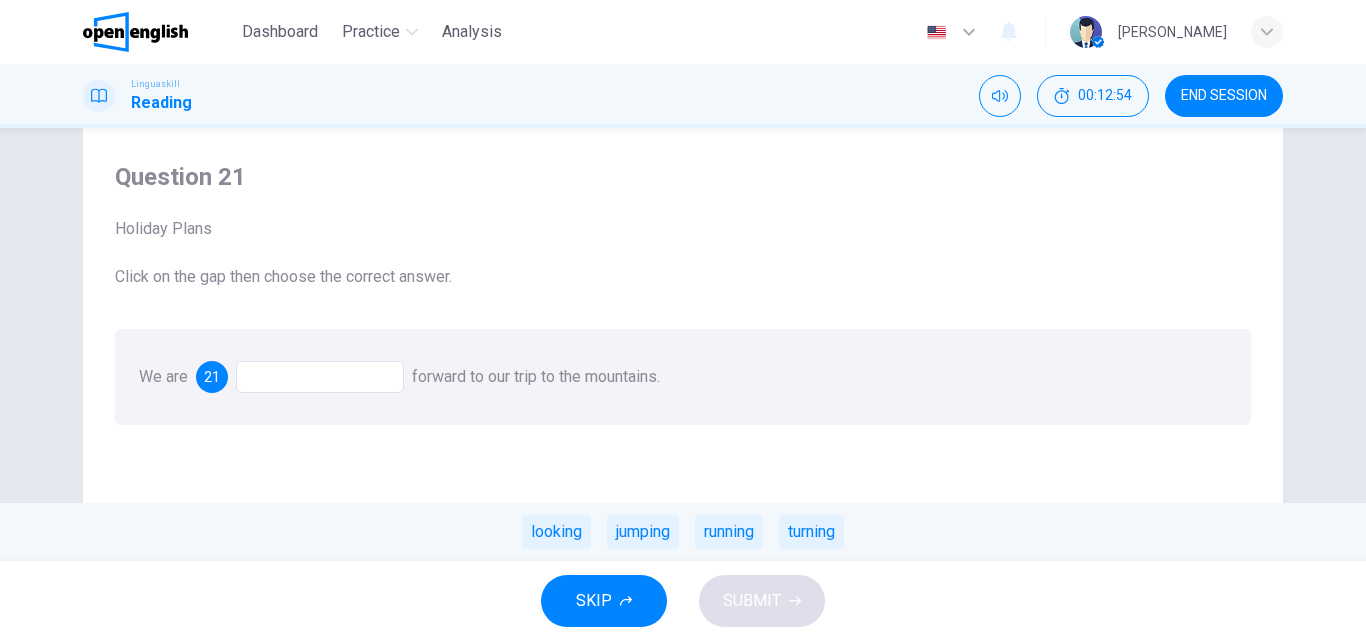 scroll, scrollTop: 44, scrollLeft: 0, axis: vertical 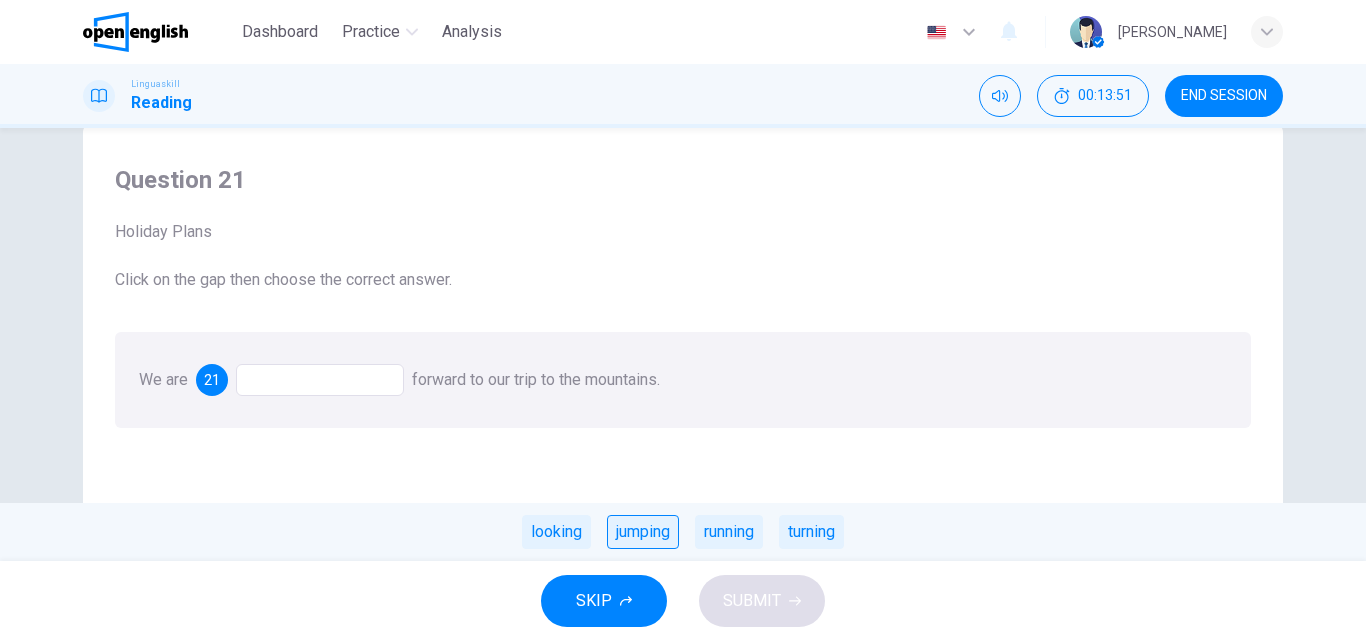click on "jumping" at bounding box center (643, 532) 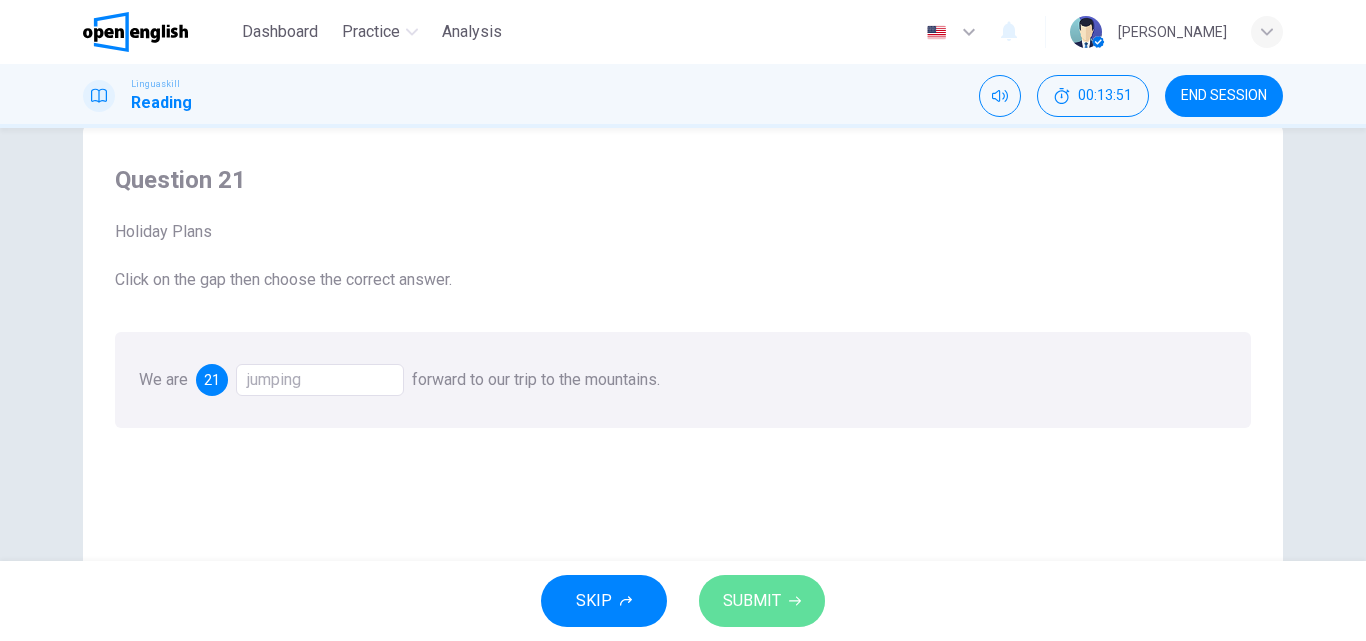click on "SUBMIT" at bounding box center (752, 601) 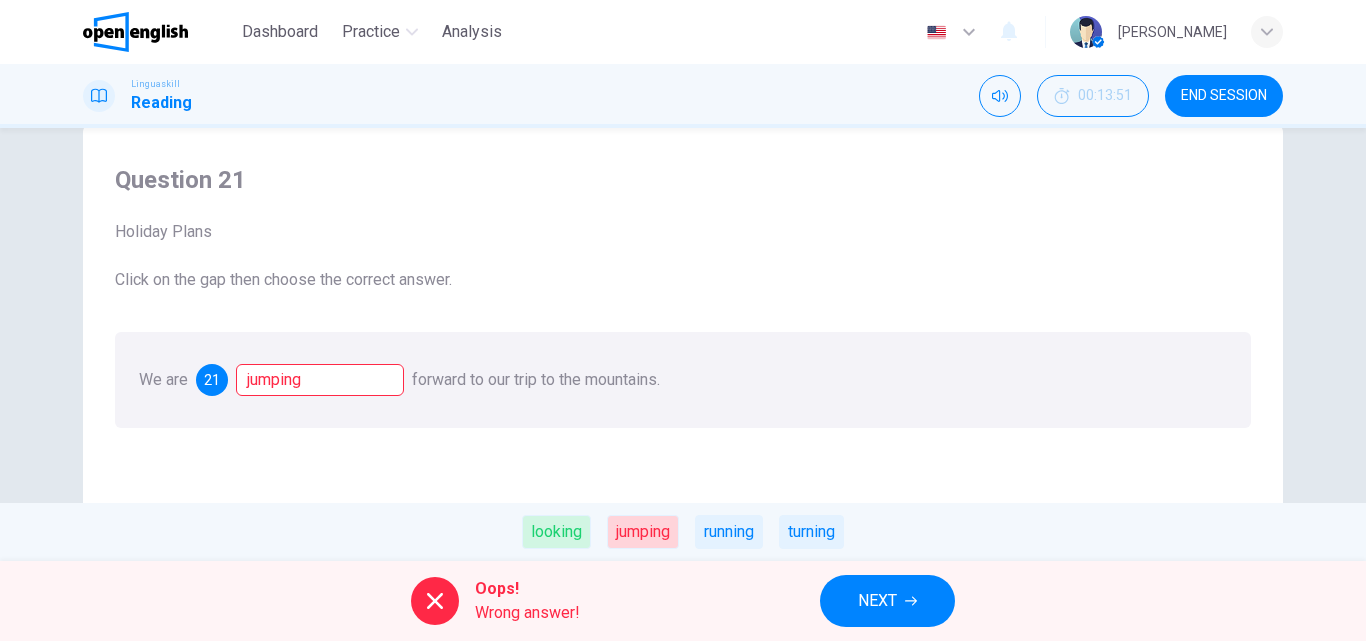 click on "NEXT" at bounding box center [887, 601] 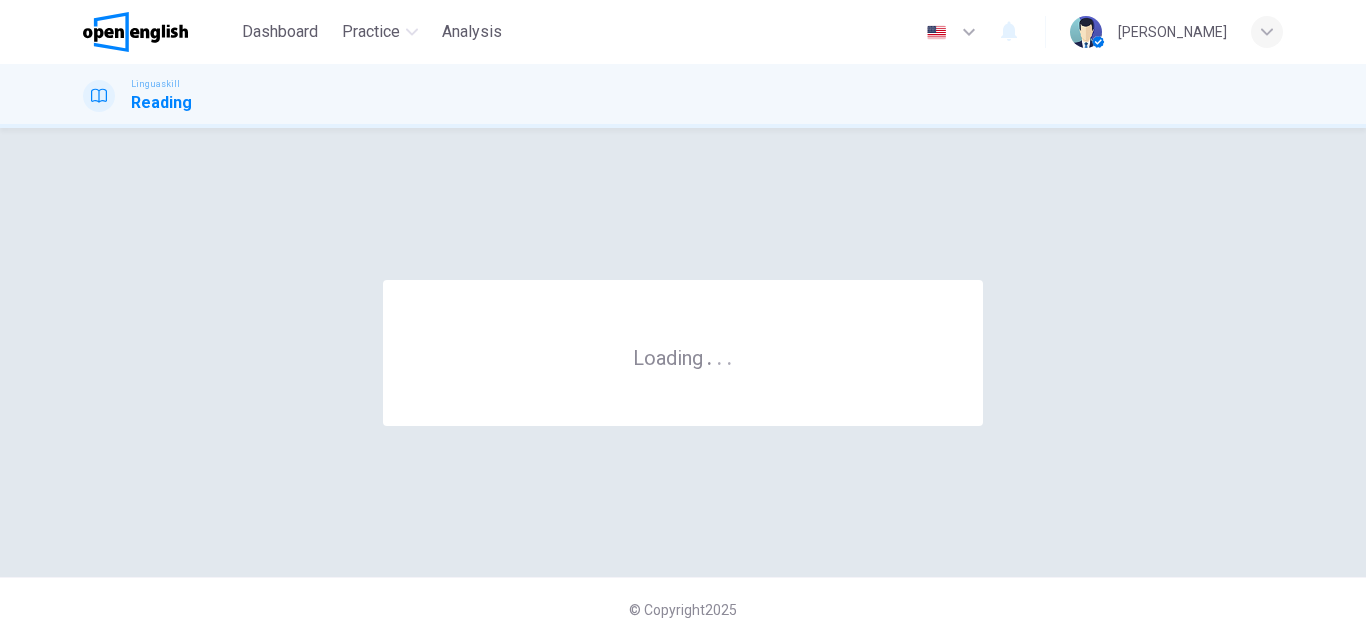 scroll, scrollTop: 0, scrollLeft: 0, axis: both 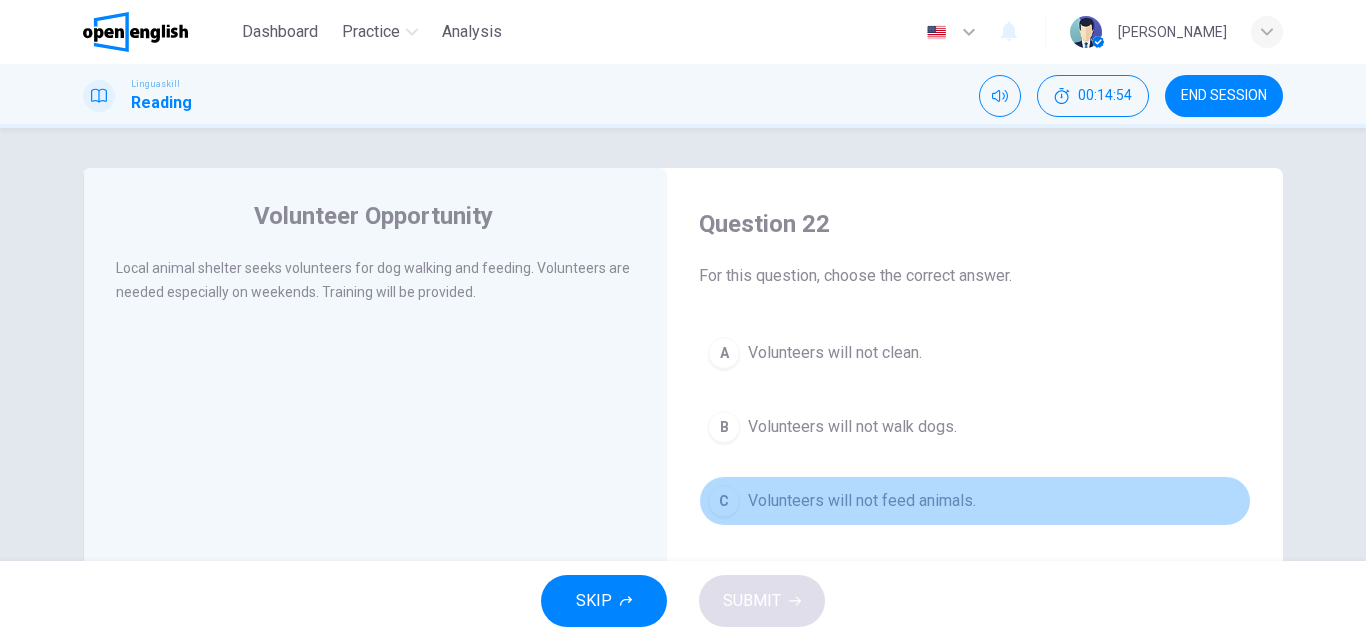 click on "C" at bounding box center (724, 501) 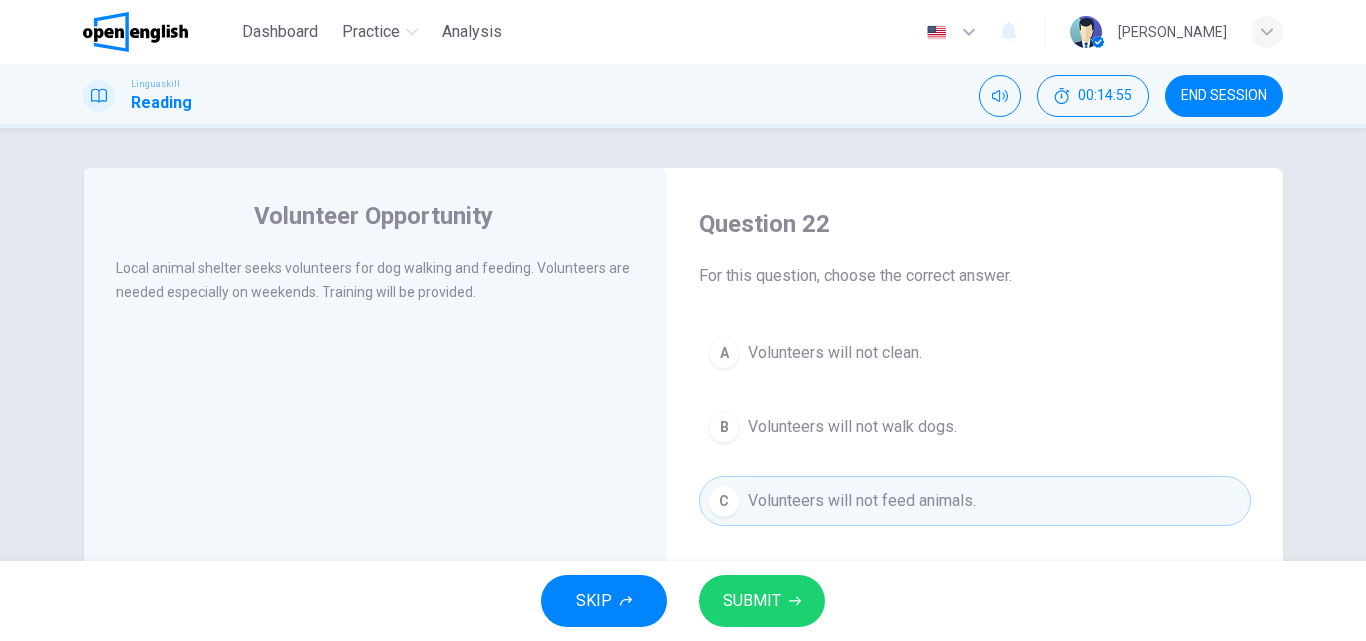 click on "SUBMIT" at bounding box center [752, 601] 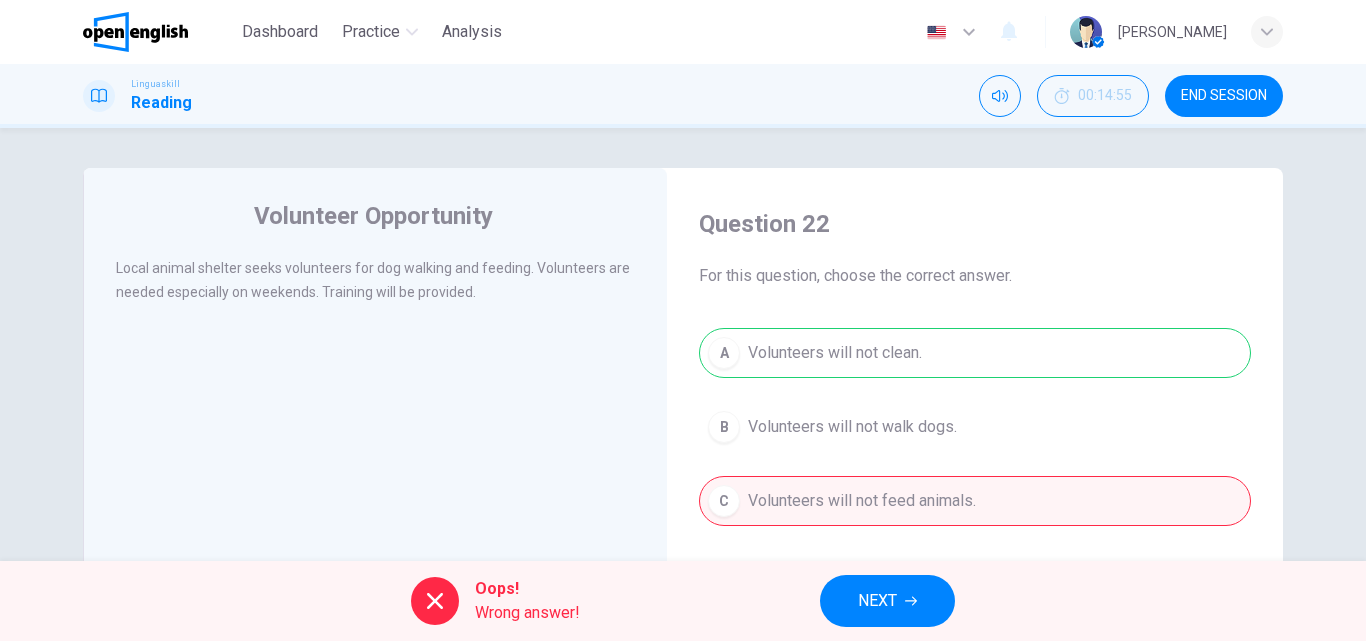 click on "NEXT" at bounding box center [877, 601] 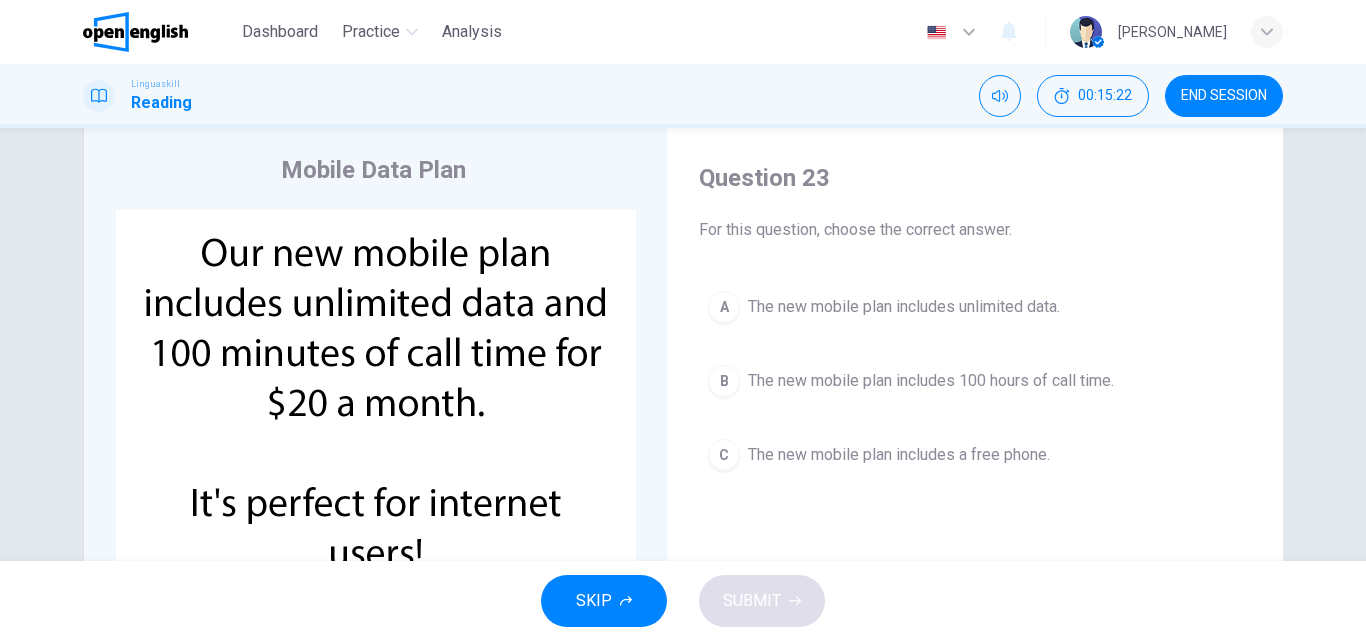 scroll, scrollTop: 38, scrollLeft: 0, axis: vertical 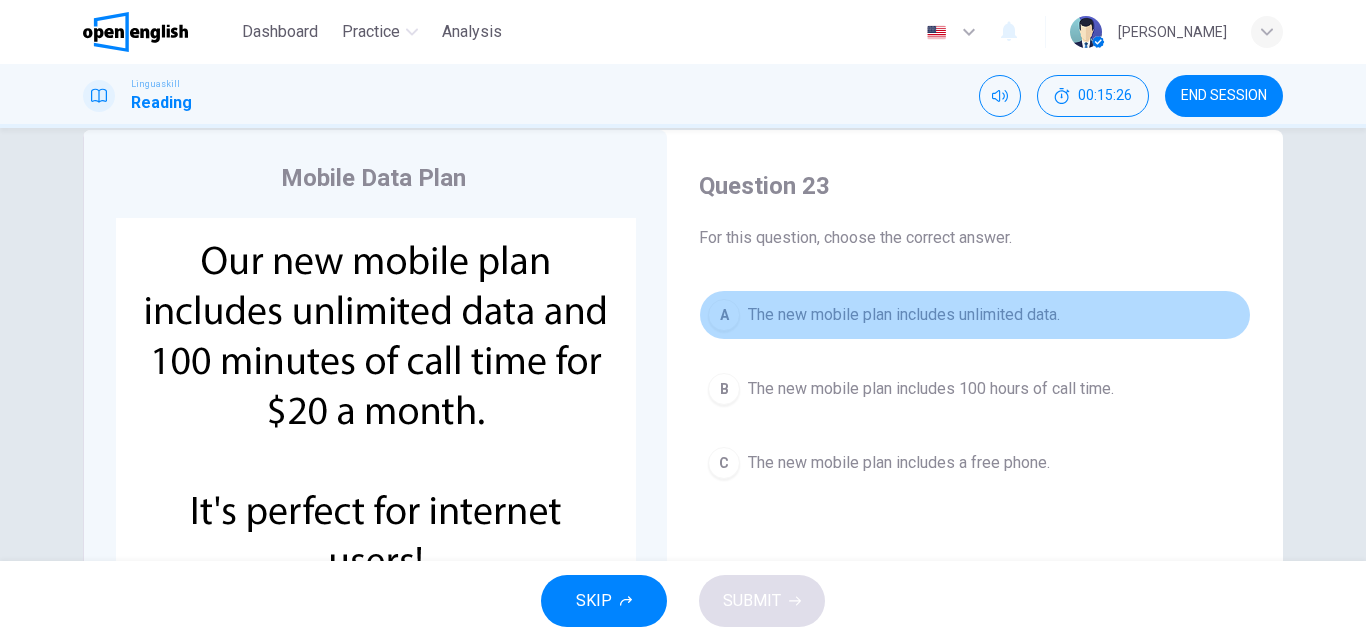 click on "A" at bounding box center [724, 315] 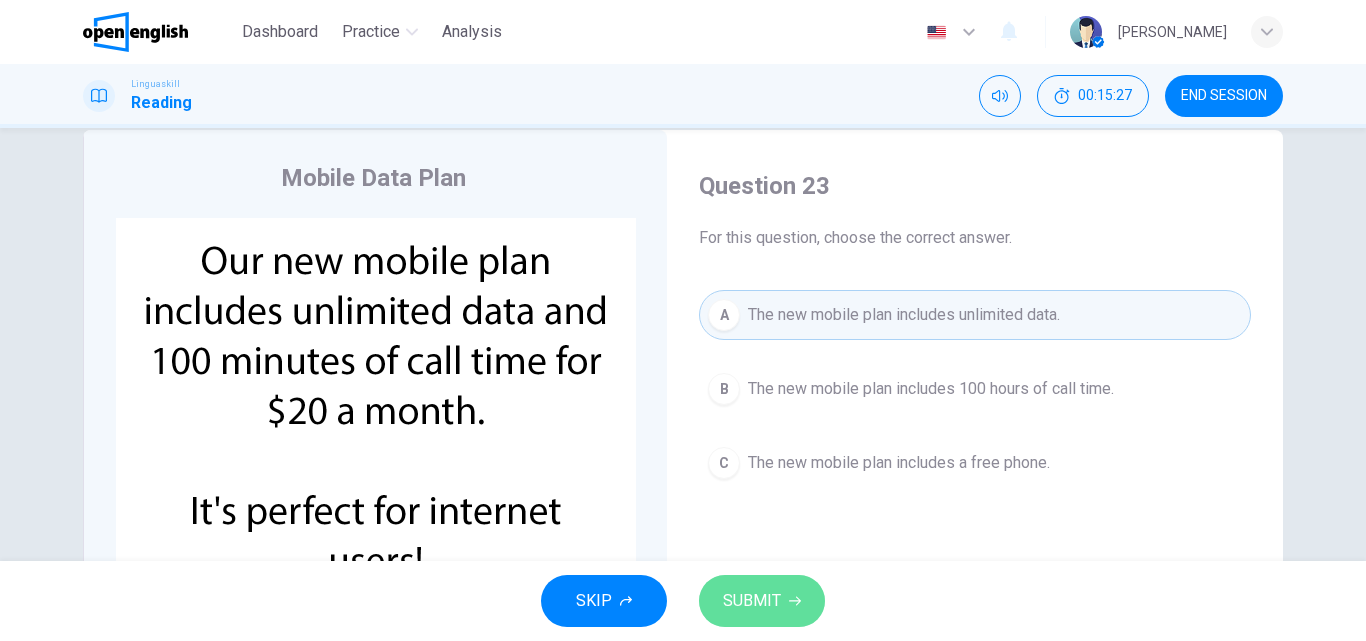 click on "SUBMIT" at bounding box center (762, 601) 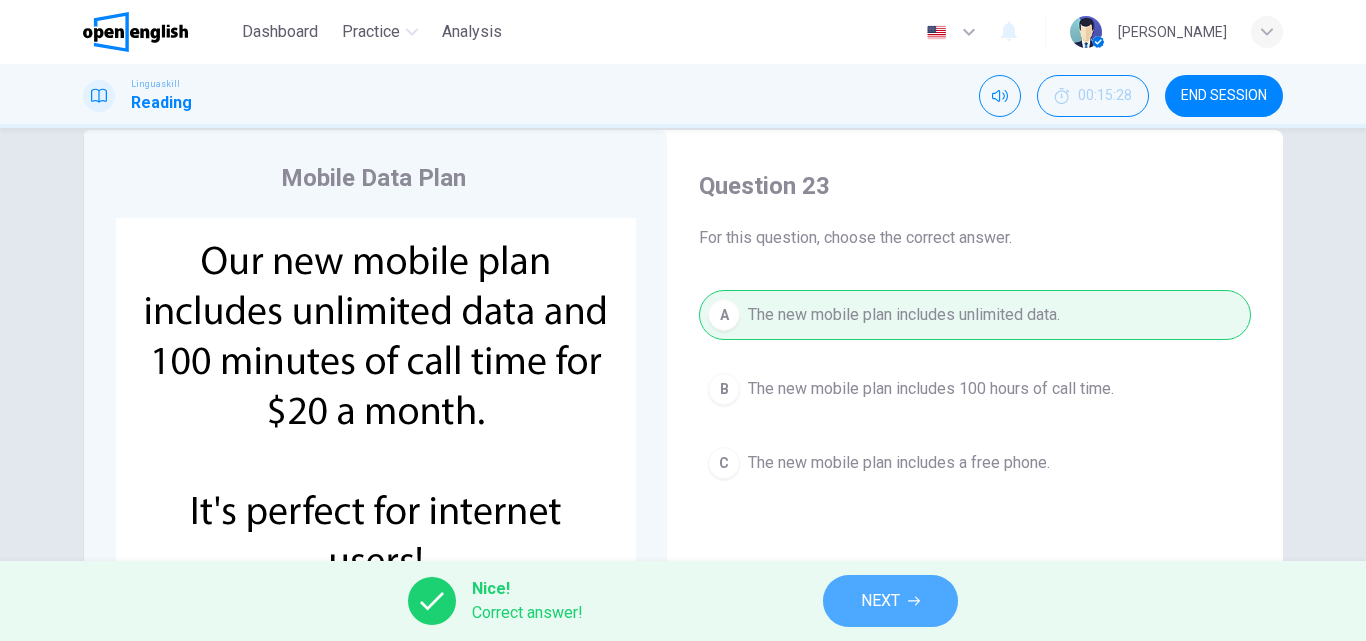 click on "NEXT" at bounding box center (890, 601) 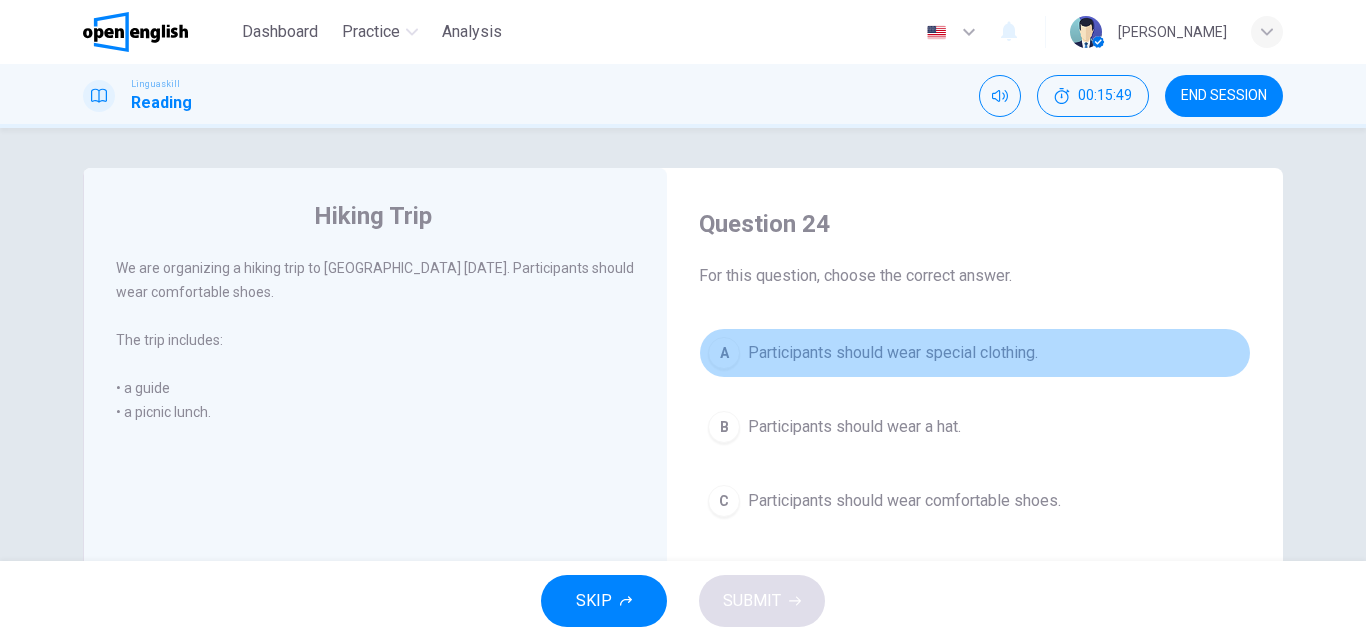 click on "A Participants should wear special clothing." at bounding box center (975, 353) 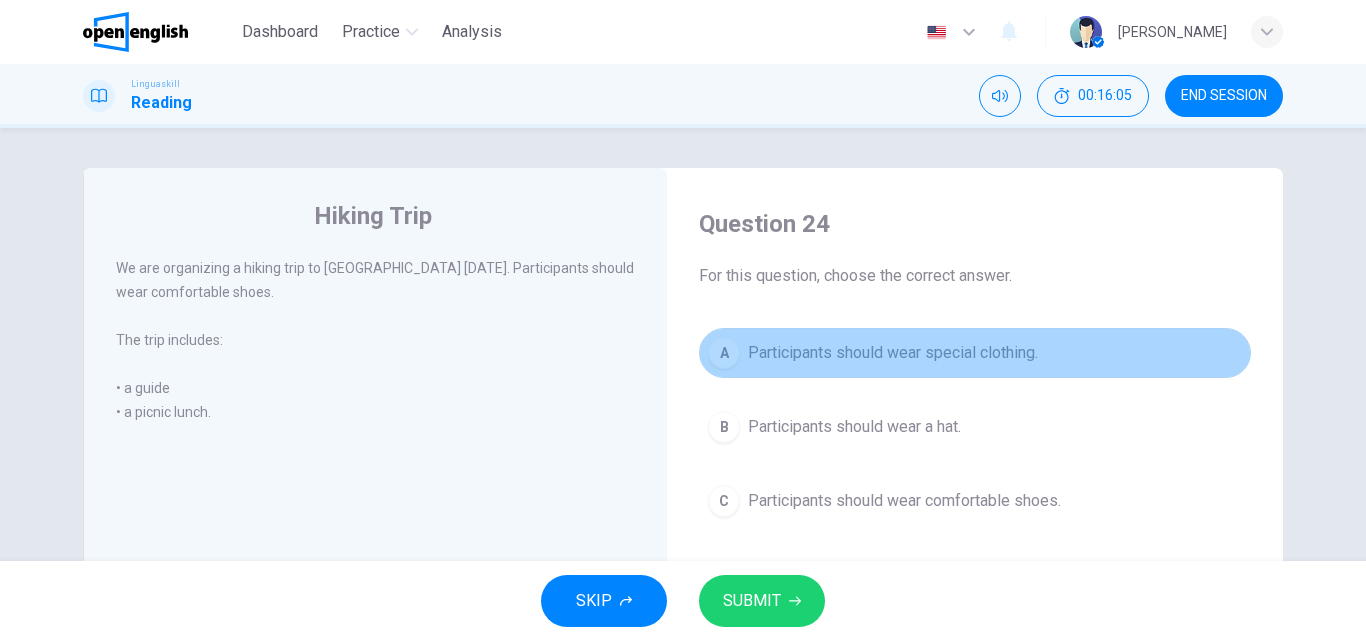 drag, startPoint x: 844, startPoint y: 377, endPoint x: 822, endPoint y: 410, distance: 39.661064 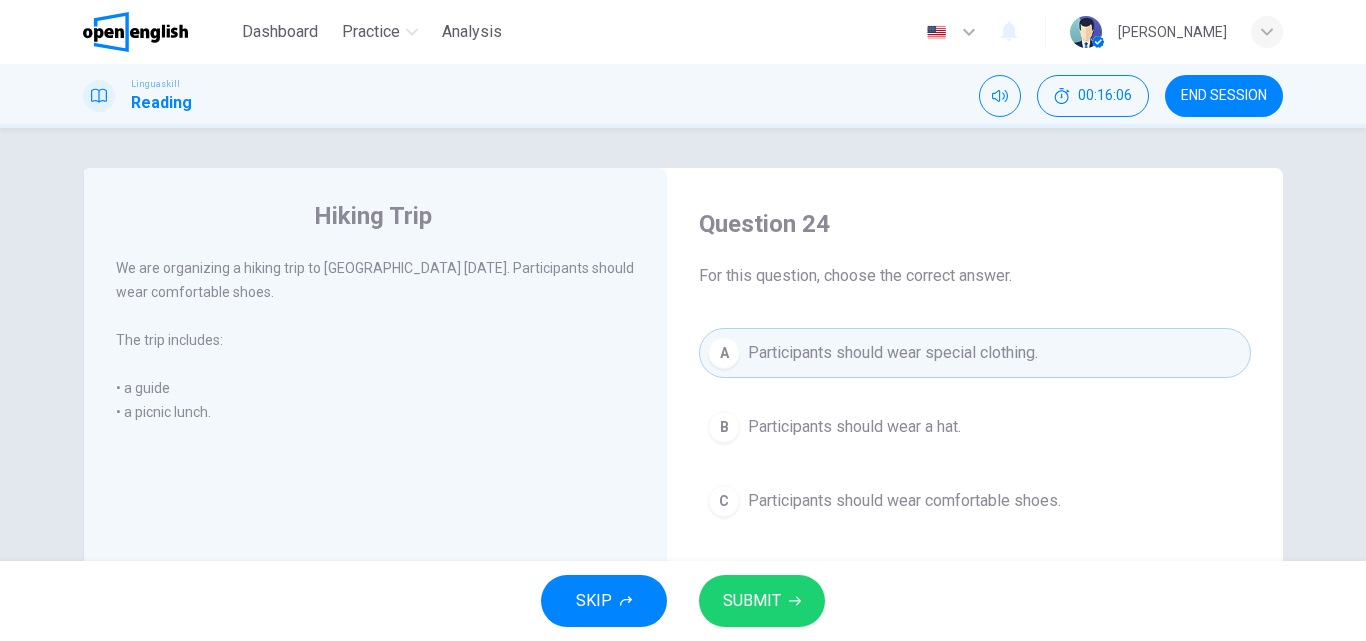 click on "SUBMIT" at bounding box center [762, 601] 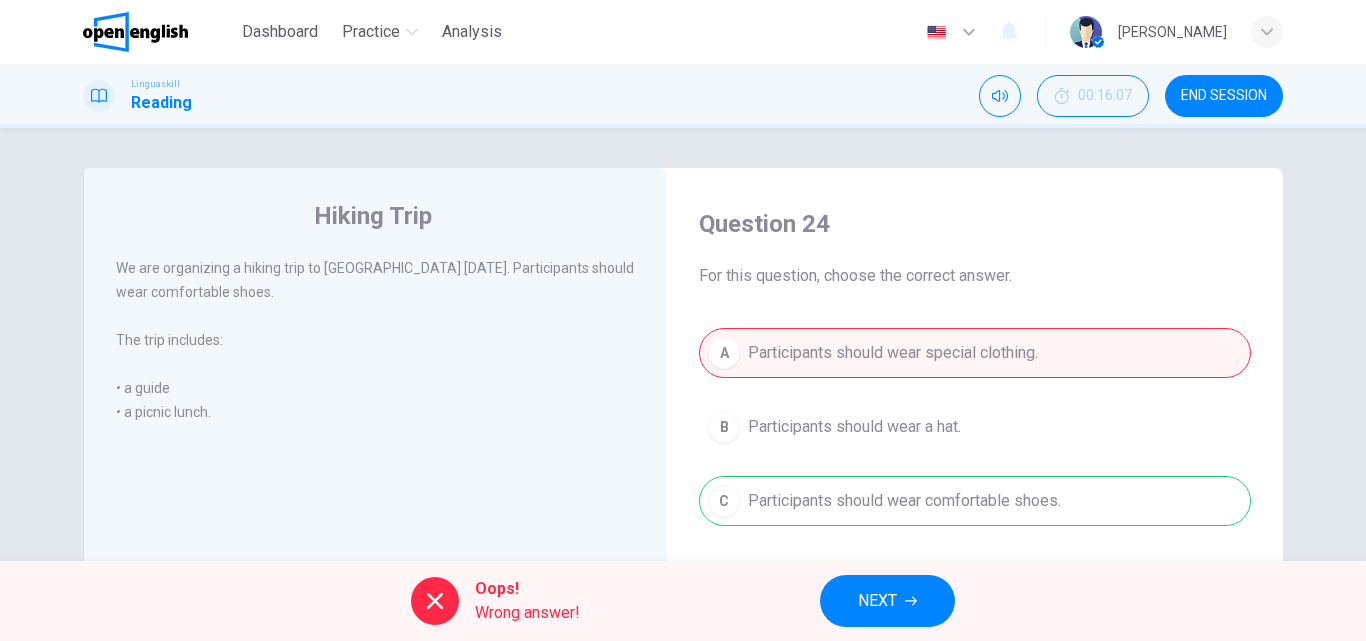 click on "NEXT" at bounding box center (887, 601) 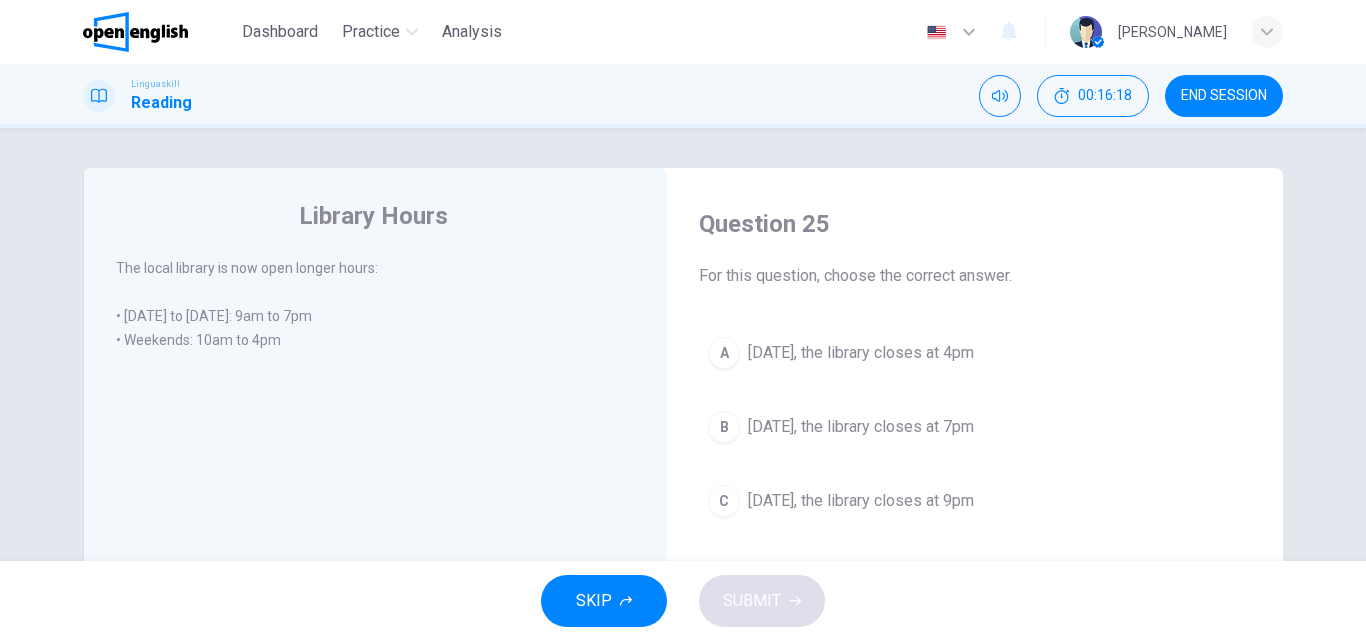 click on "A" at bounding box center [724, 353] 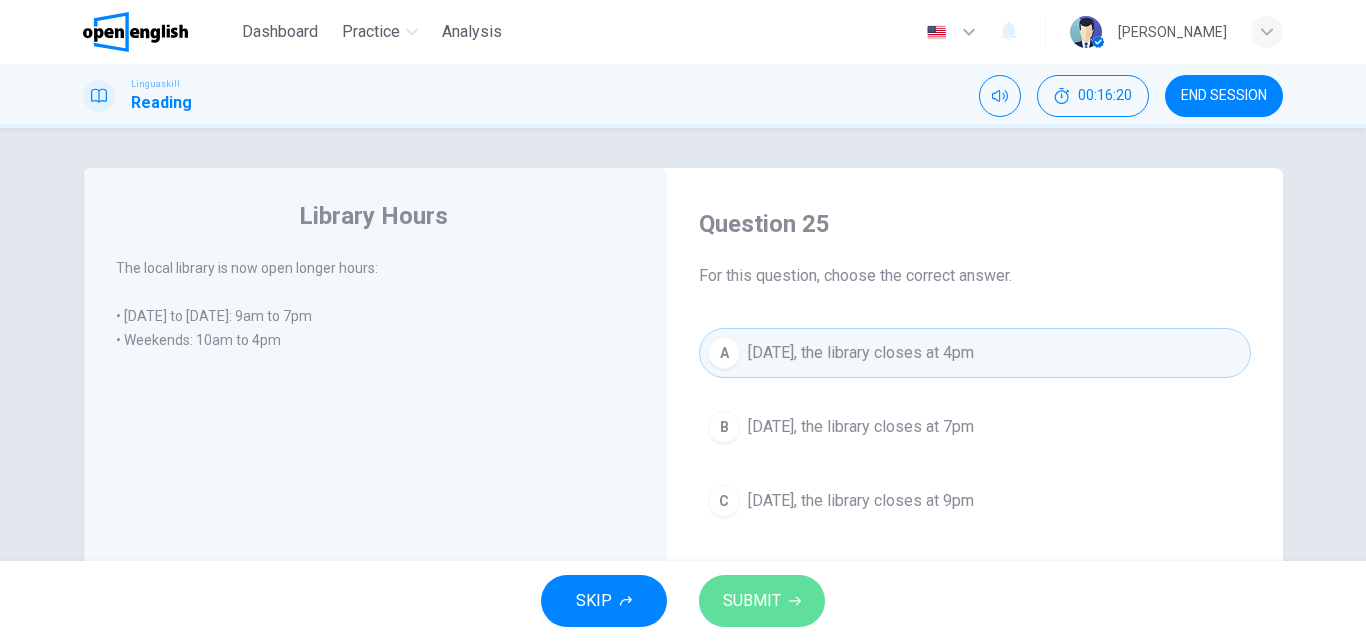 click on "SUBMIT" at bounding box center (762, 601) 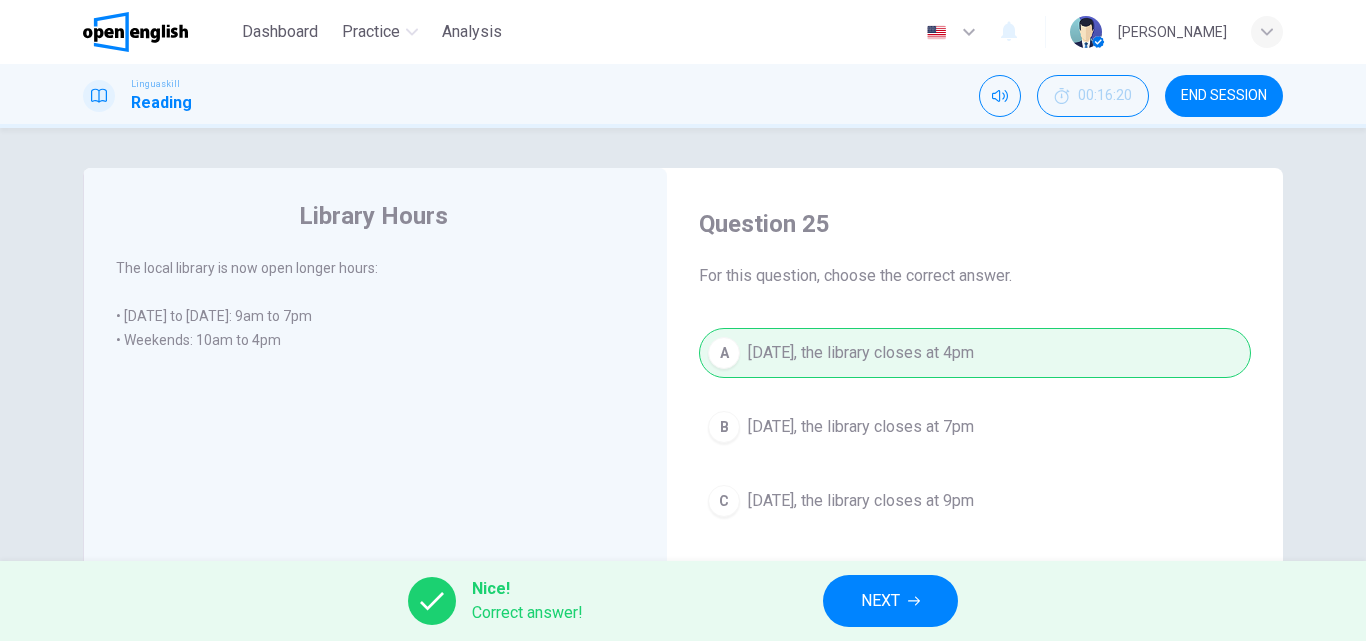 click on "NEXT" at bounding box center (880, 601) 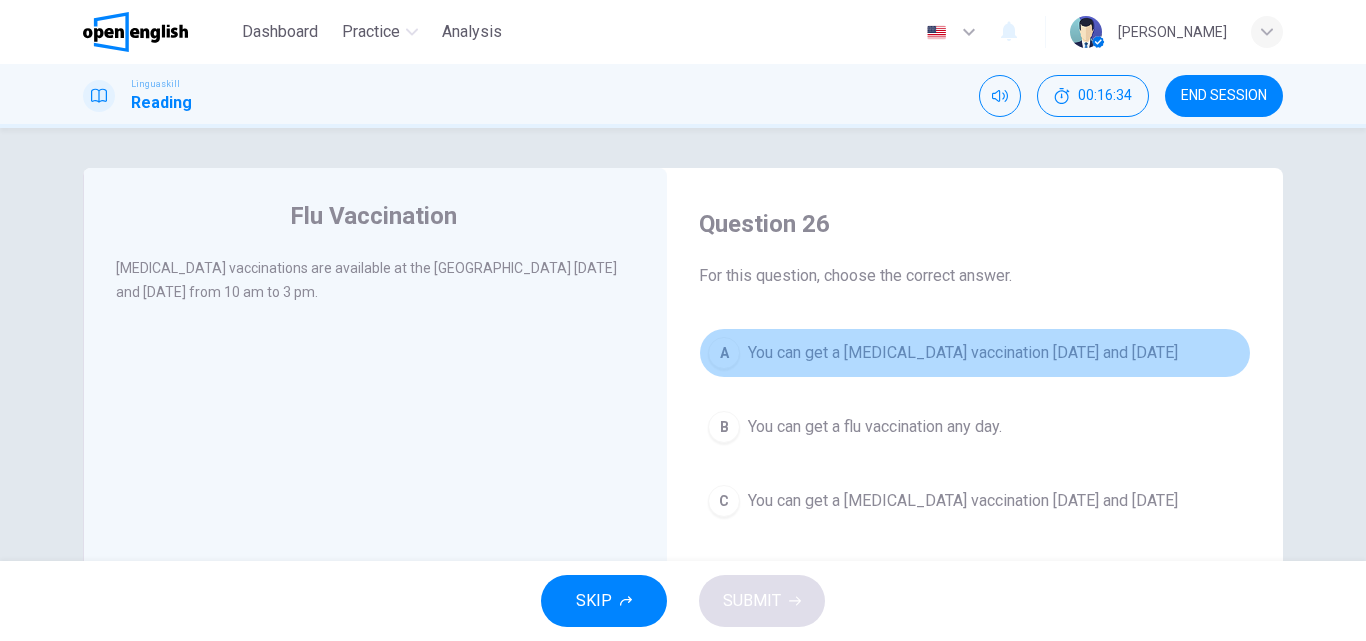 drag, startPoint x: 1003, startPoint y: 356, endPoint x: 946, endPoint y: 423, distance: 87.965904 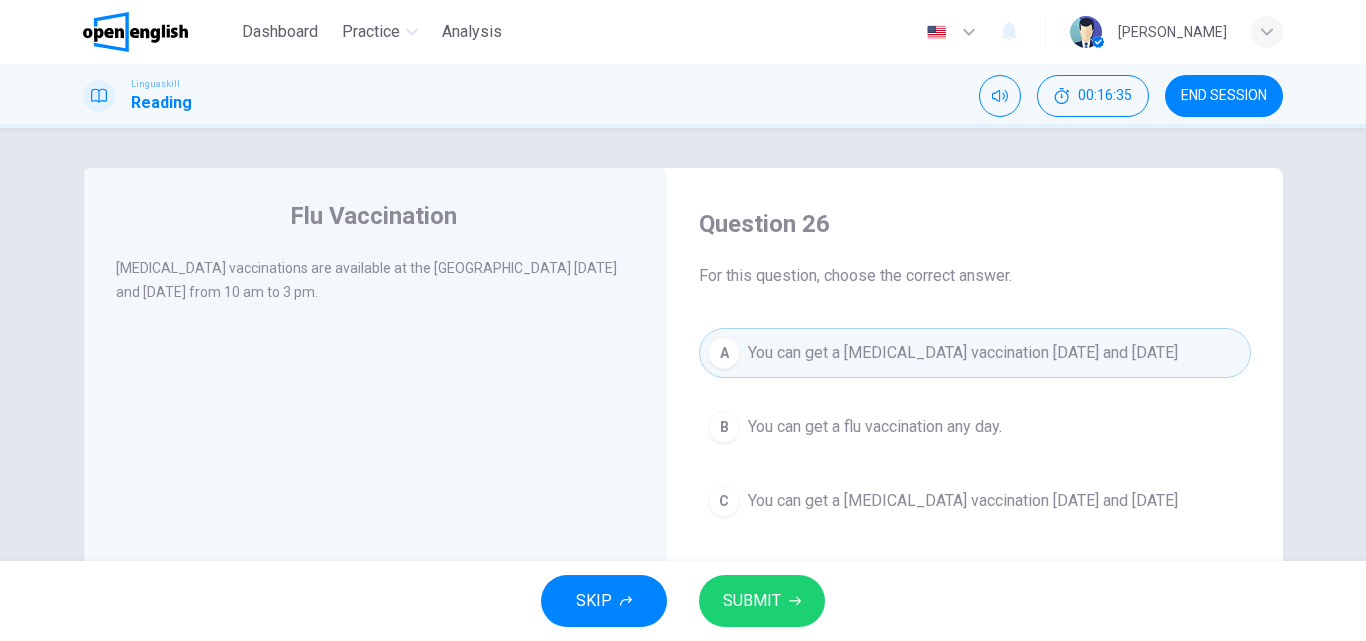 click on "SUBMIT" at bounding box center [762, 601] 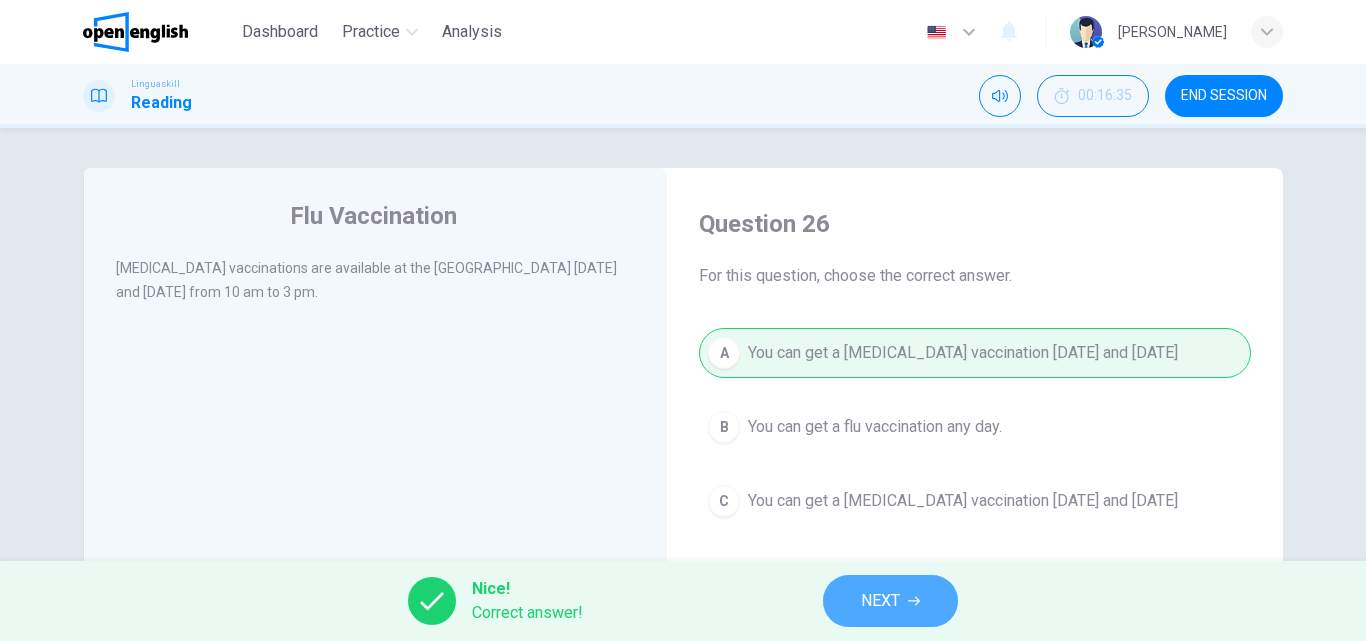 click 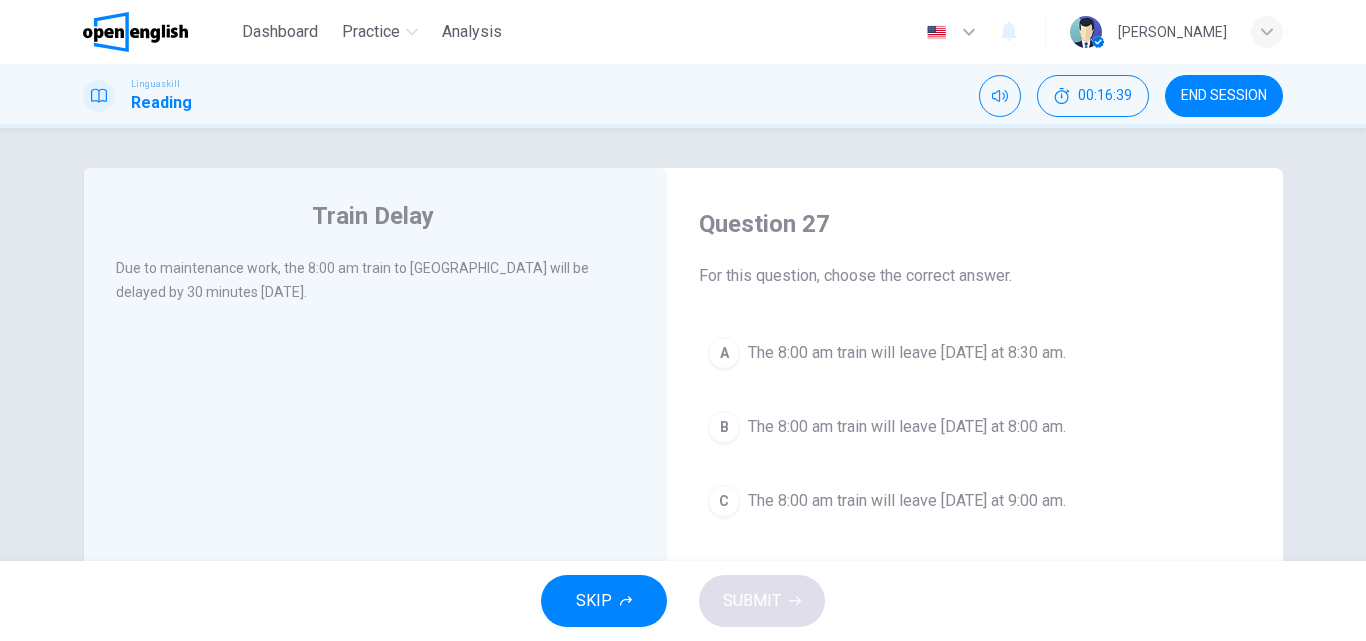 click on "B The 8:00 am train will leave tomorrow at 8:00 am." at bounding box center (975, 427) 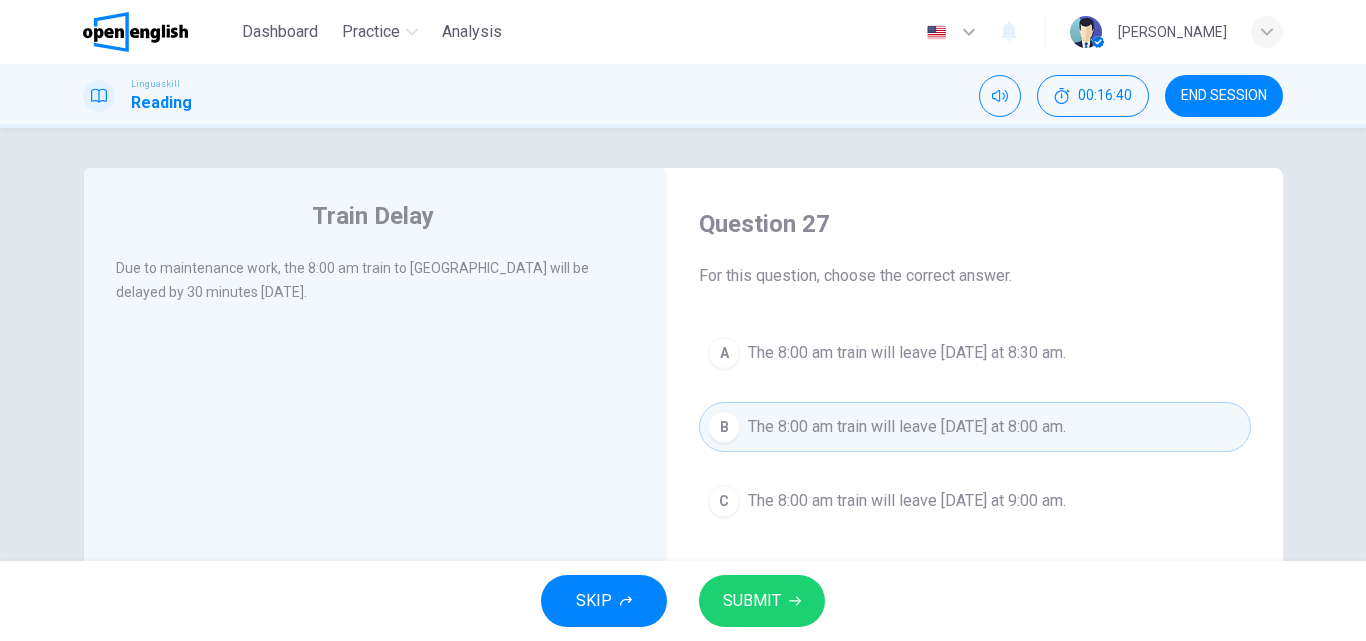 click on "SUBMIT" at bounding box center (752, 601) 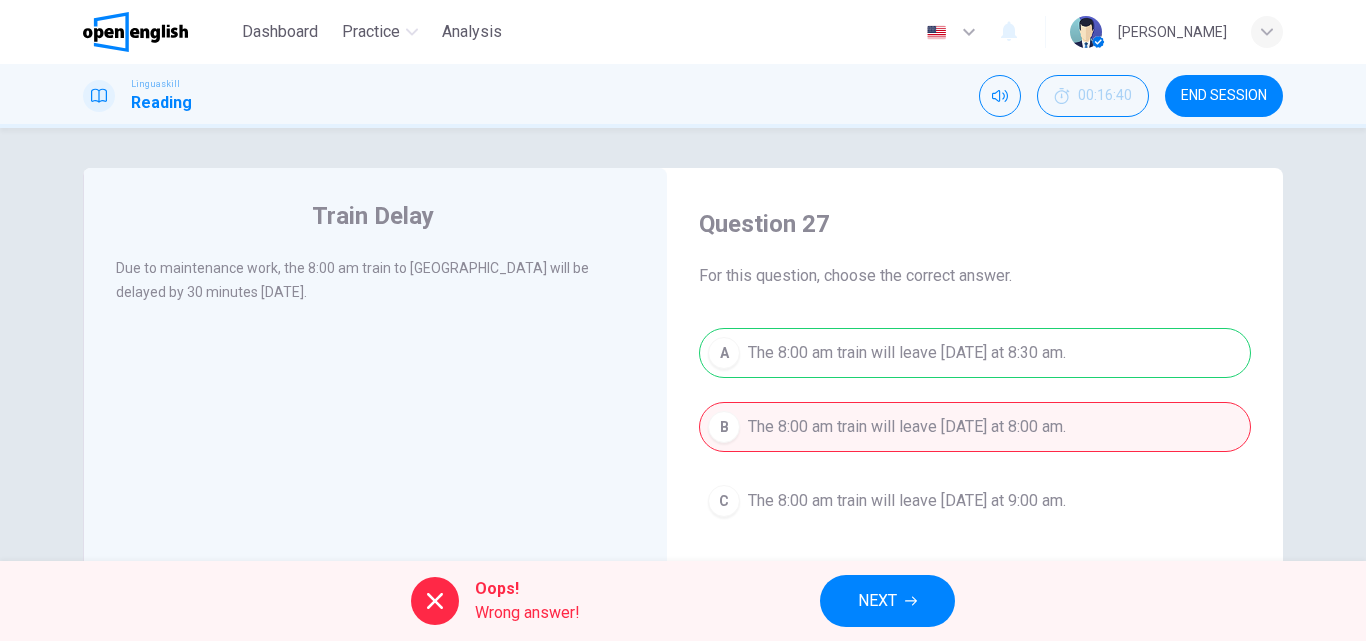click on "NEXT" at bounding box center [877, 601] 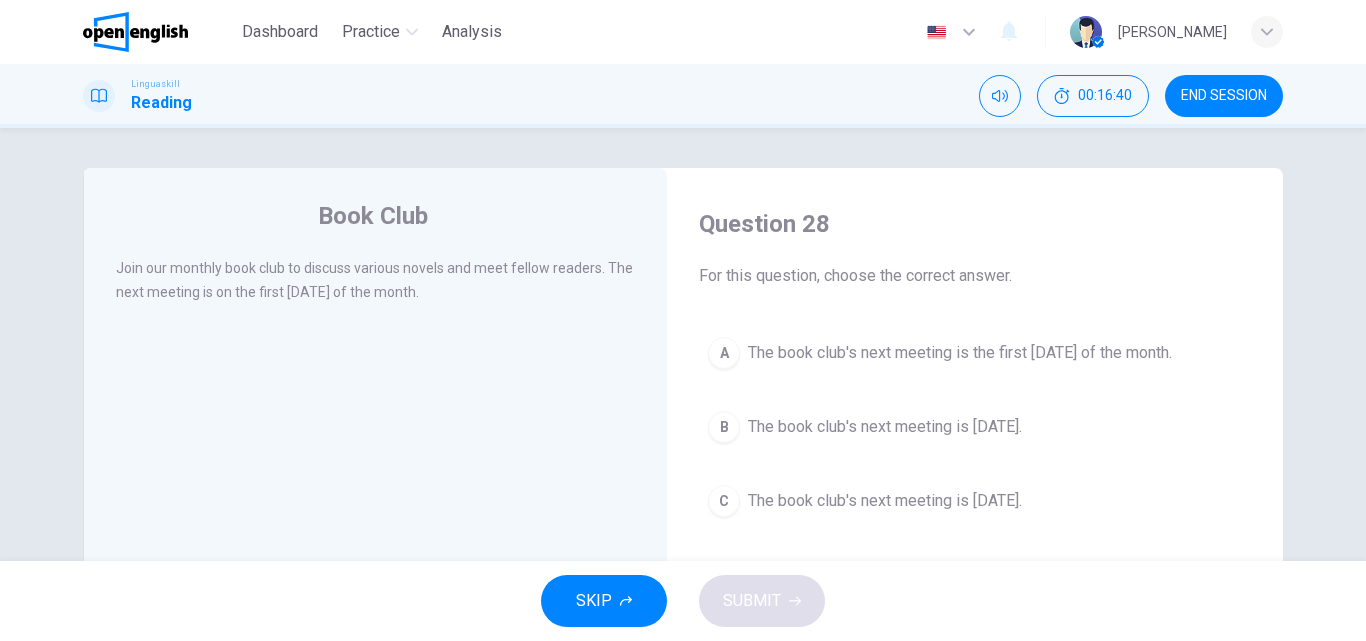 drag, startPoint x: 857, startPoint y: 587, endPoint x: 839, endPoint y: 206, distance: 381.42496 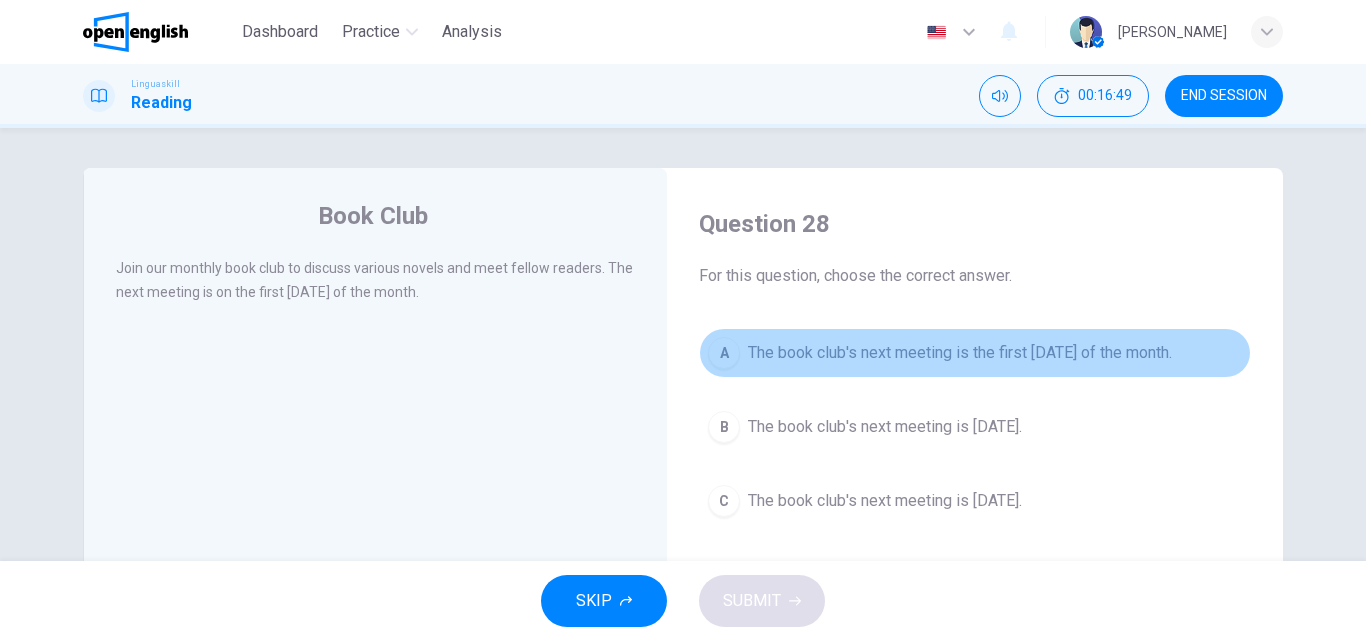 click on "A" at bounding box center (724, 353) 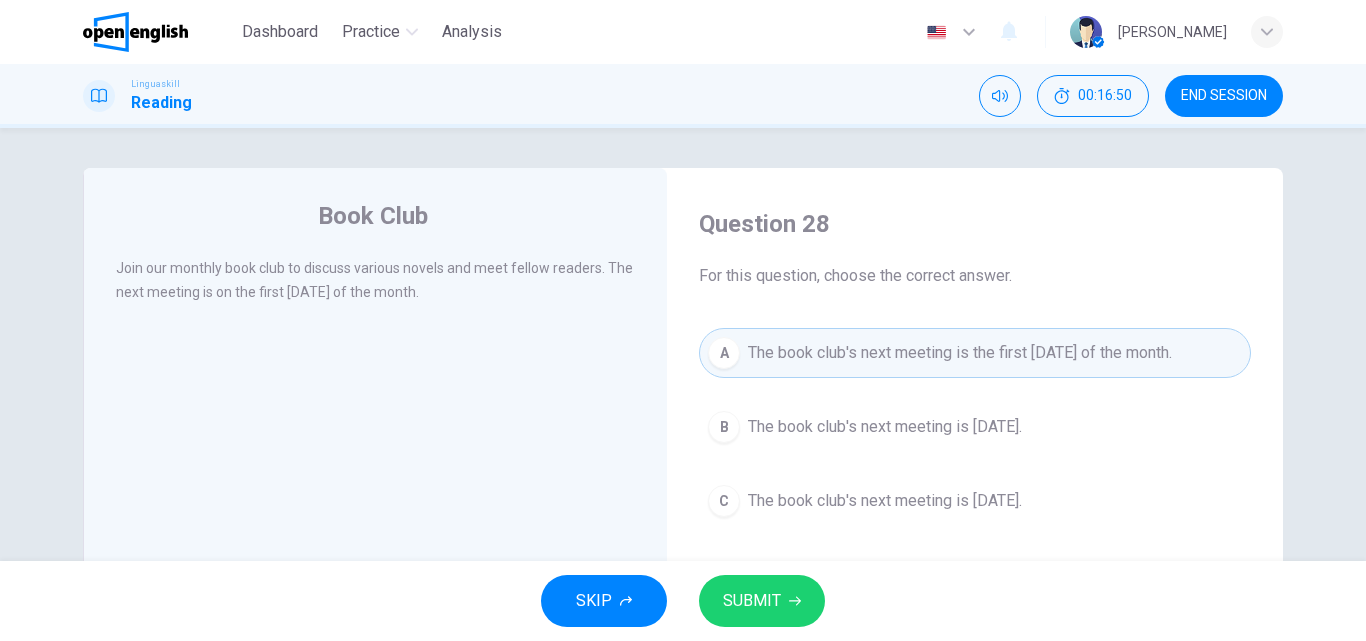 click on "SUBMIT" at bounding box center [762, 601] 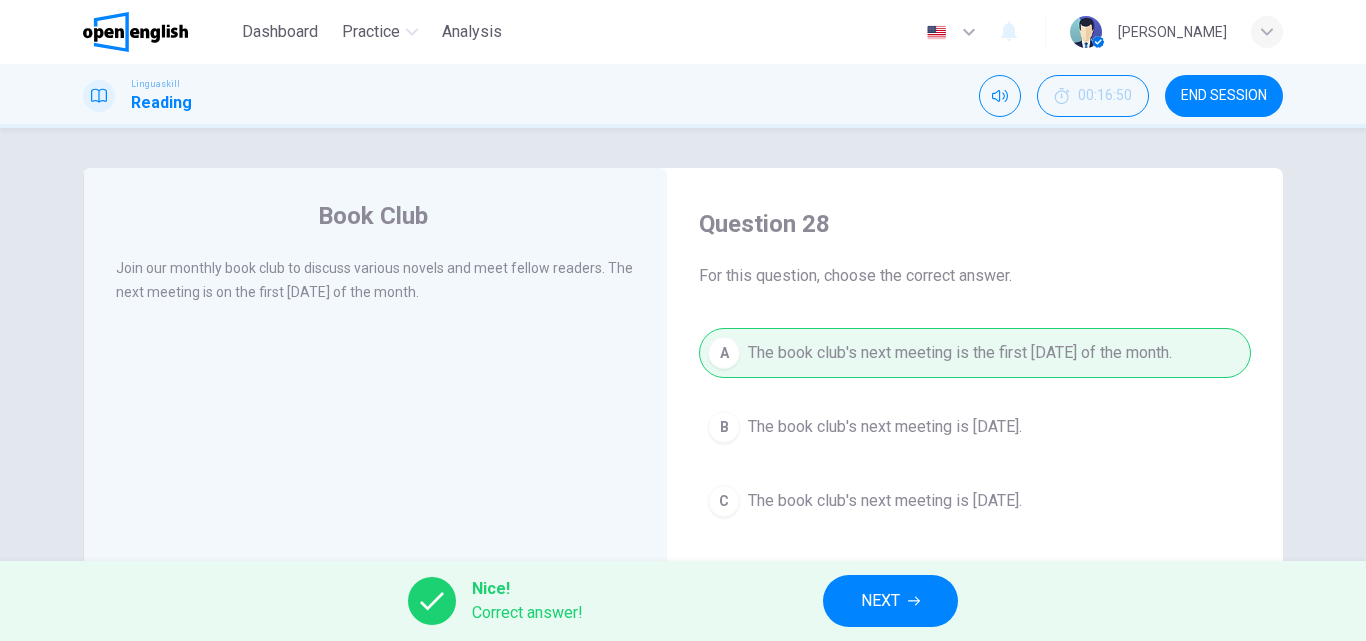 click on "NEXT" at bounding box center [890, 601] 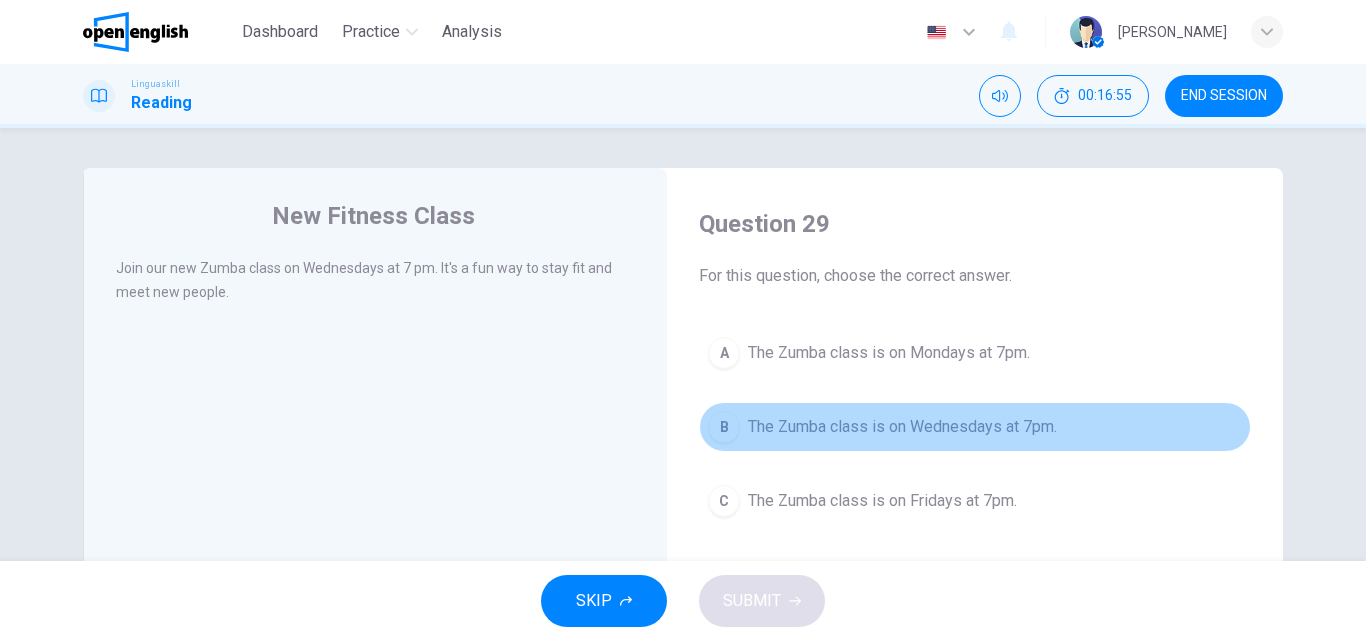 click on "The Zumba class is on Wednesdays at 7pm." at bounding box center (902, 427) 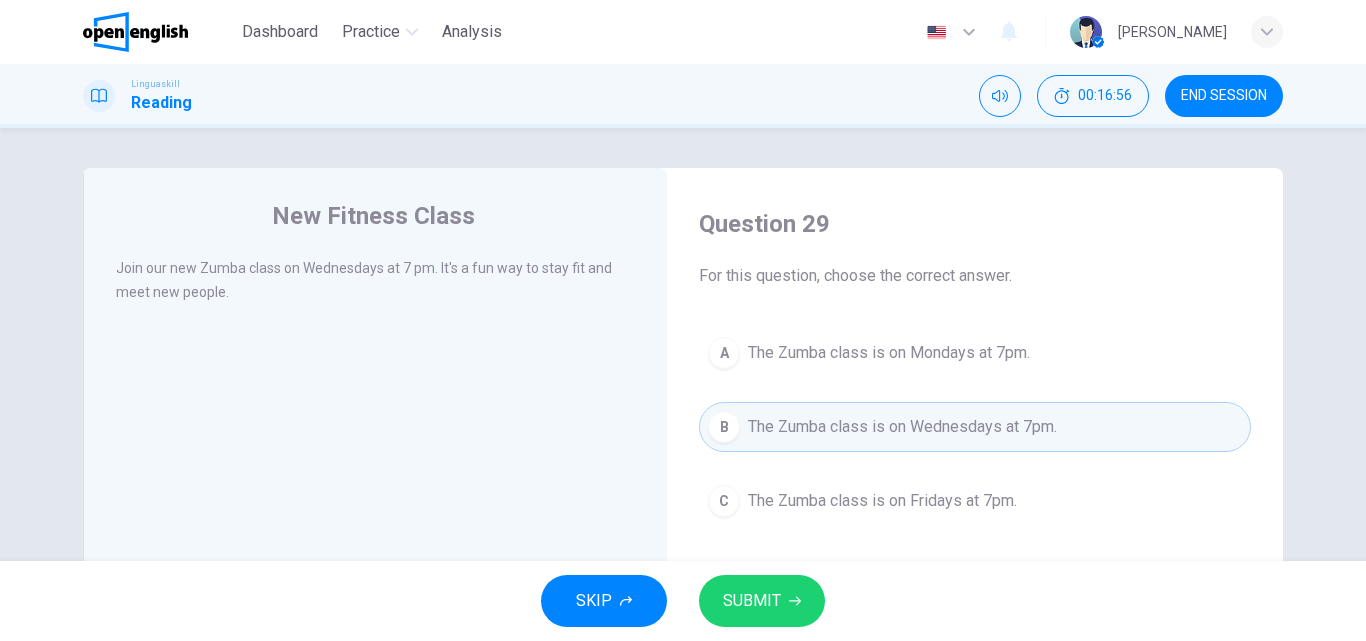click on "SUBMIT" at bounding box center [762, 601] 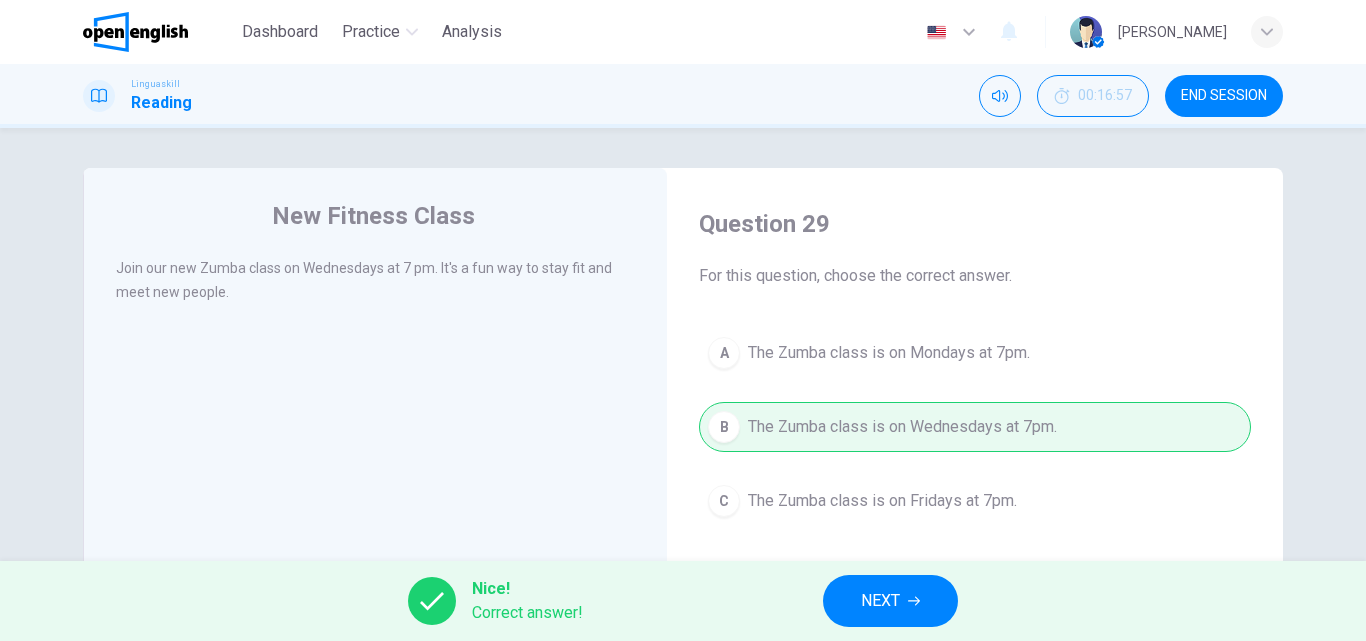 click on "NEXT" at bounding box center [890, 601] 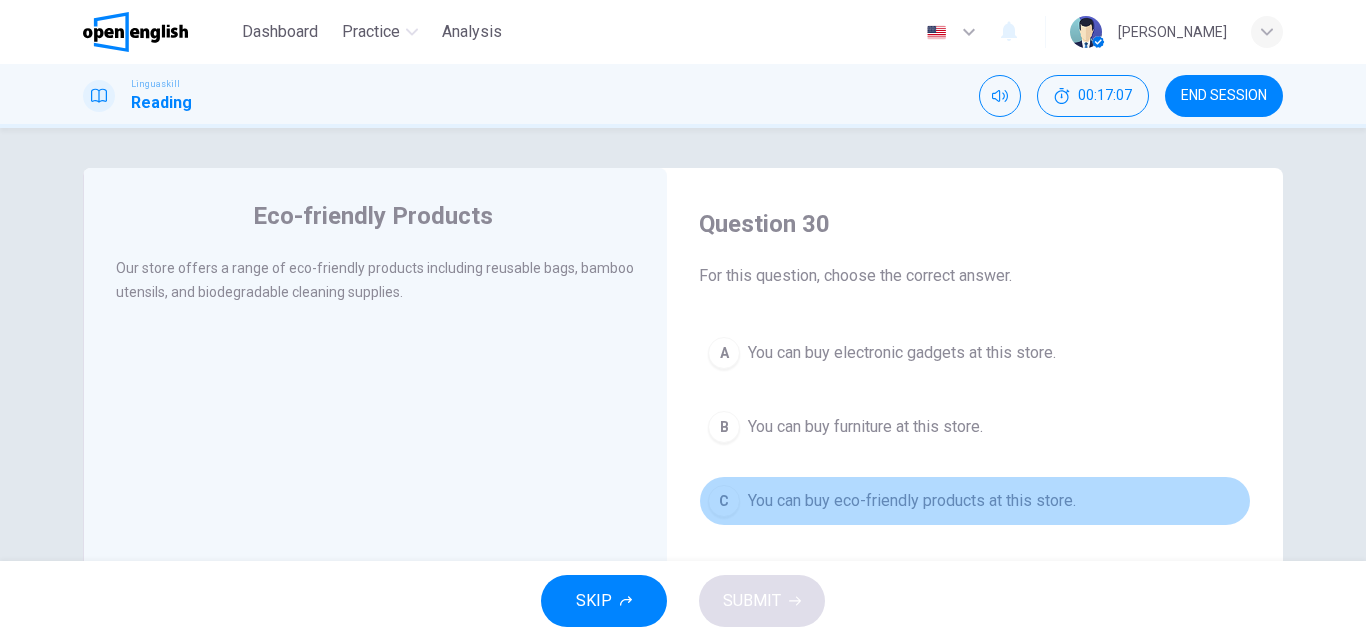 click on "You can buy eco-friendly products at this store." at bounding box center (912, 501) 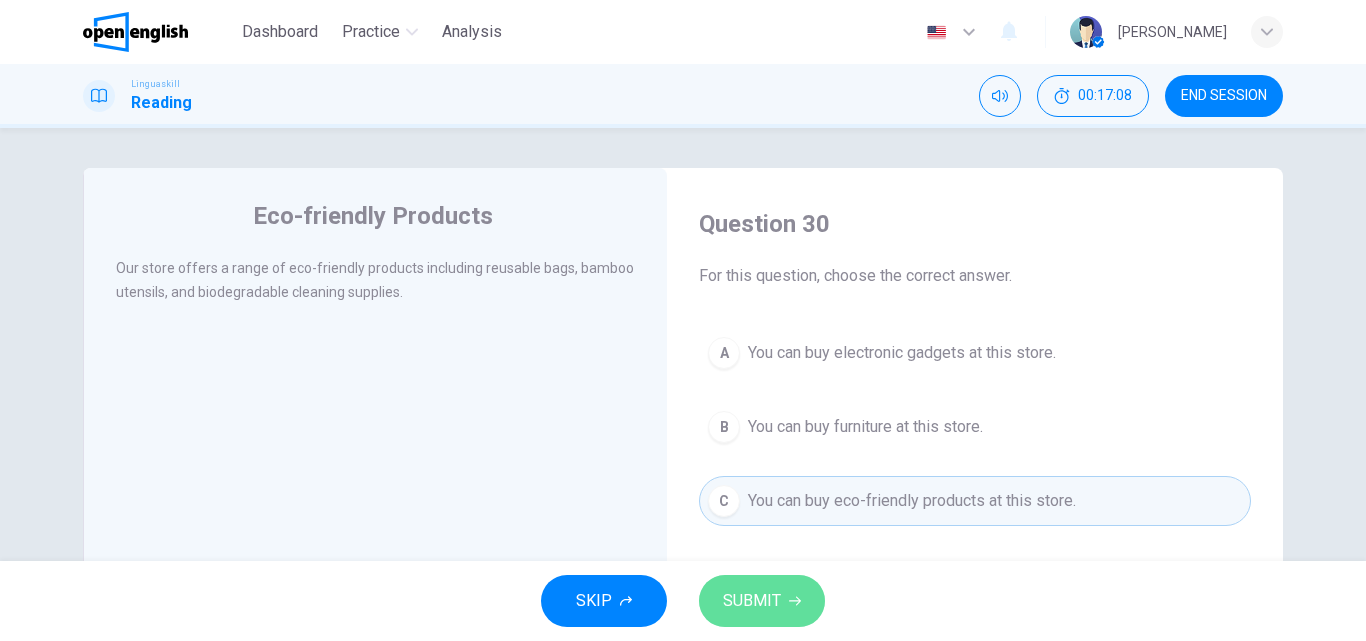click on "SUBMIT" at bounding box center [752, 601] 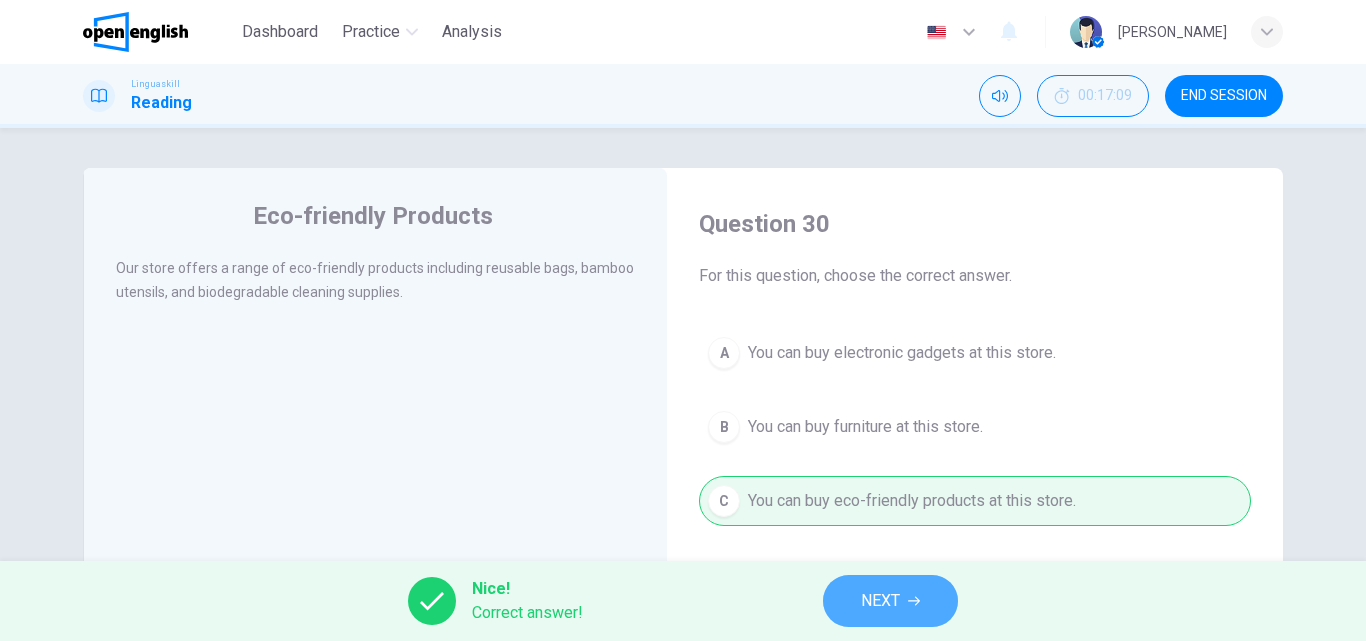 click on "NEXT" at bounding box center [880, 601] 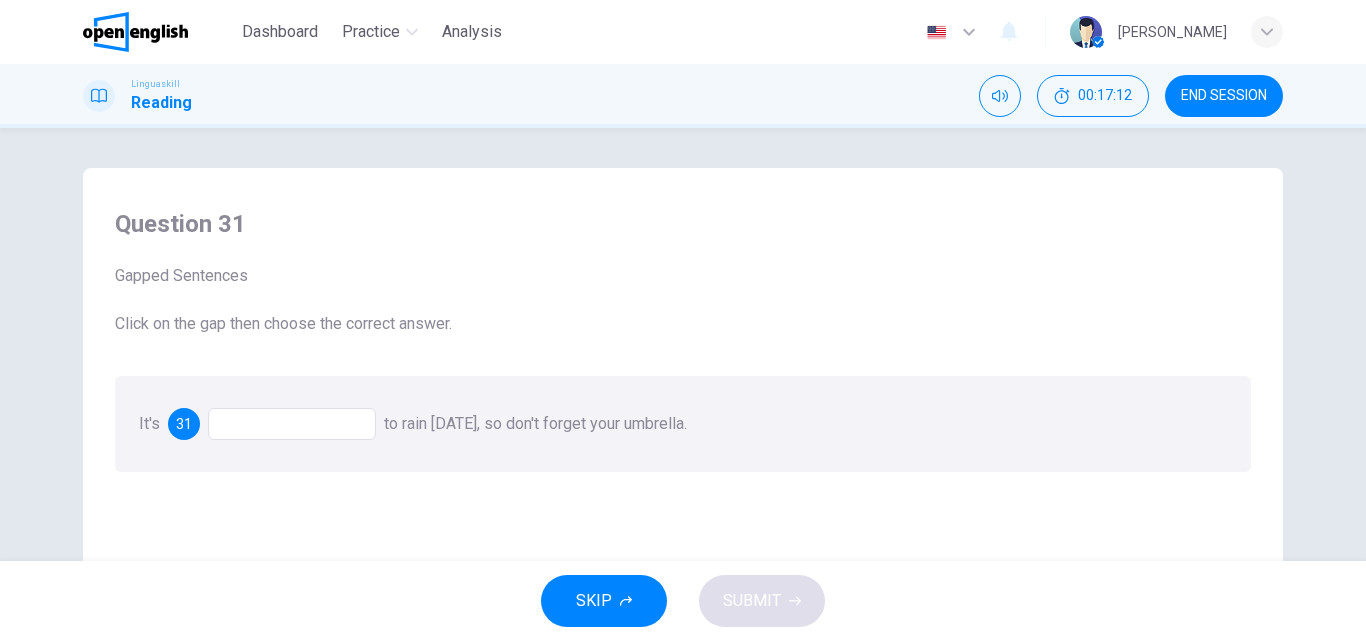 click at bounding box center (292, 424) 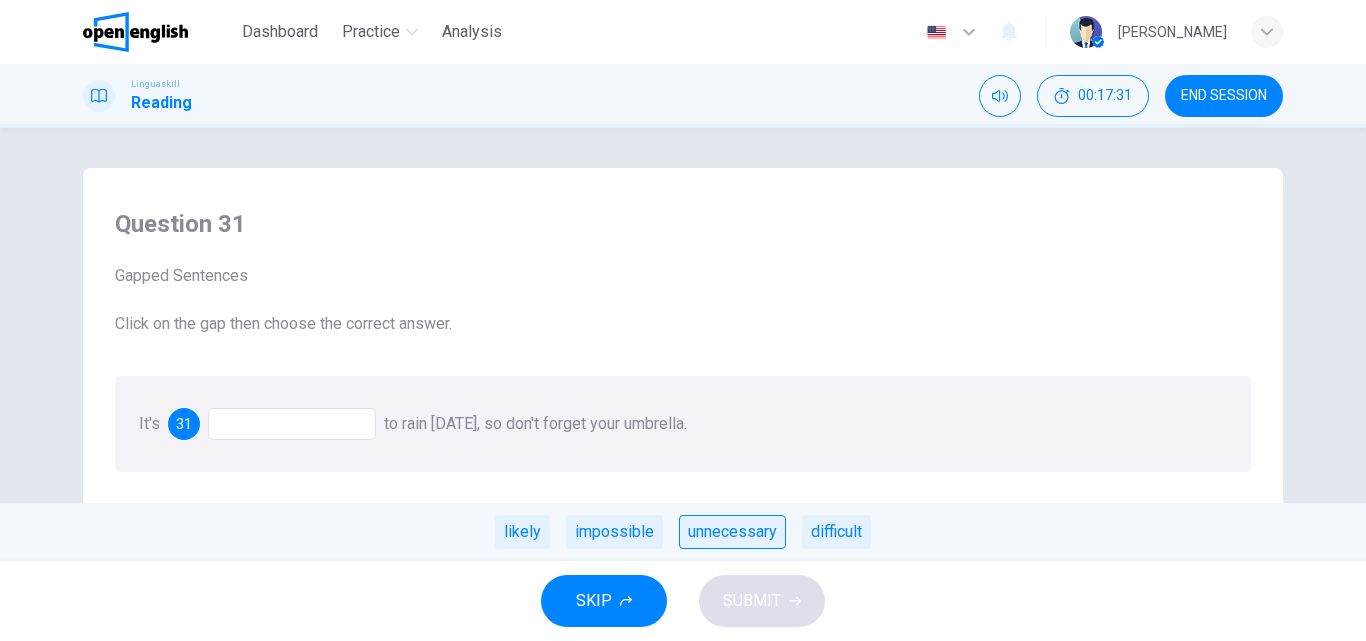 click on "unnecessary" at bounding box center (732, 532) 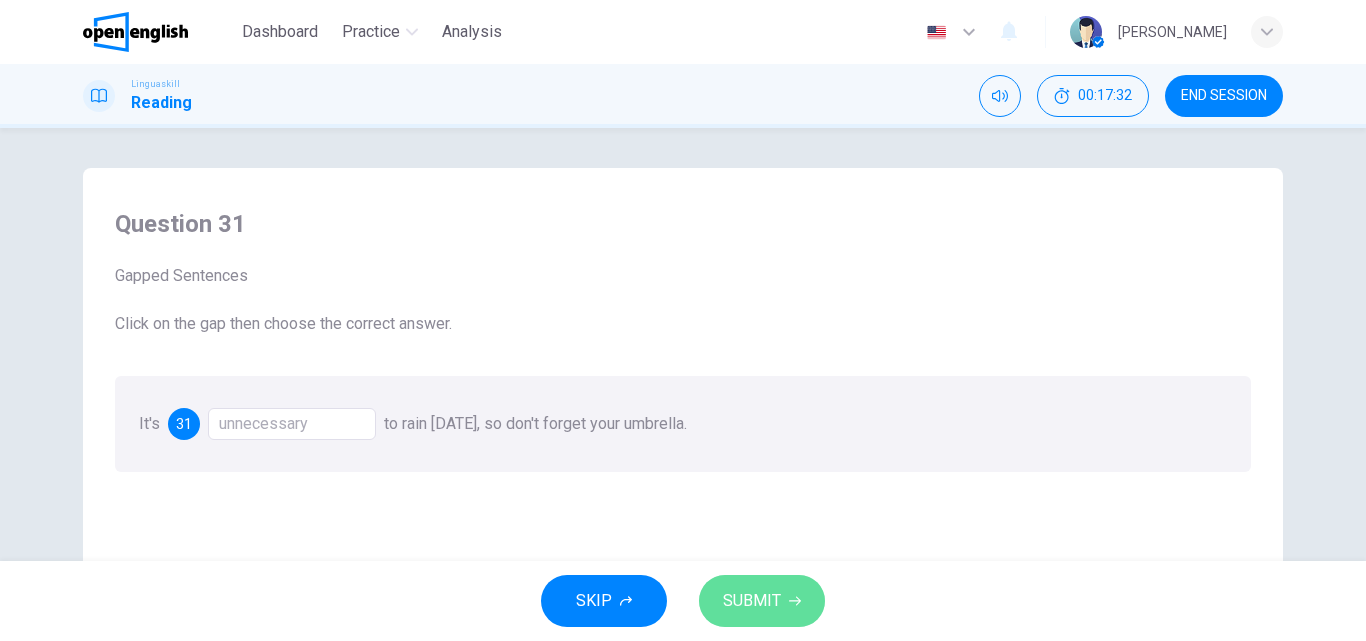 click on "SUBMIT" at bounding box center [762, 601] 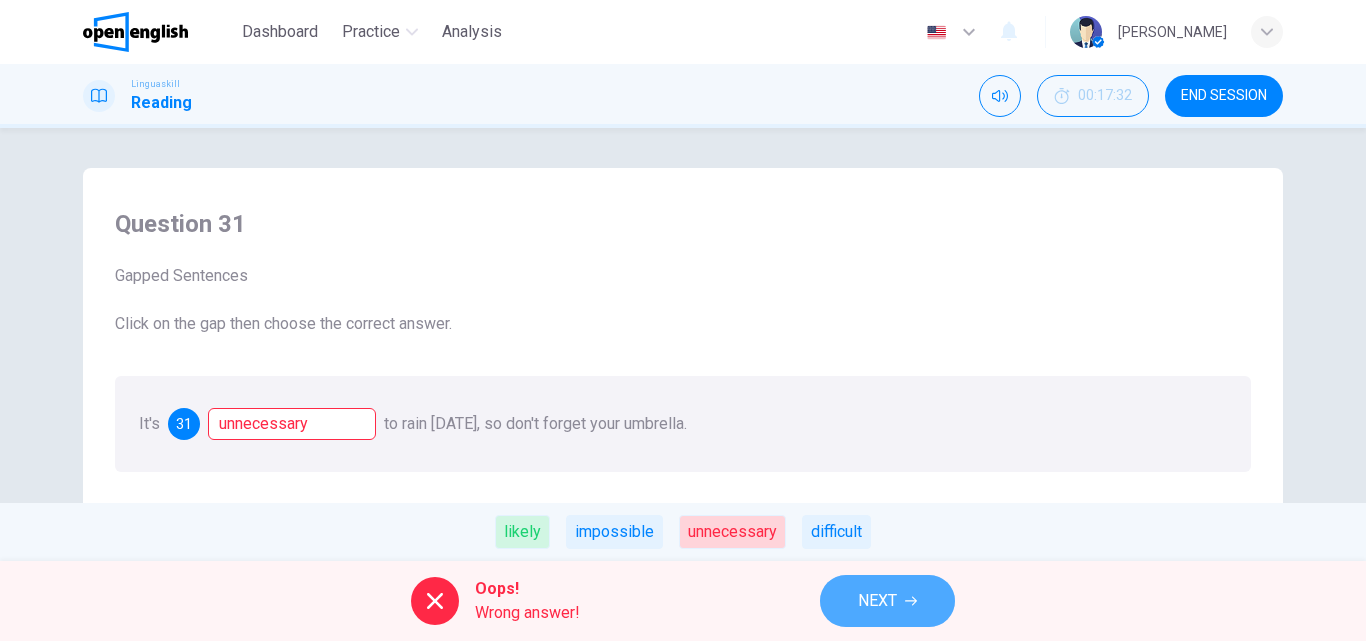 click on "NEXT" at bounding box center [877, 601] 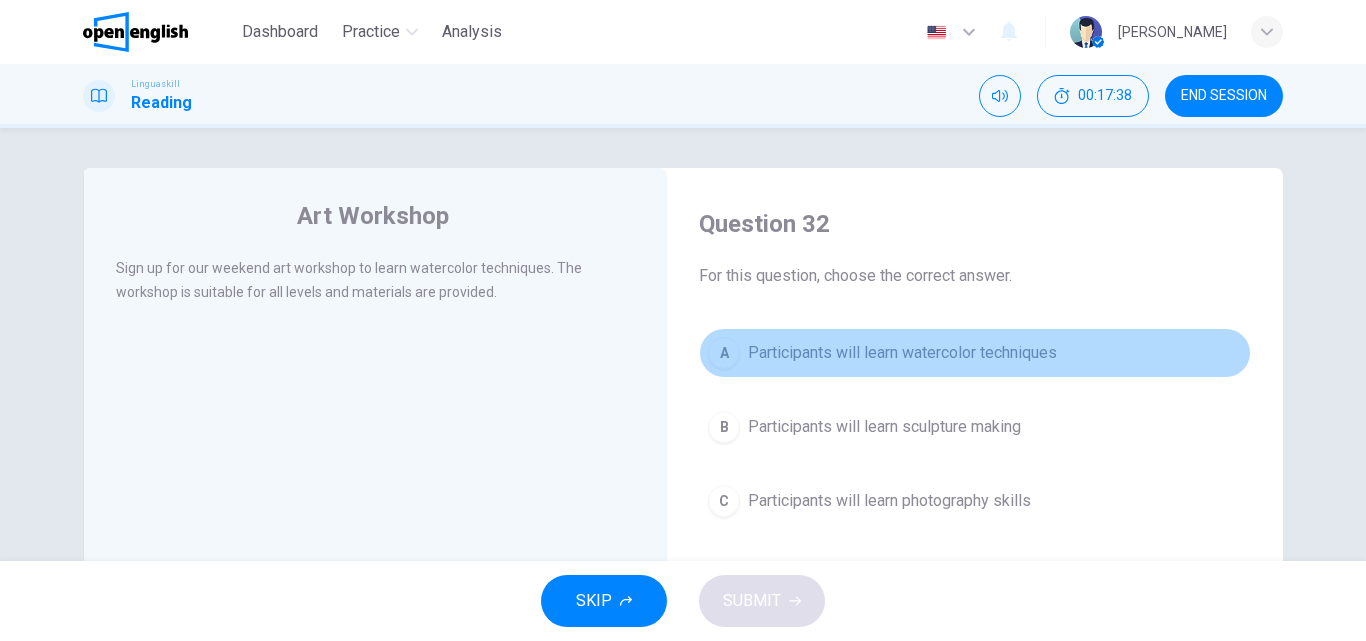 click on "A" at bounding box center (724, 353) 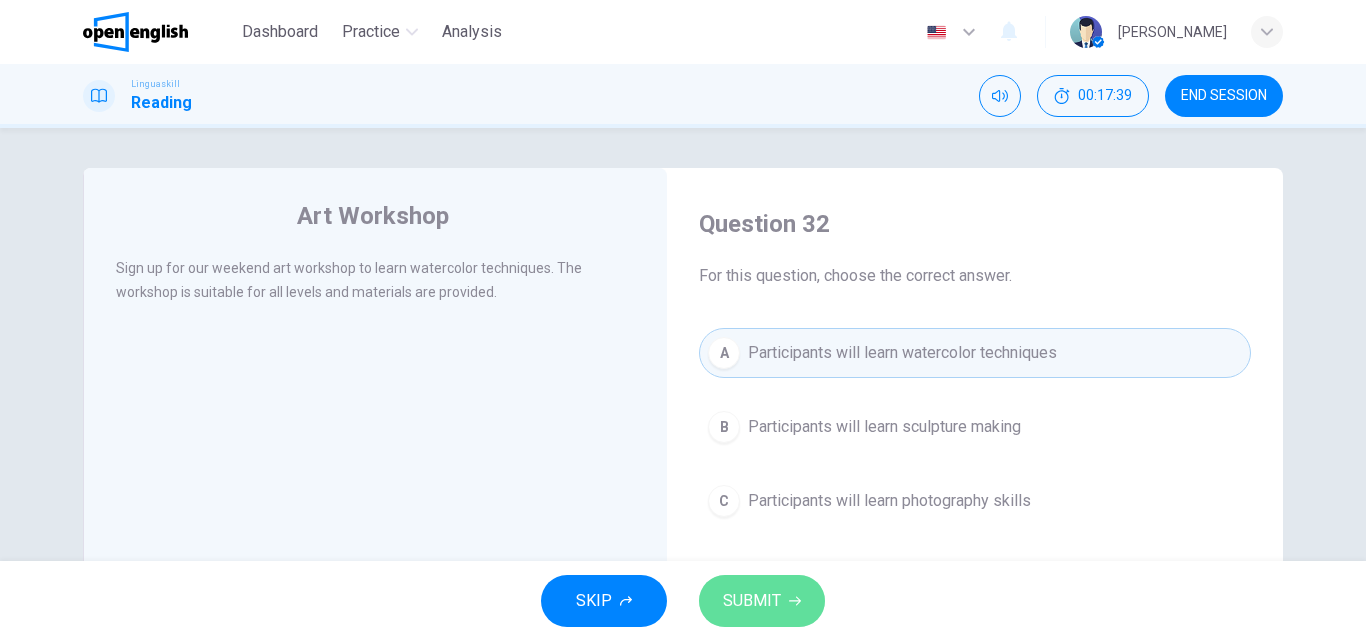 click 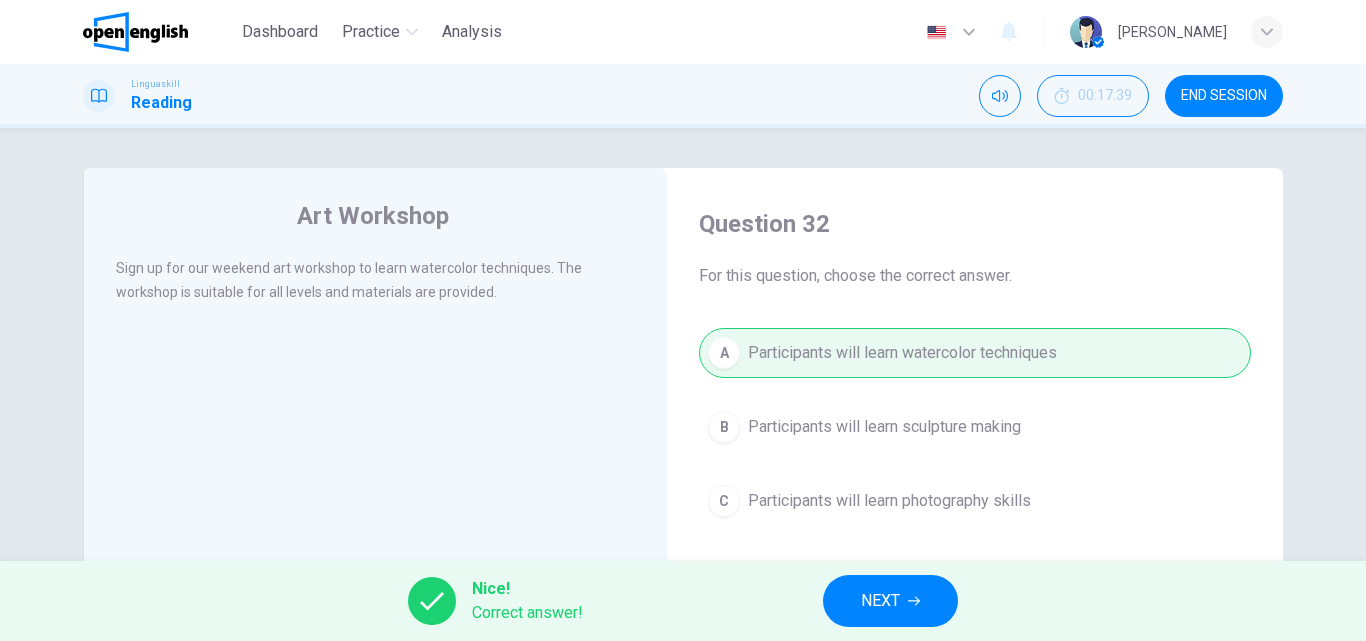 click on "NEXT" at bounding box center (880, 601) 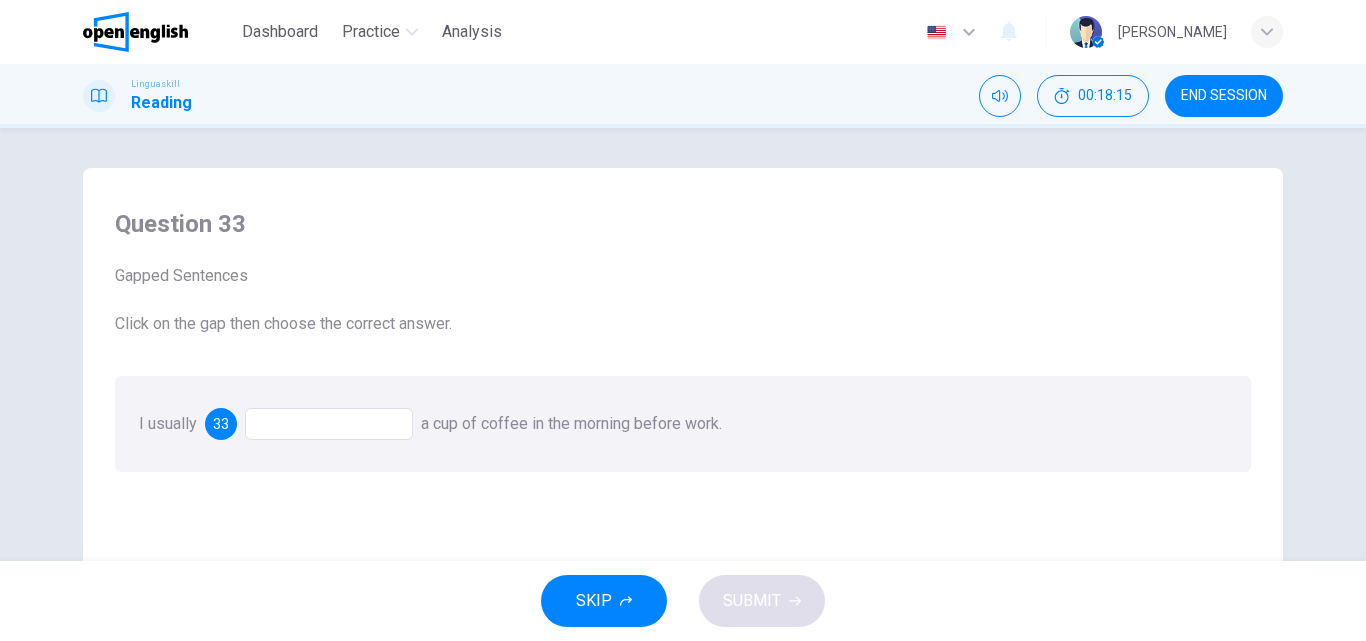 click at bounding box center [329, 424] 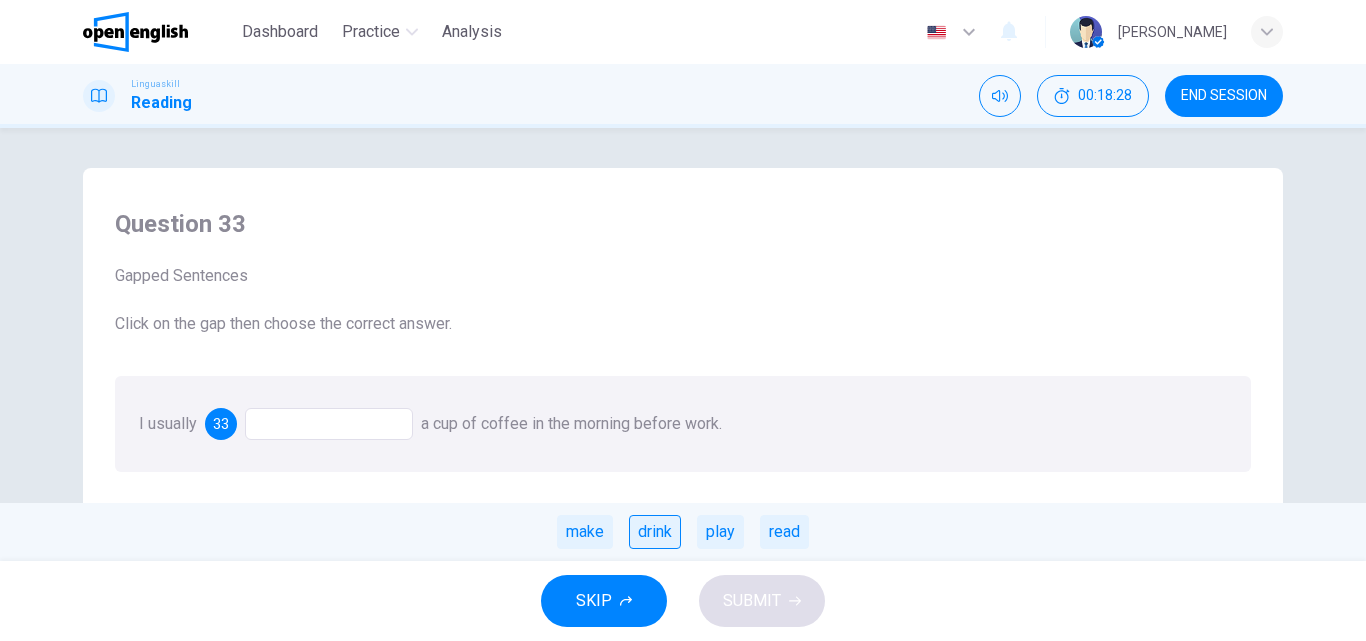 click on "drink" at bounding box center (655, 532) 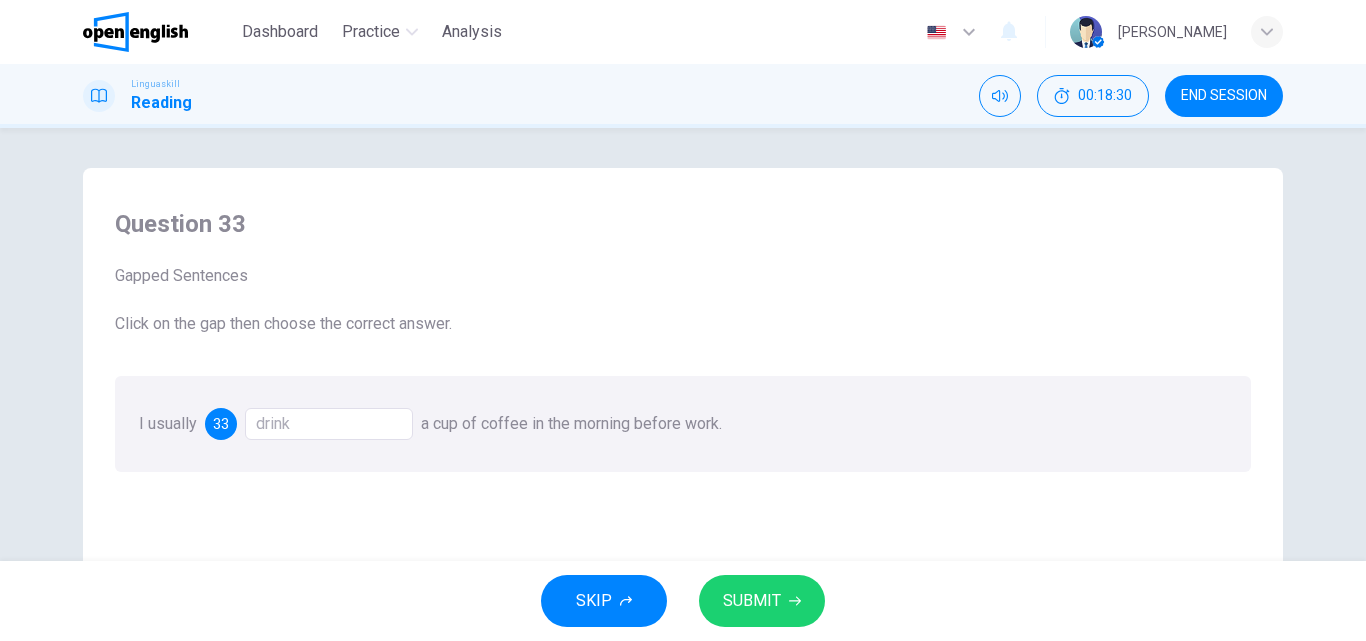click on "SKIP SUBMIT" at bounding box center (683, 601) 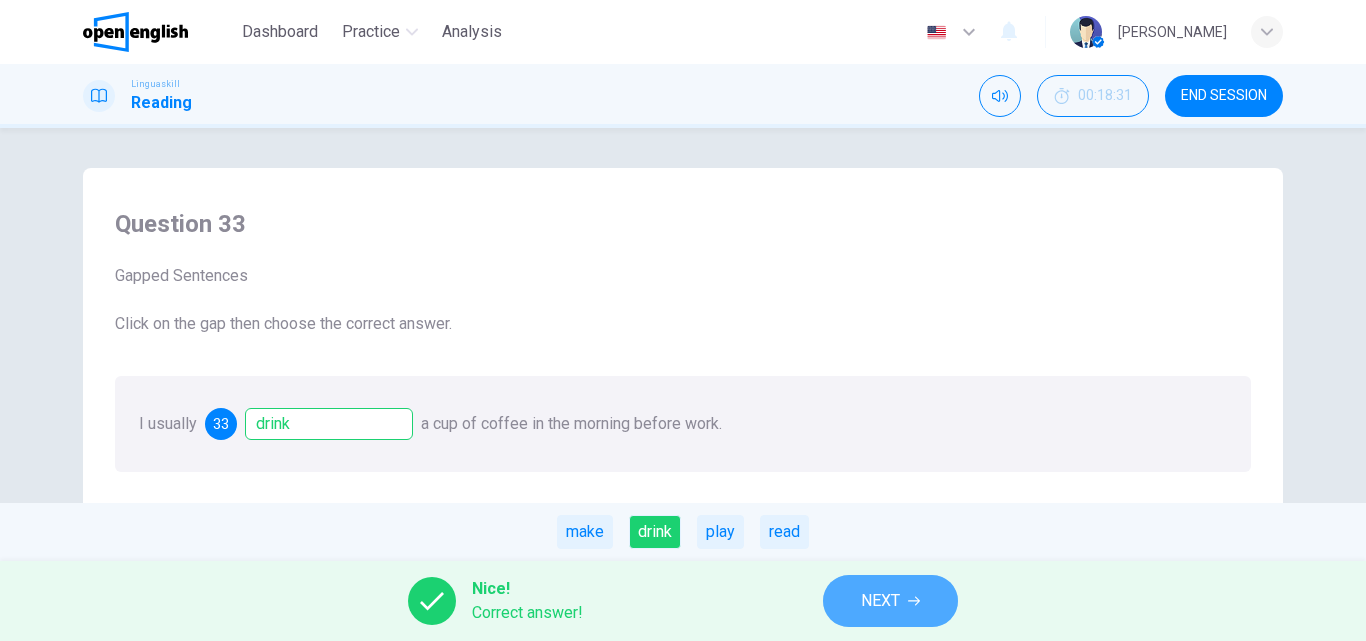 click on "NEXT" at bounding box center (880, 601) 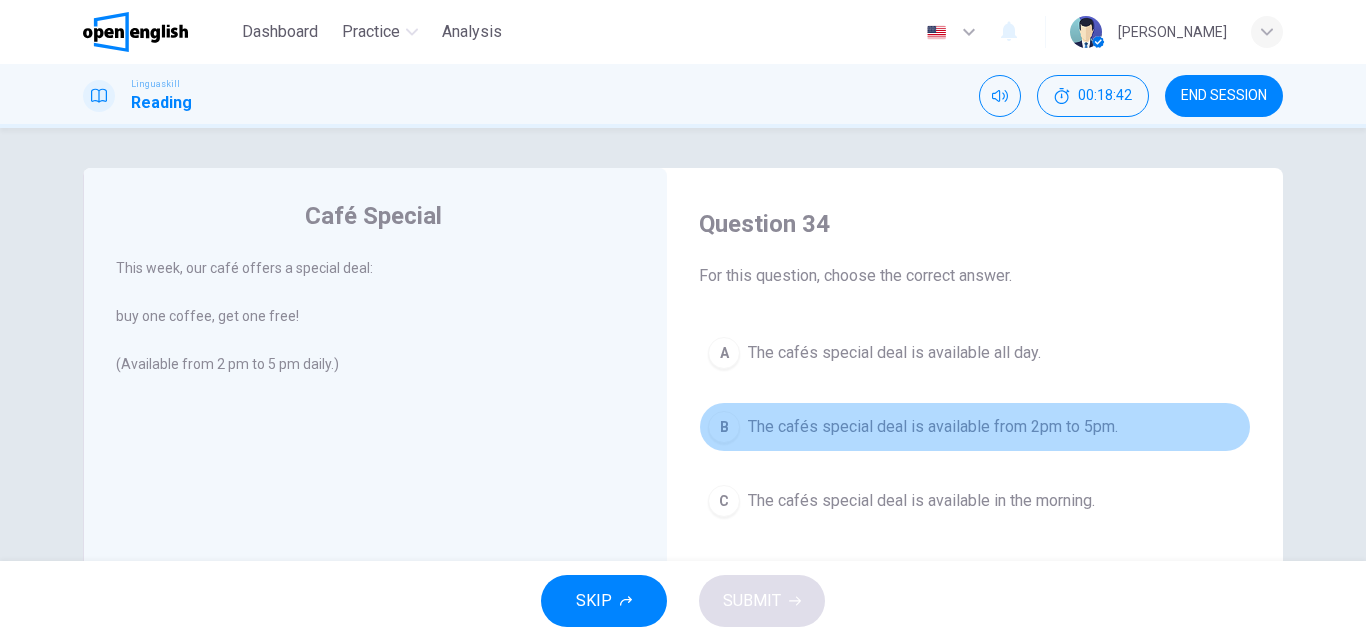 click on "B The cafés special deal is available from 2pm to 5pm." at bounding box center [975, 427] 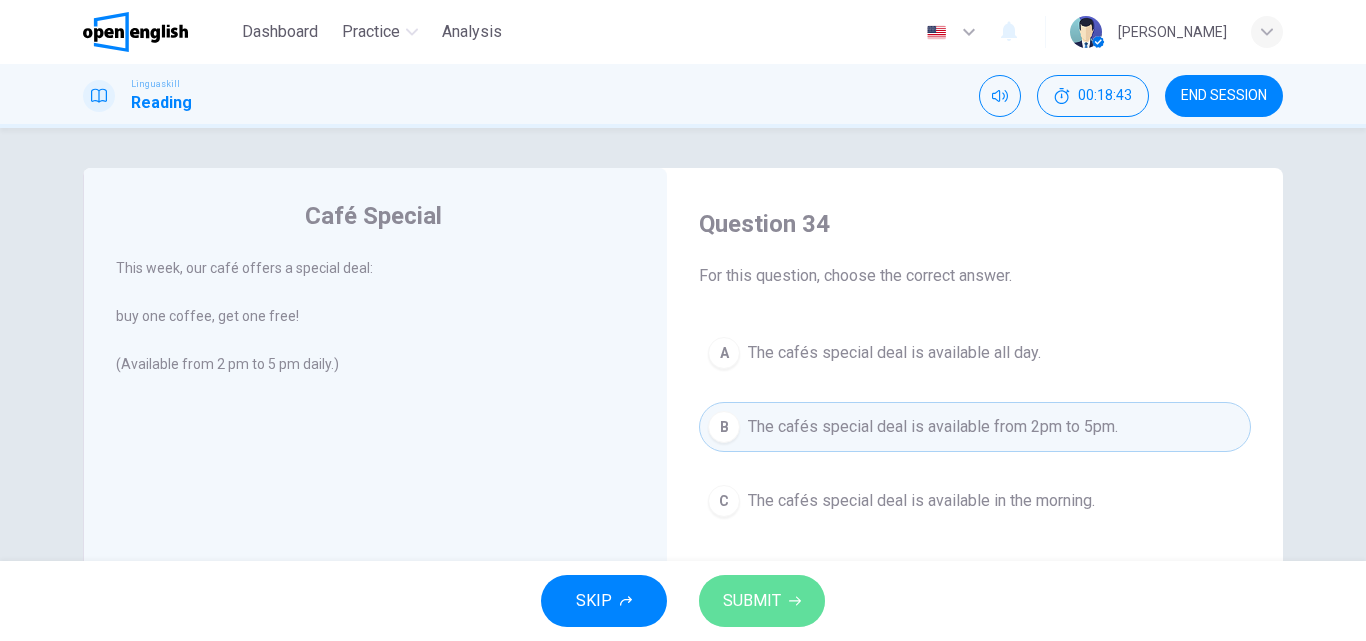 click on "SUBMIT" at bounding box center (752, 601) 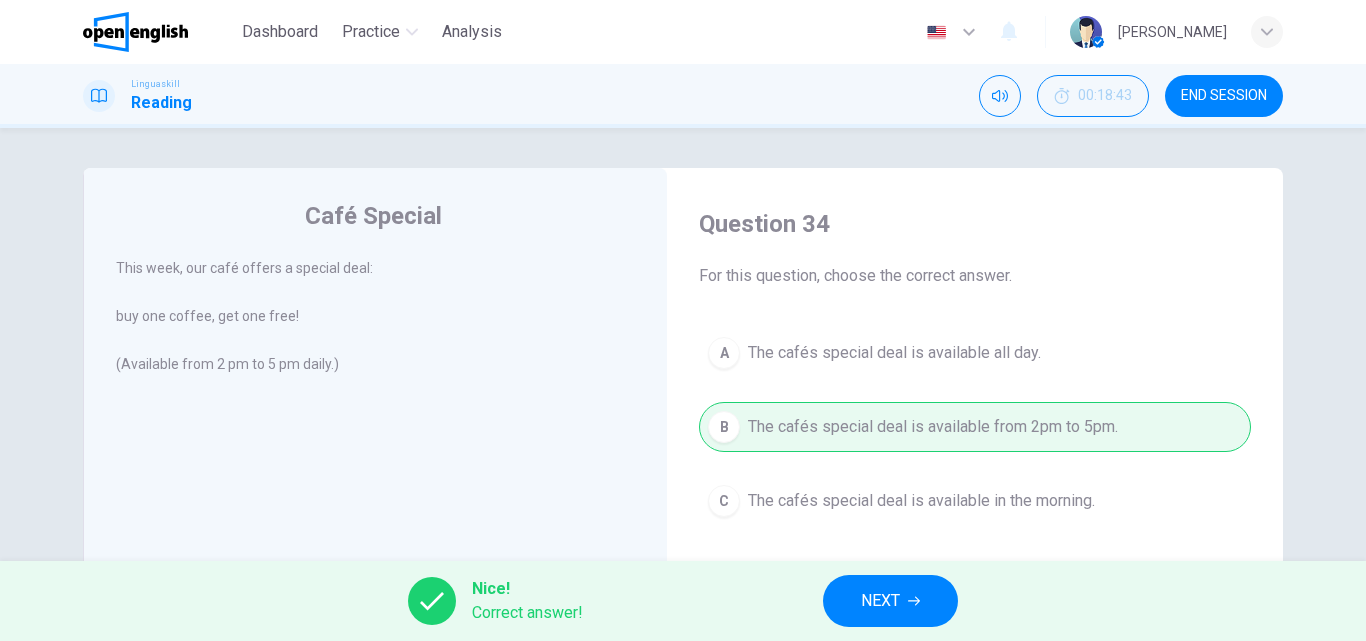 click on "NEXT" at bounding box center [880, 601] 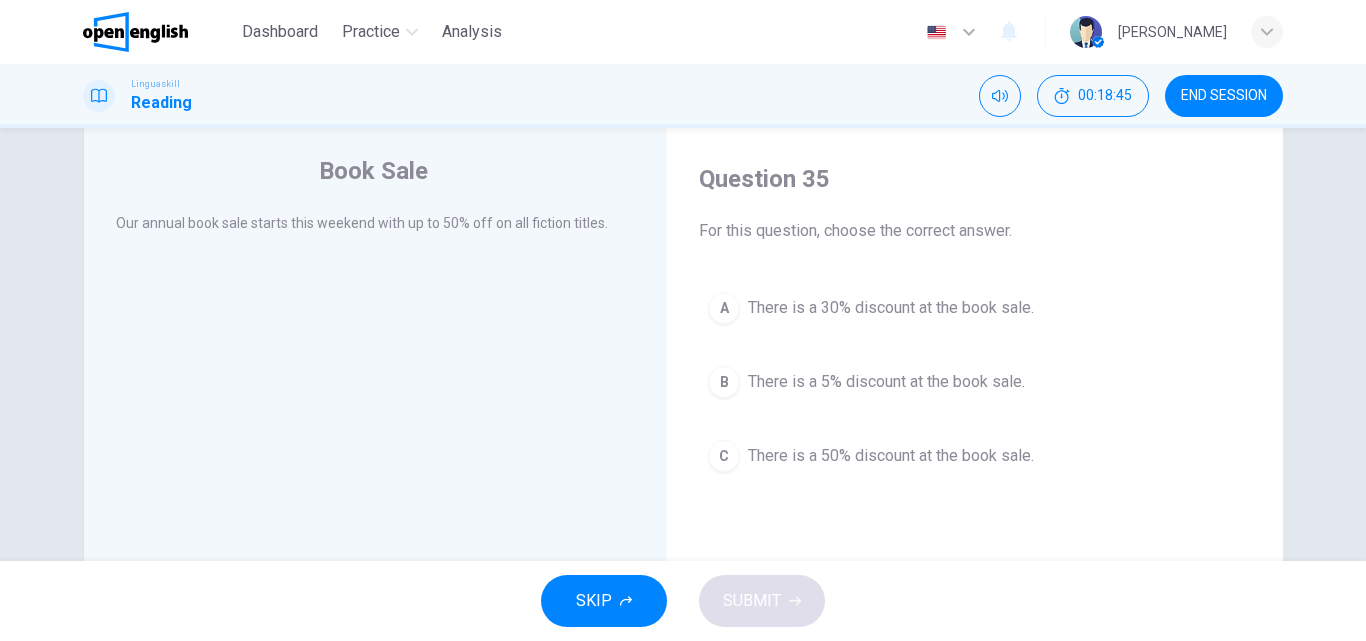 scroll, scrollTop: 43, scrollLeft: 0, axis: vertical 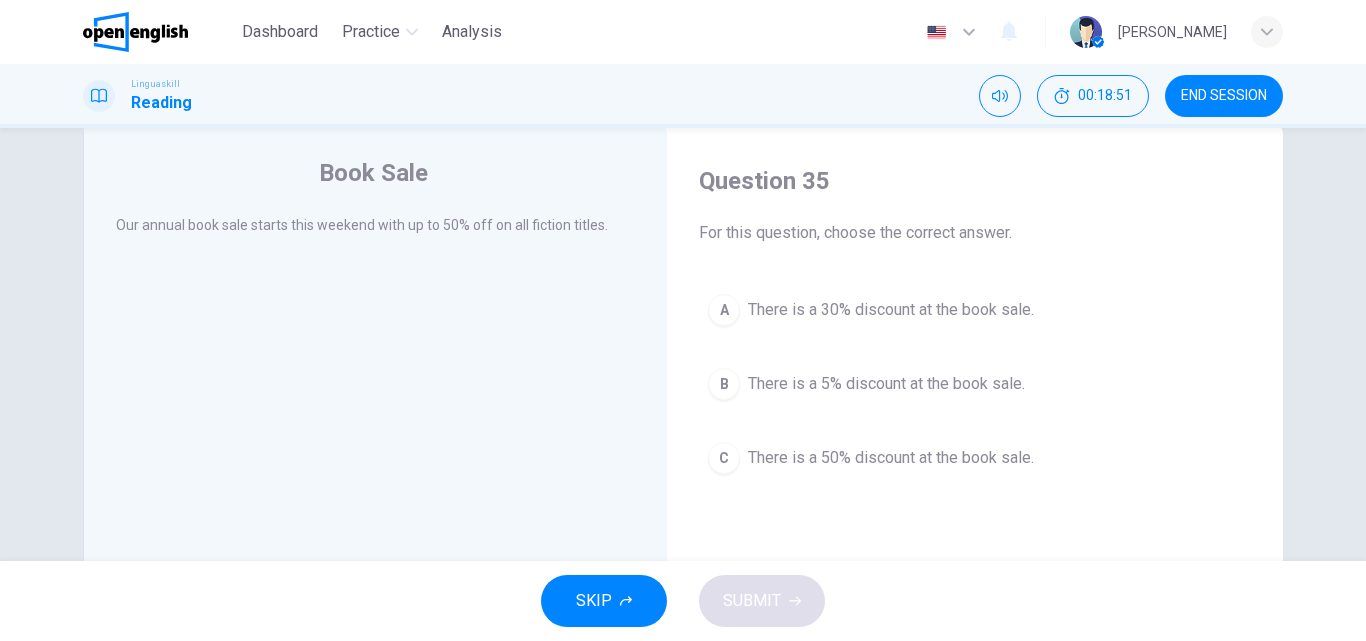 drag, startPoint x: 915, startPoint y: 427, endPoint x: 917, endPoint y: 449, distance: 22.090721 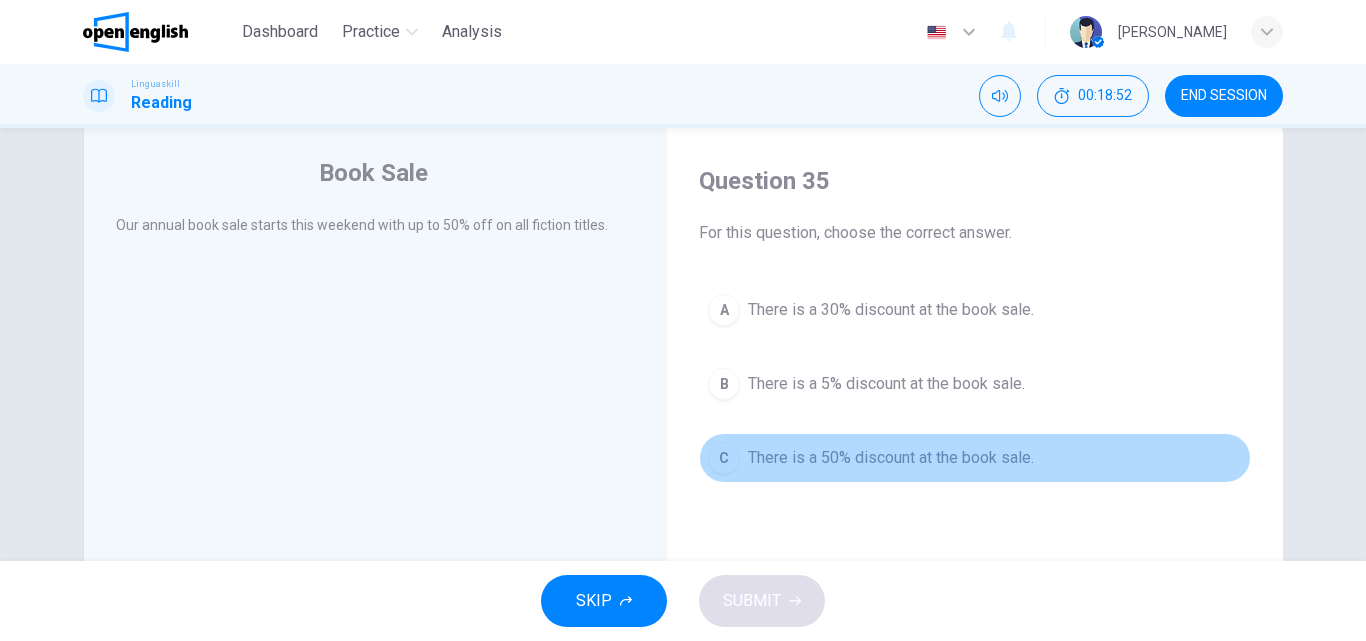 click on "There is a 50% discount at the book sale." at bounding box center (891, 458) 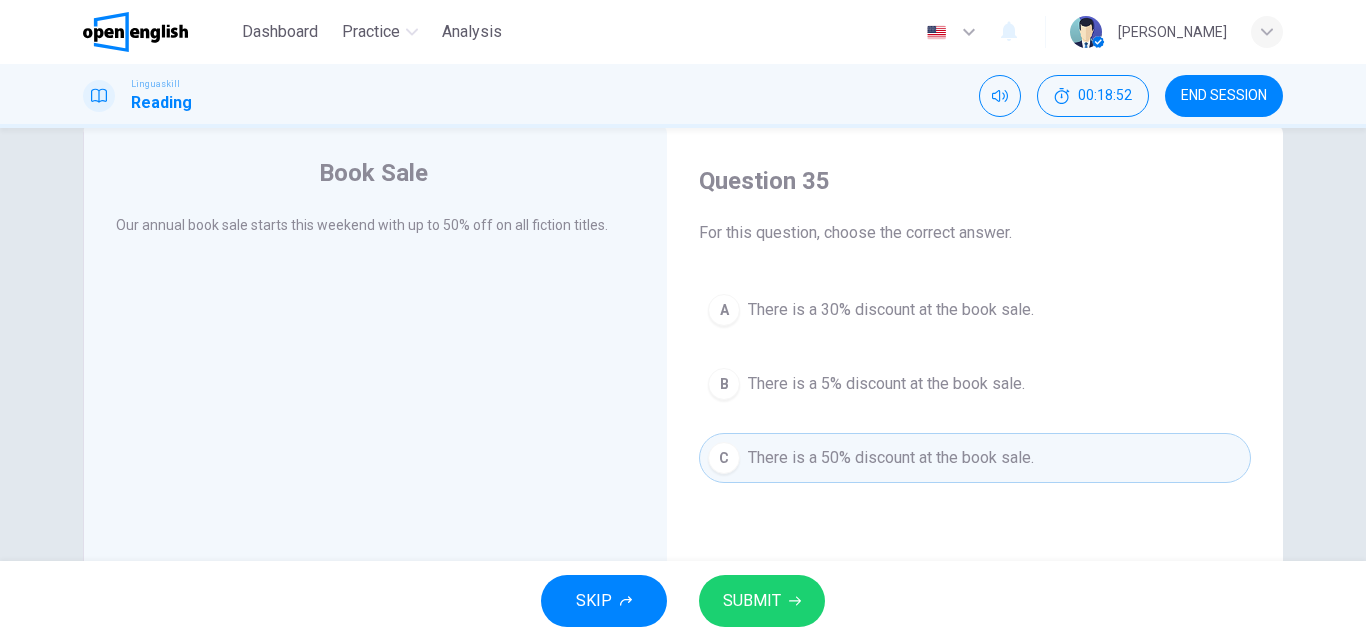 click on "SUBMIT" at bounding box center (752, 601) 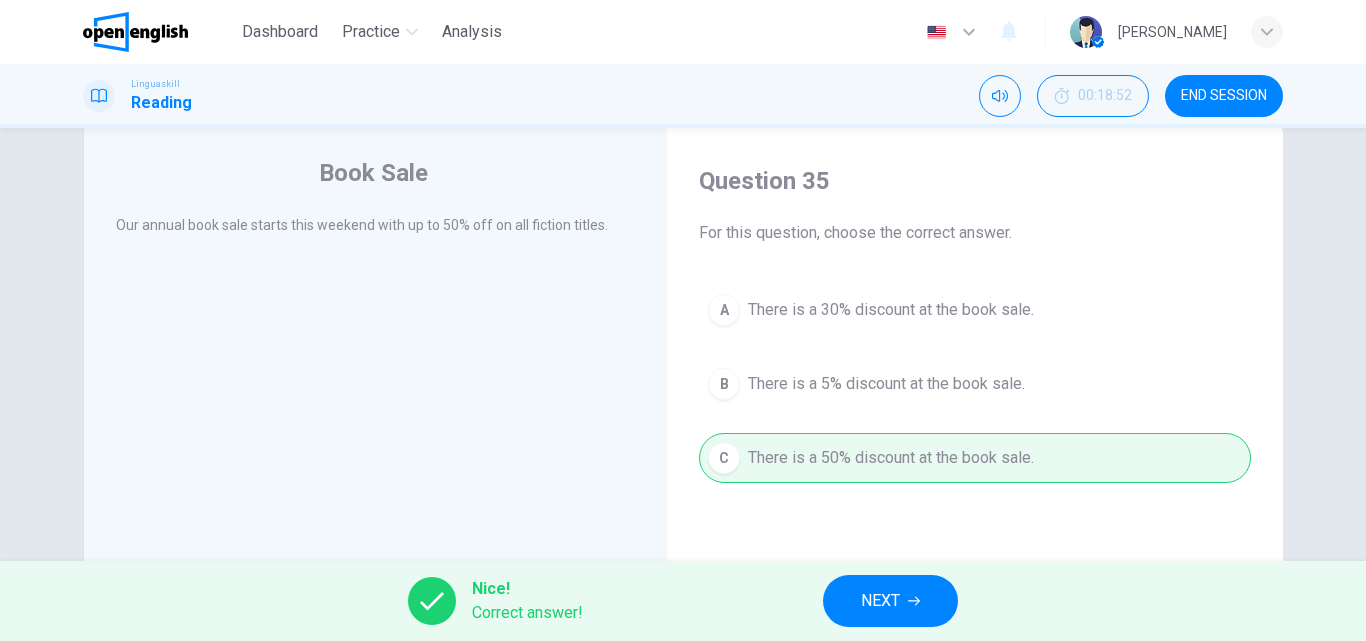 click on "NEXT" at bounding box center (880, 601) 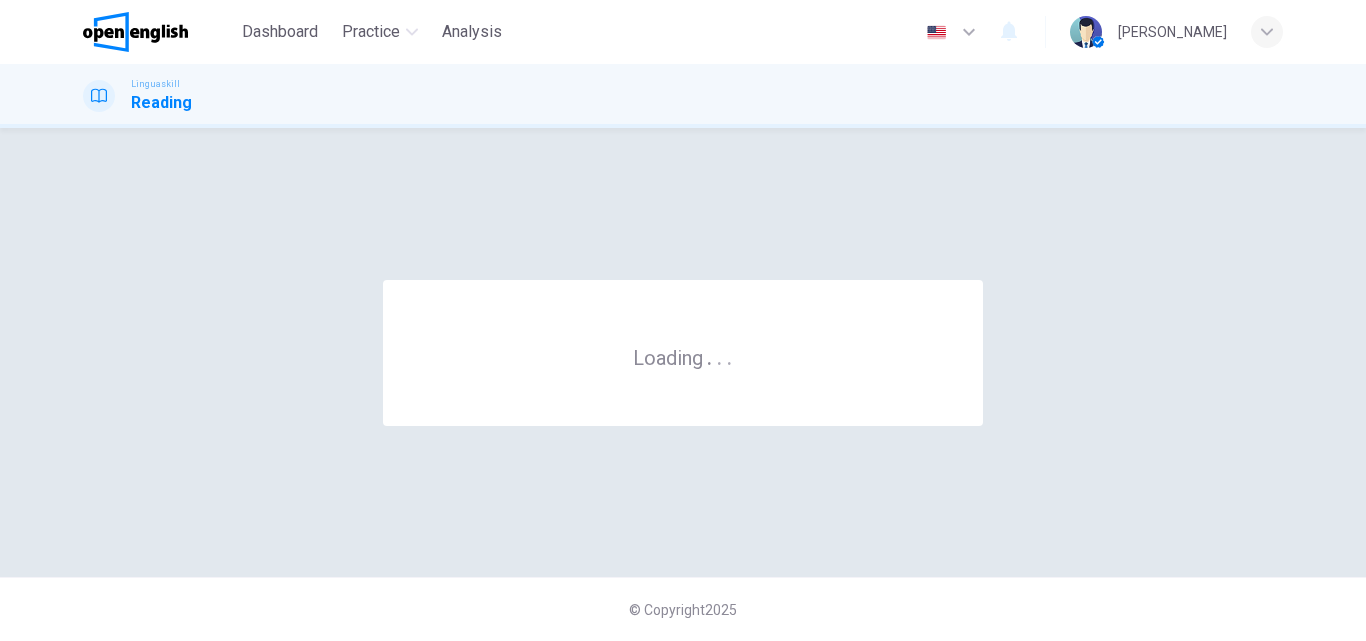 scroll, scrollTop: 0, scrollLeft: 0, axis: both 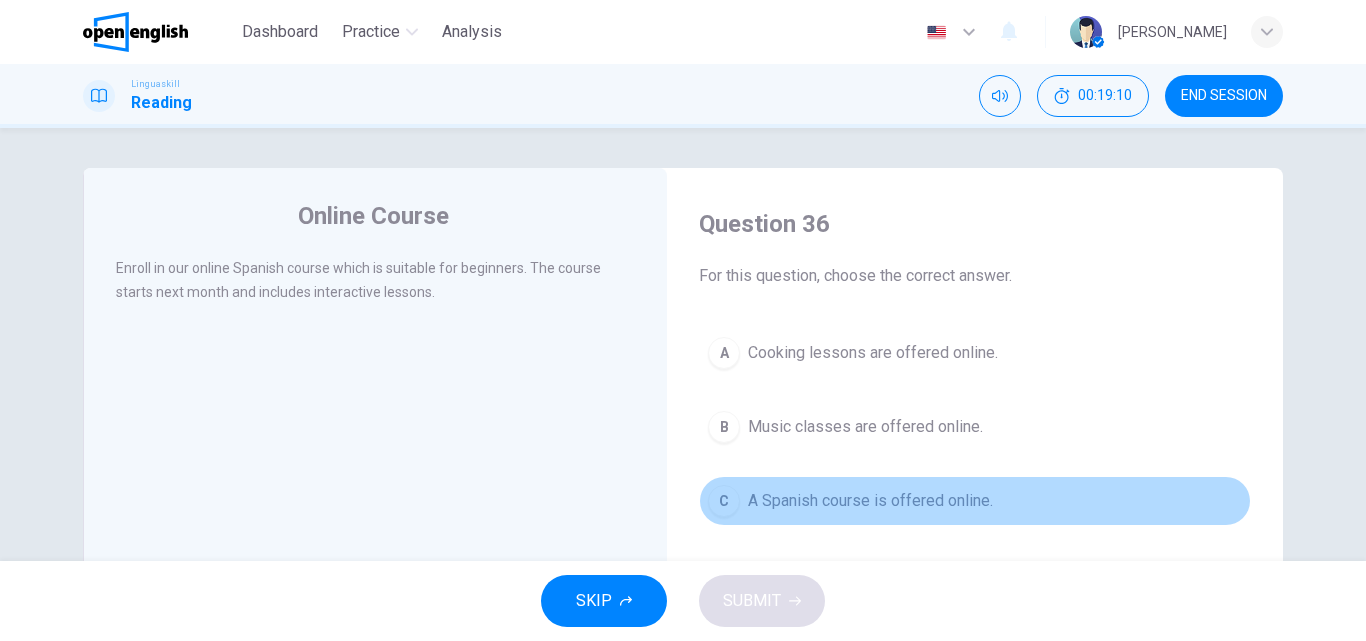 click on "A Spanish course is offered online." at bounding box center (870, 501) 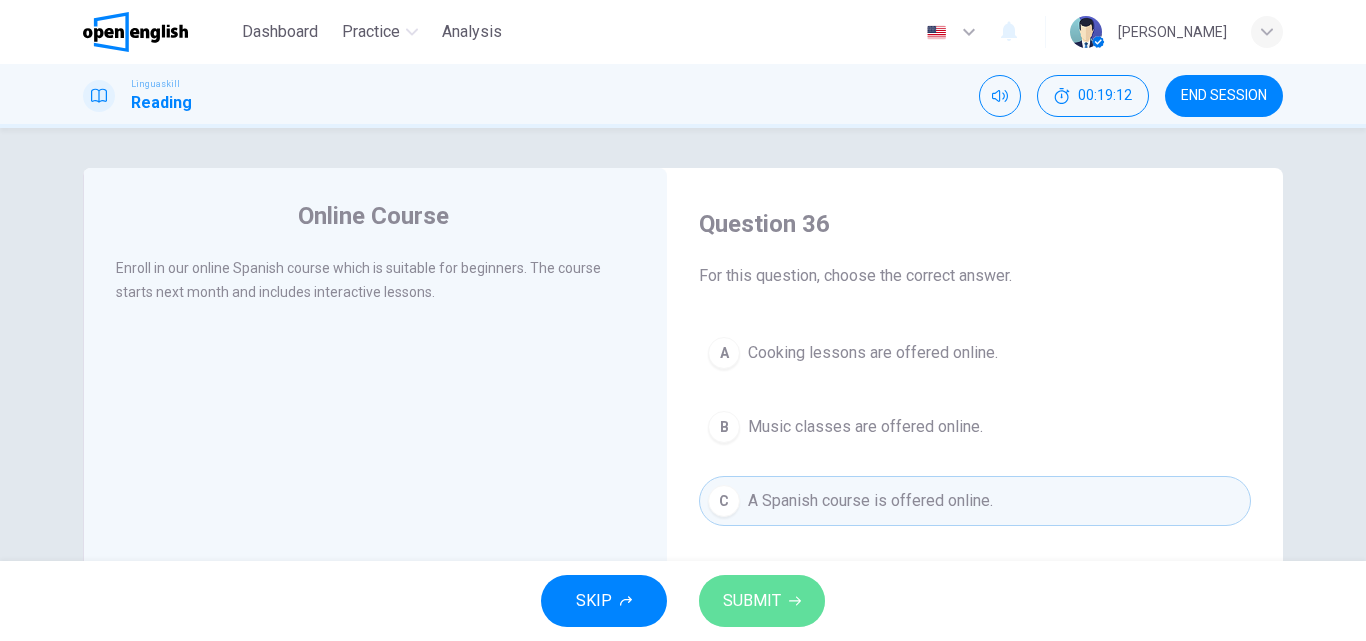 click on "SUBMIT" at bounding box center [762, 601] 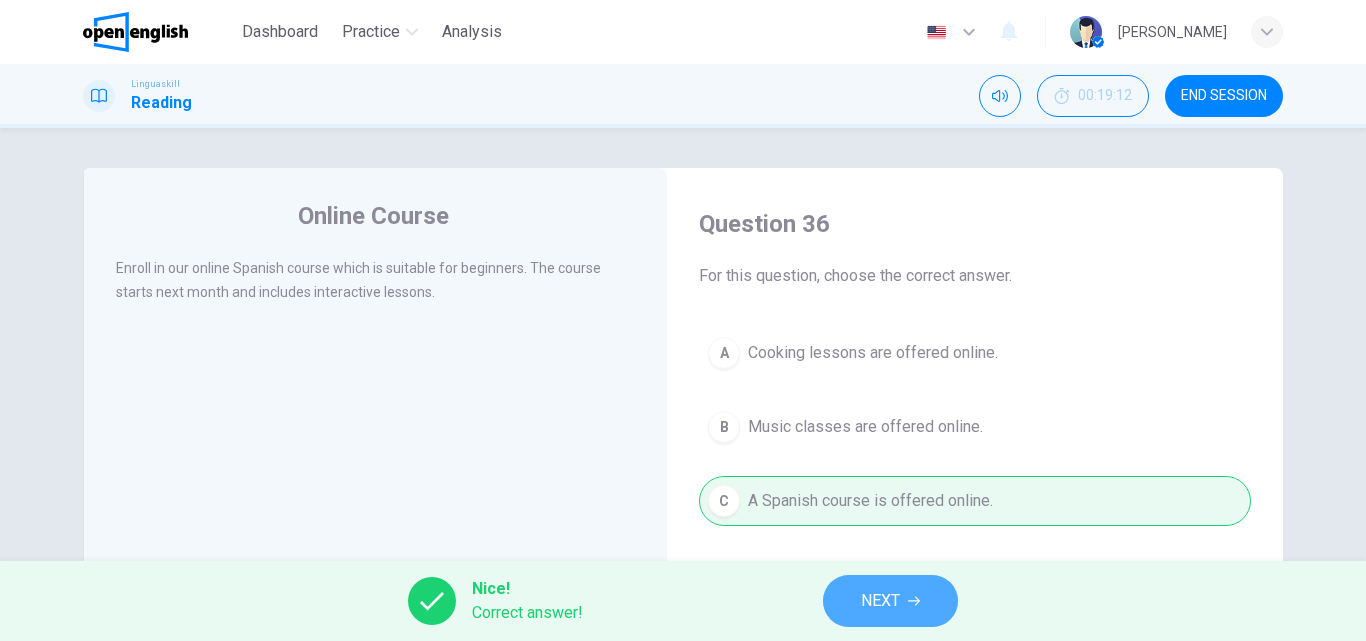 click on "NEXT" at bounding box center [890, 601] 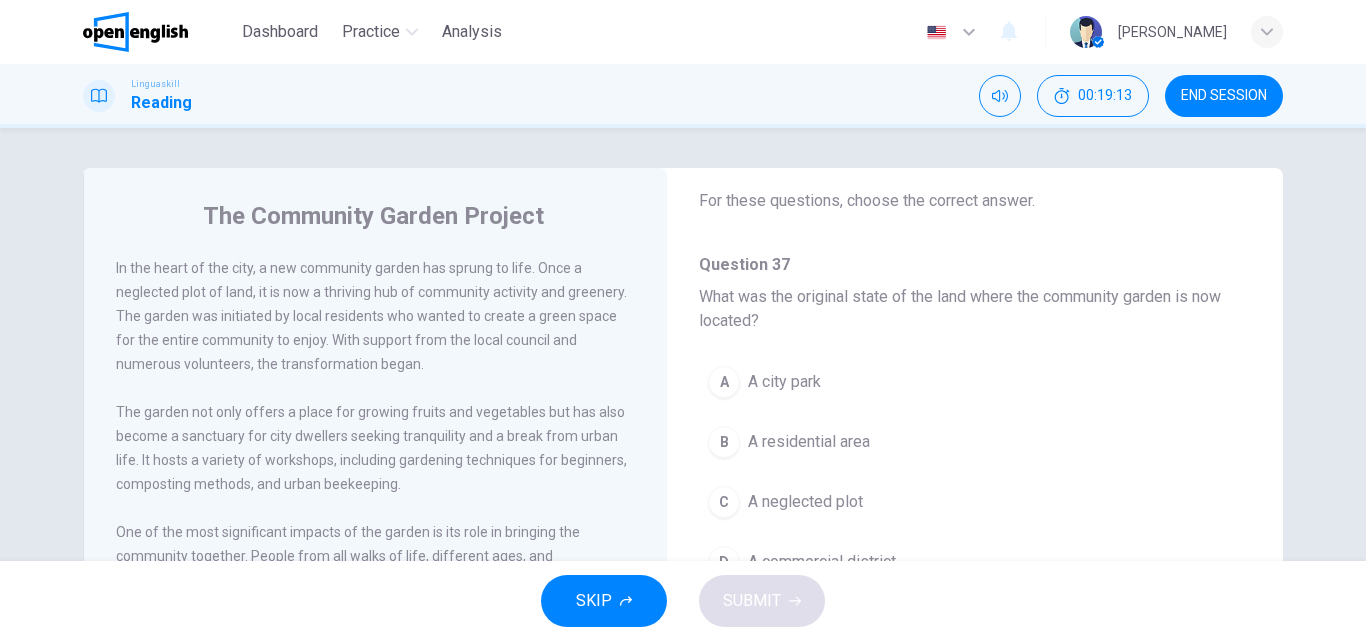 scroll, scrollTop: 79, scrollLeft: 0, axis: vertical 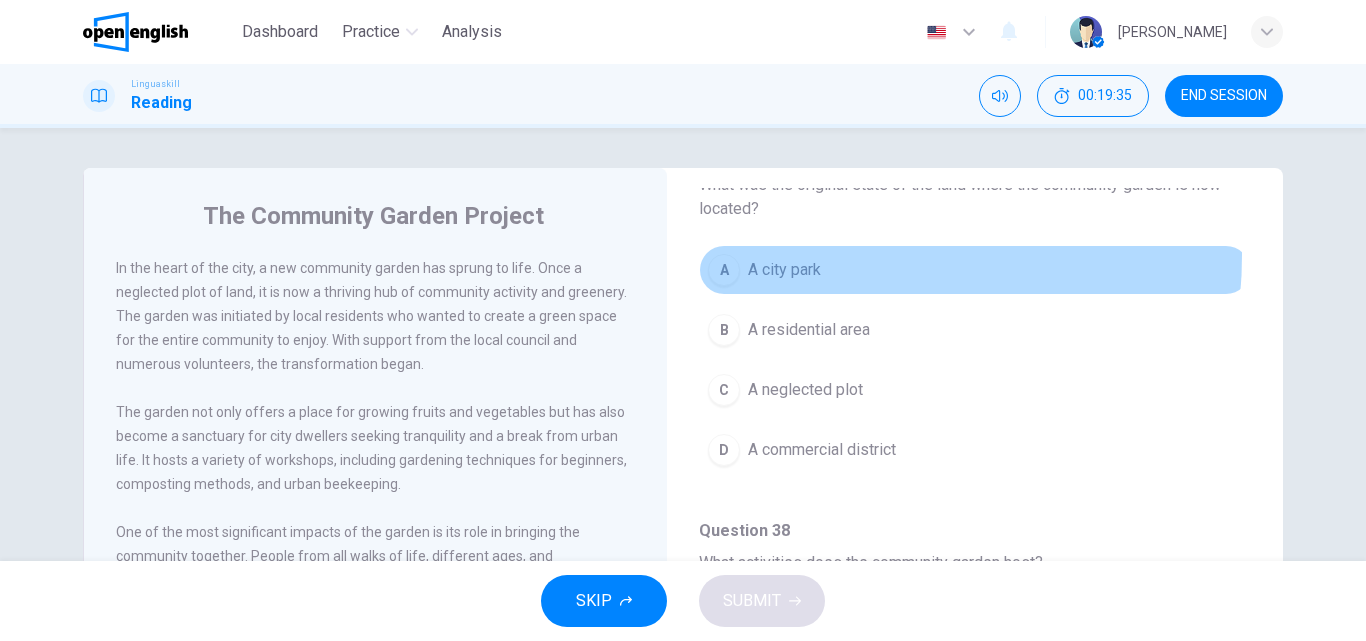 click on "A A city park" at bounding box center [975, 270] 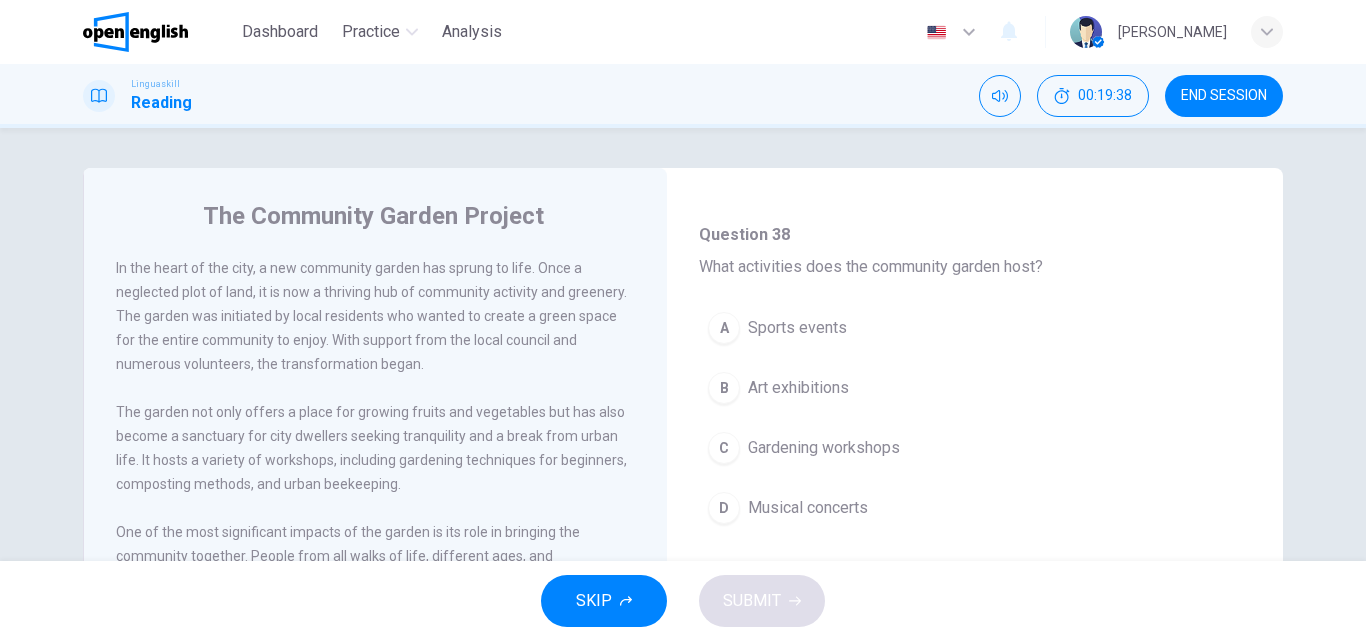 scroll, scrollTop: 505, scrollLeft: 0, axis: vertical 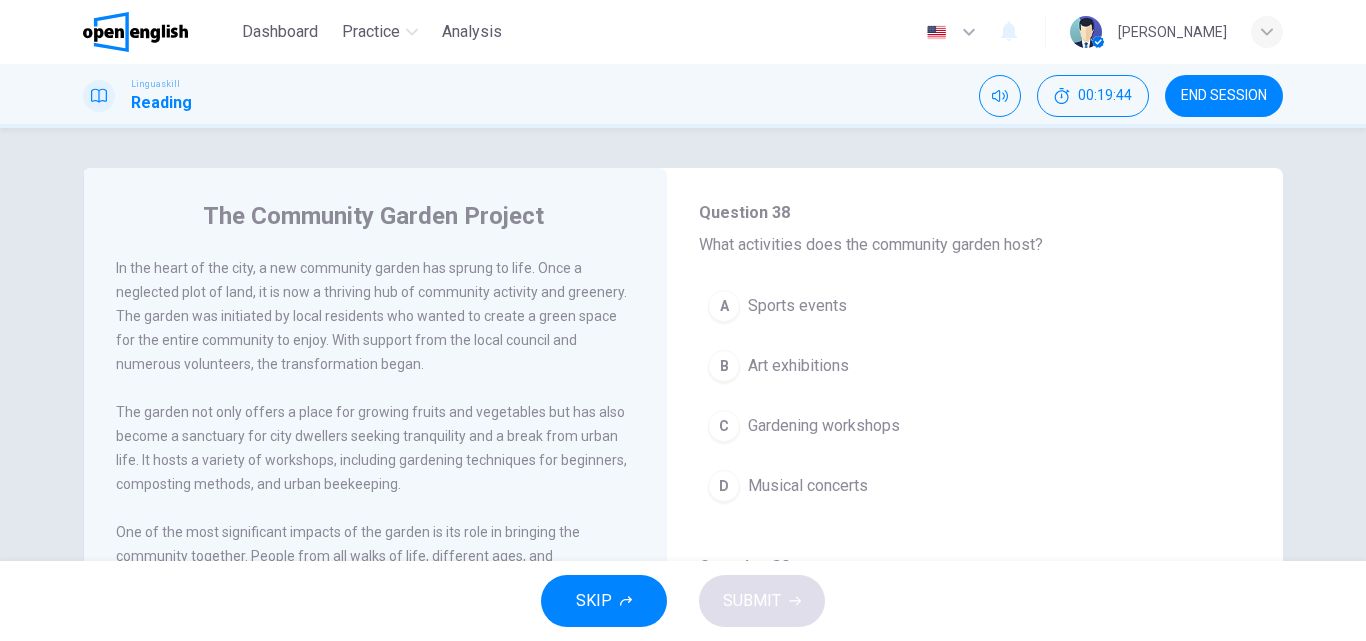 click on "Gardening workshops" at bounding box center [824, 426] 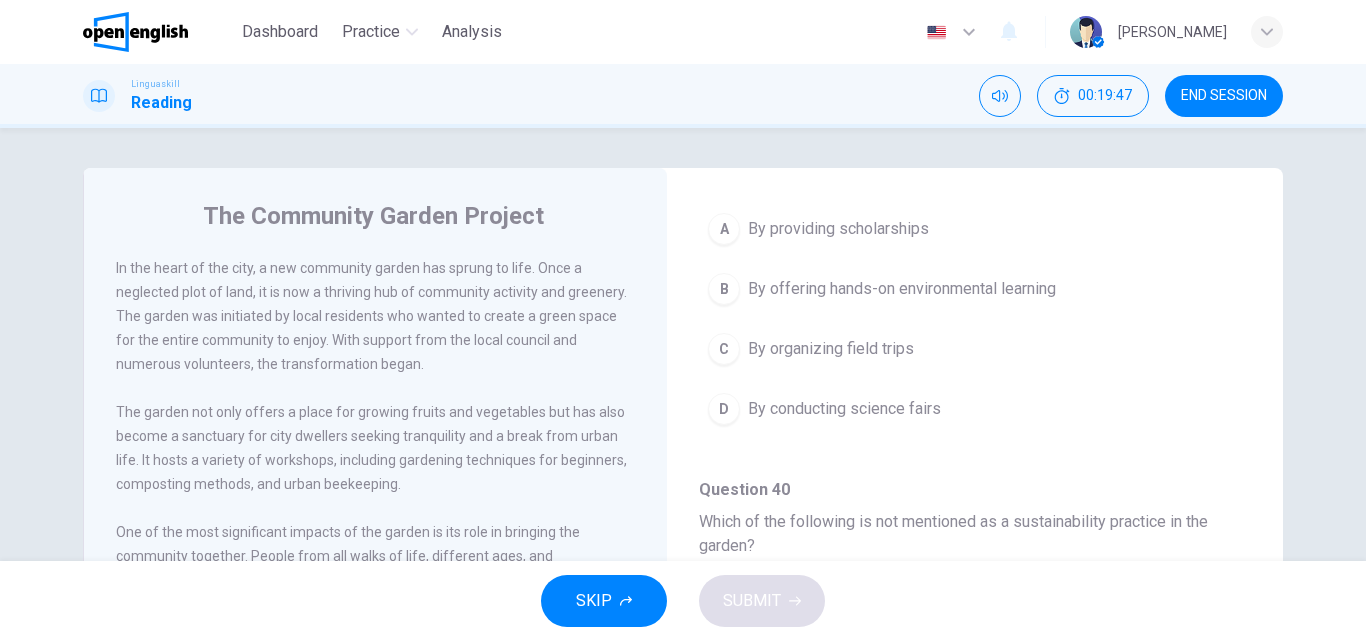 scroll, scrollTop: 840, scrollLeft: 0, axis: vertical 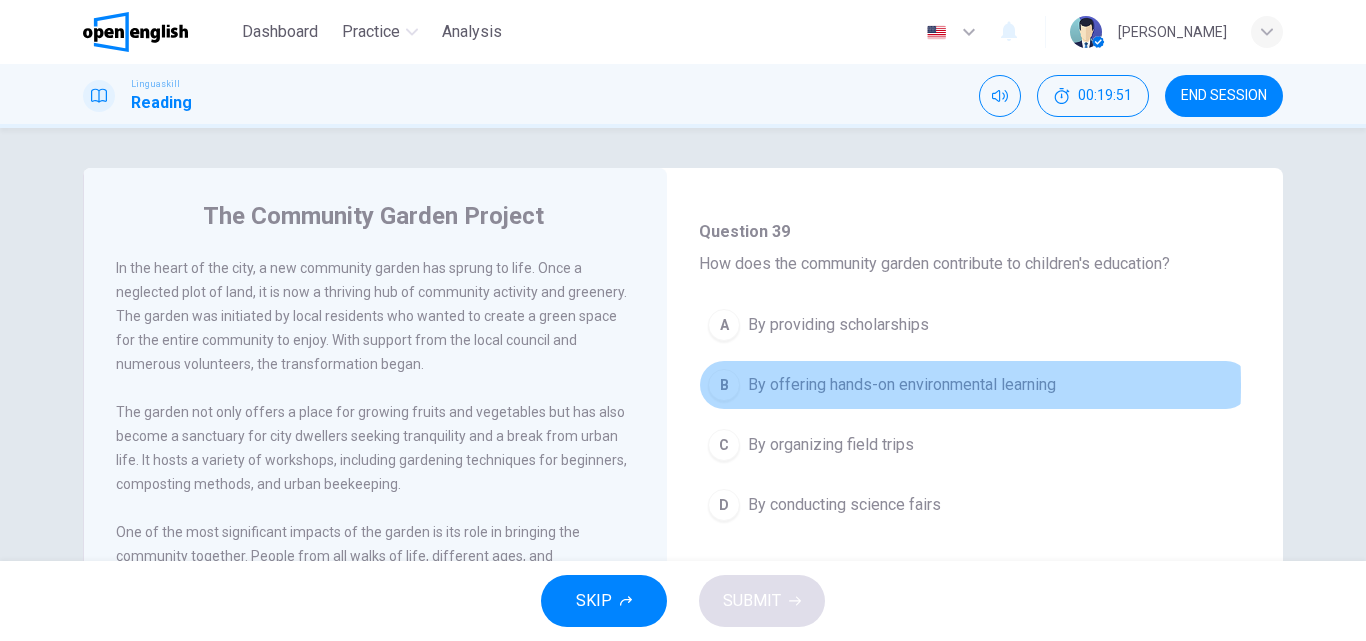 click on "B" at bounding box center (724, 385) 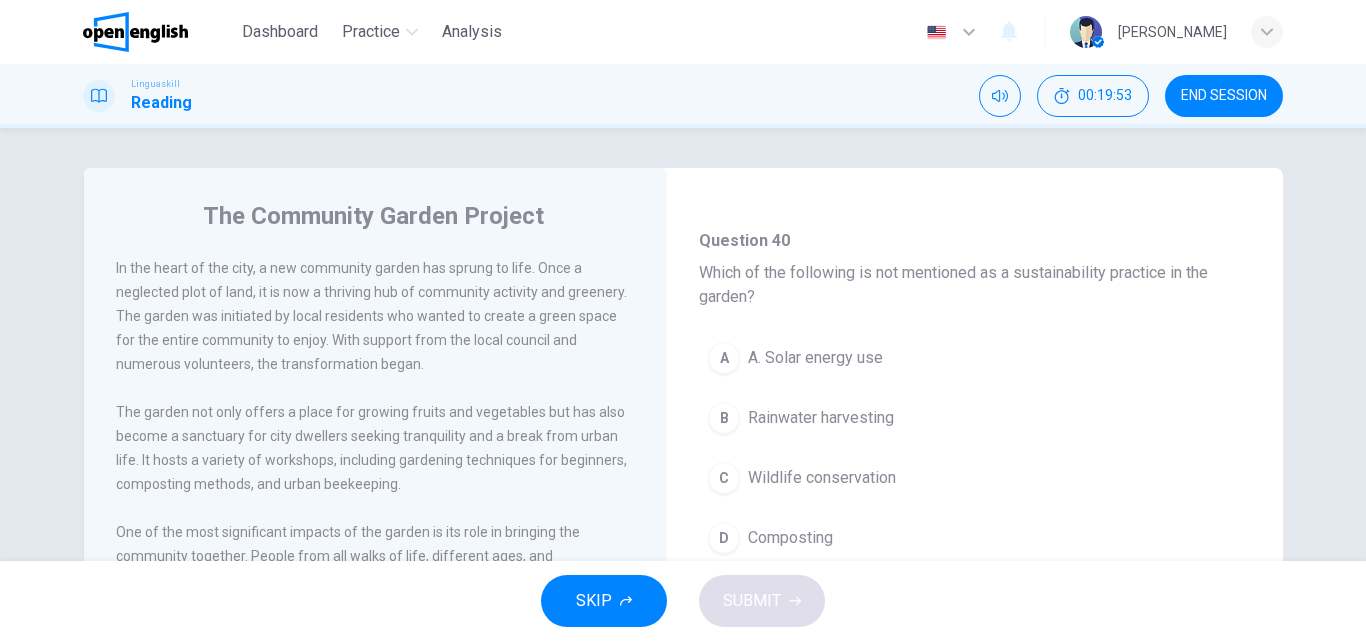 scroll, scrollTop: 1299, scrollLeft: 0, axis: vertical 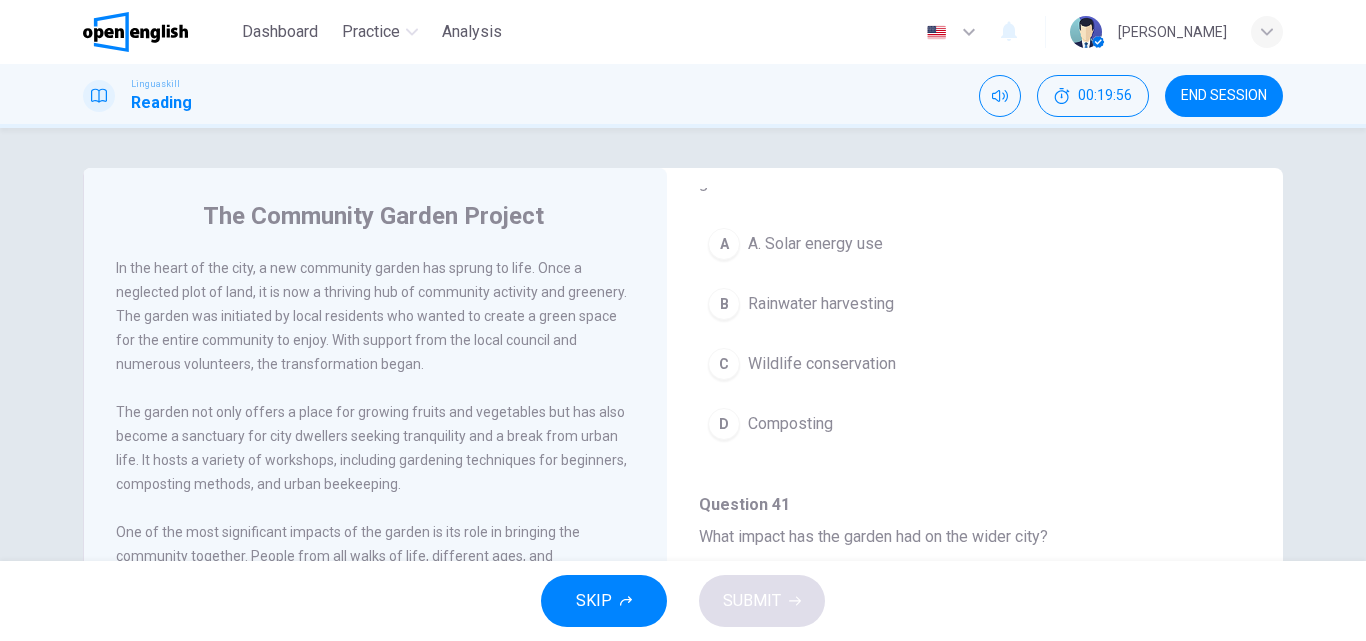drag, startPoint x: 729, startPoint y: 229, endPoint x: 734, endPoint y: 243, distance: 14.866069 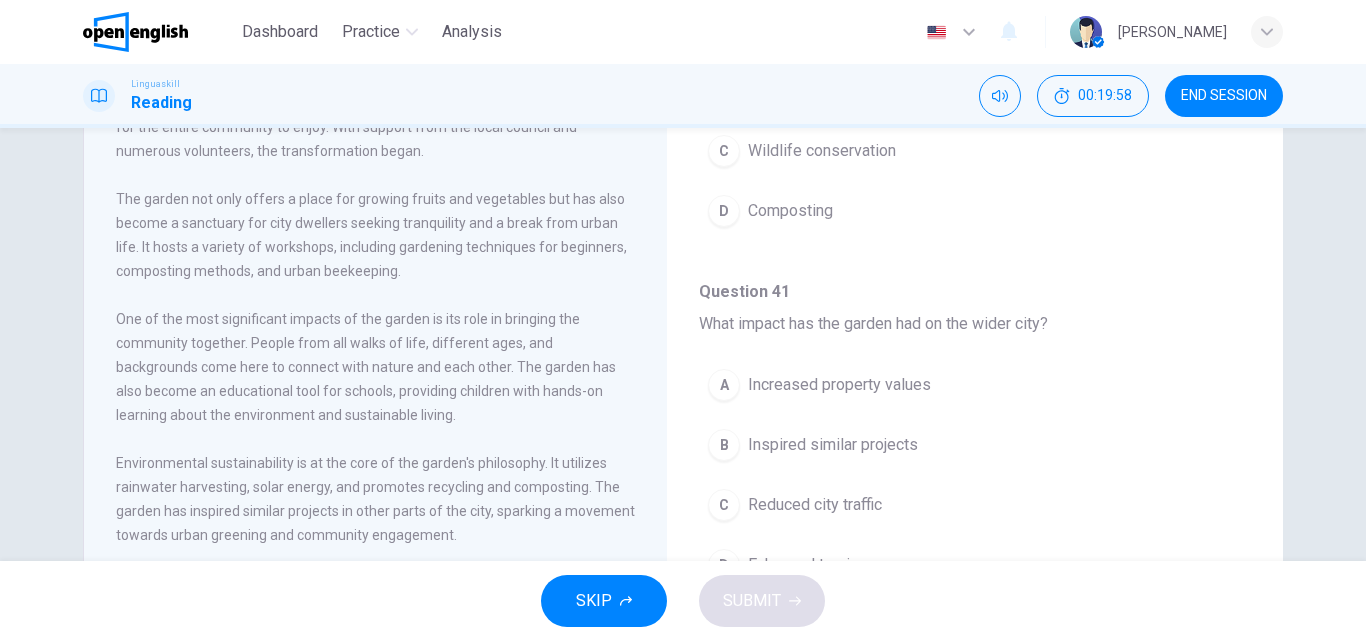 scroll, scrollTop: 292, scrollLeft: 0, axis: vertical 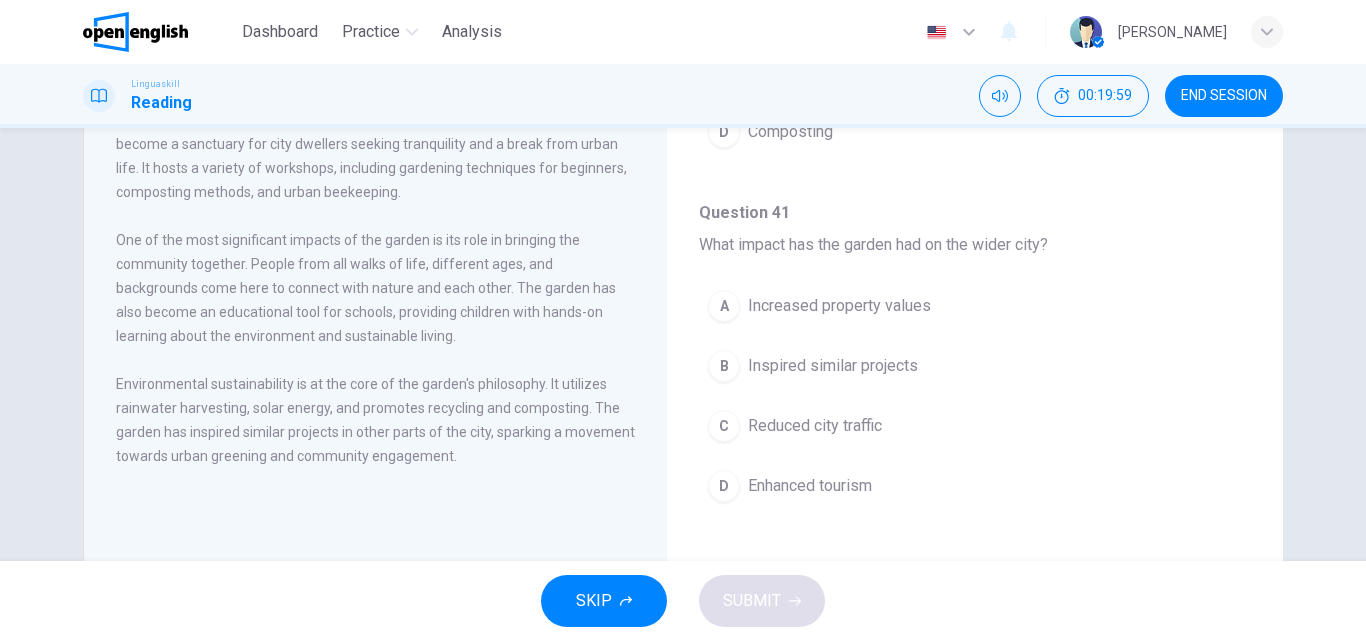 click on "C Reduced city traffic" at bounding box center [975, 426] 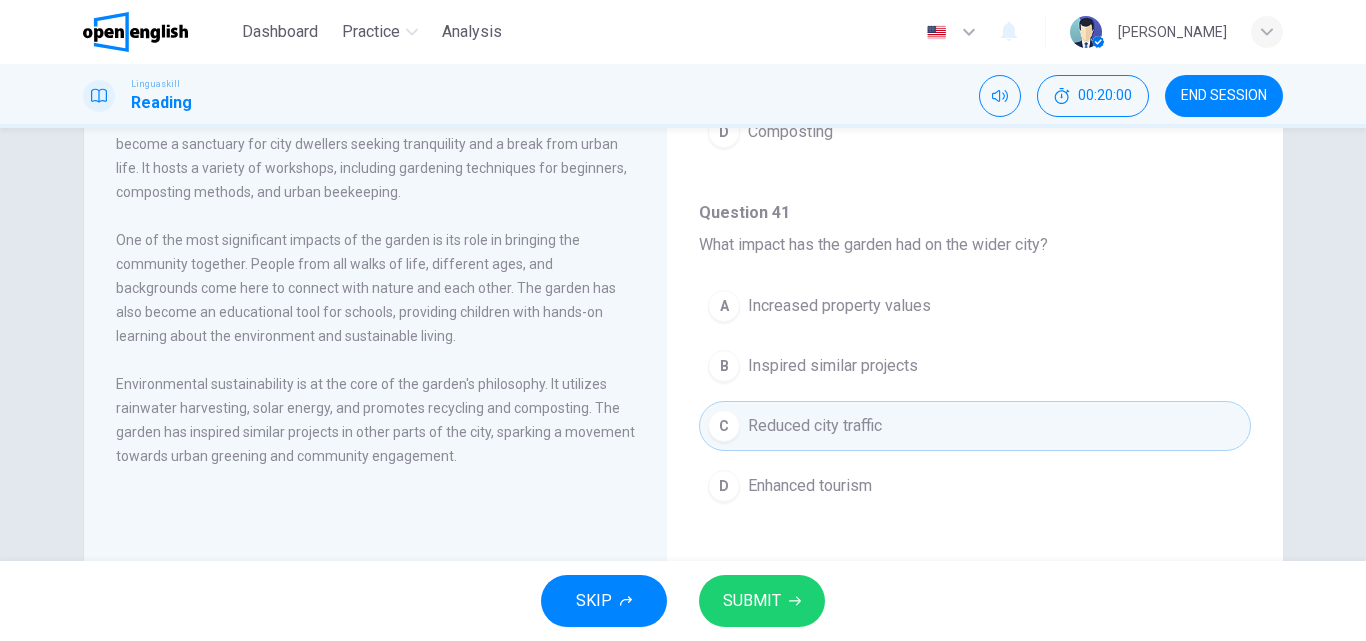 click on "SUBMIT" at bounding box center (752, 601) 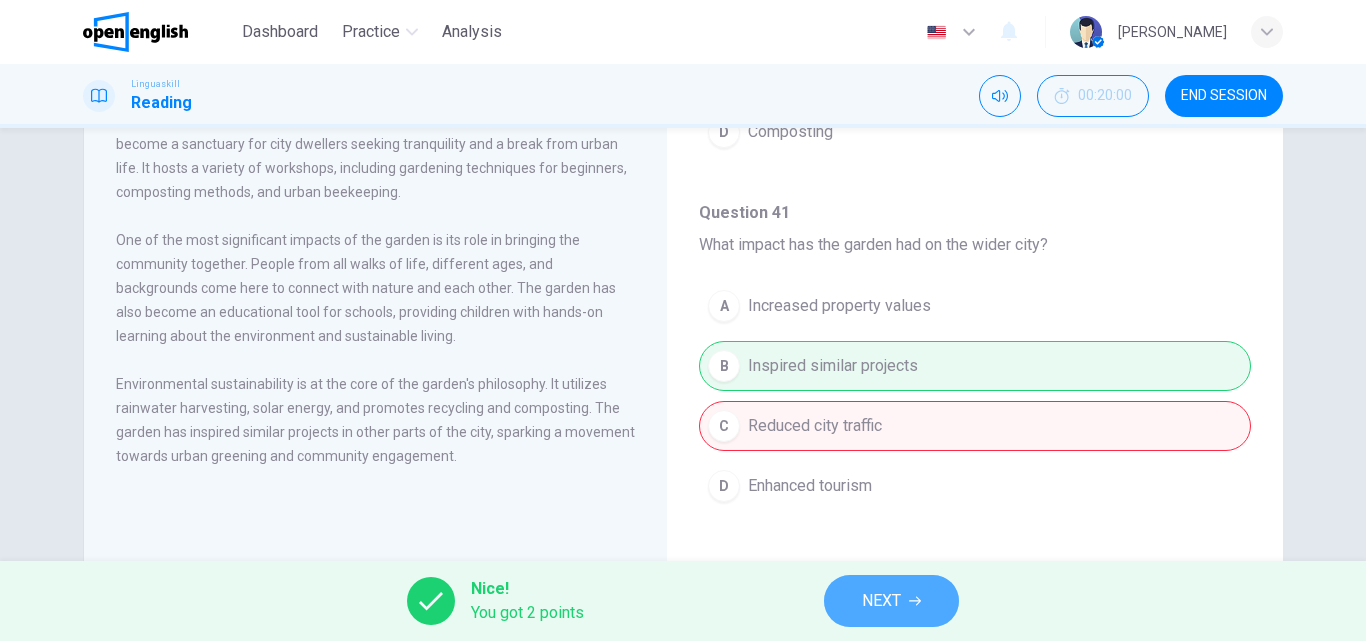 click on "NEXT" at bounding box center (891, 601) 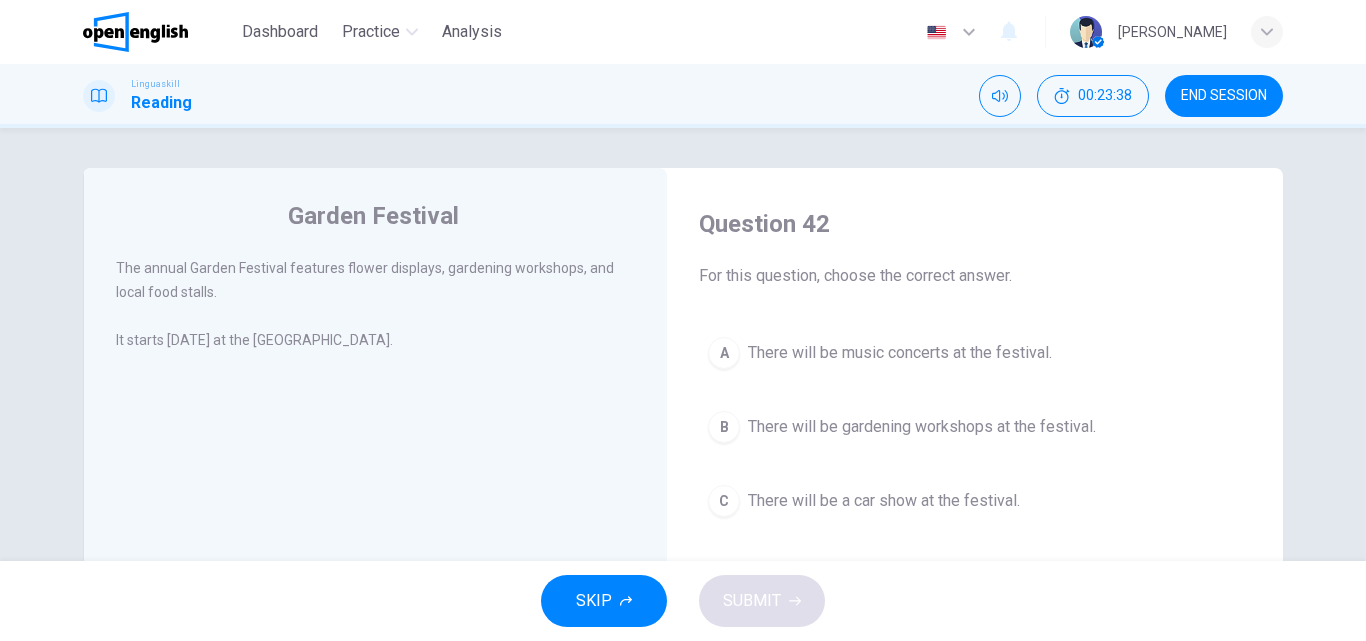 click on "B There will be gardening workshops at the festival." at bounding box center [975, 427] 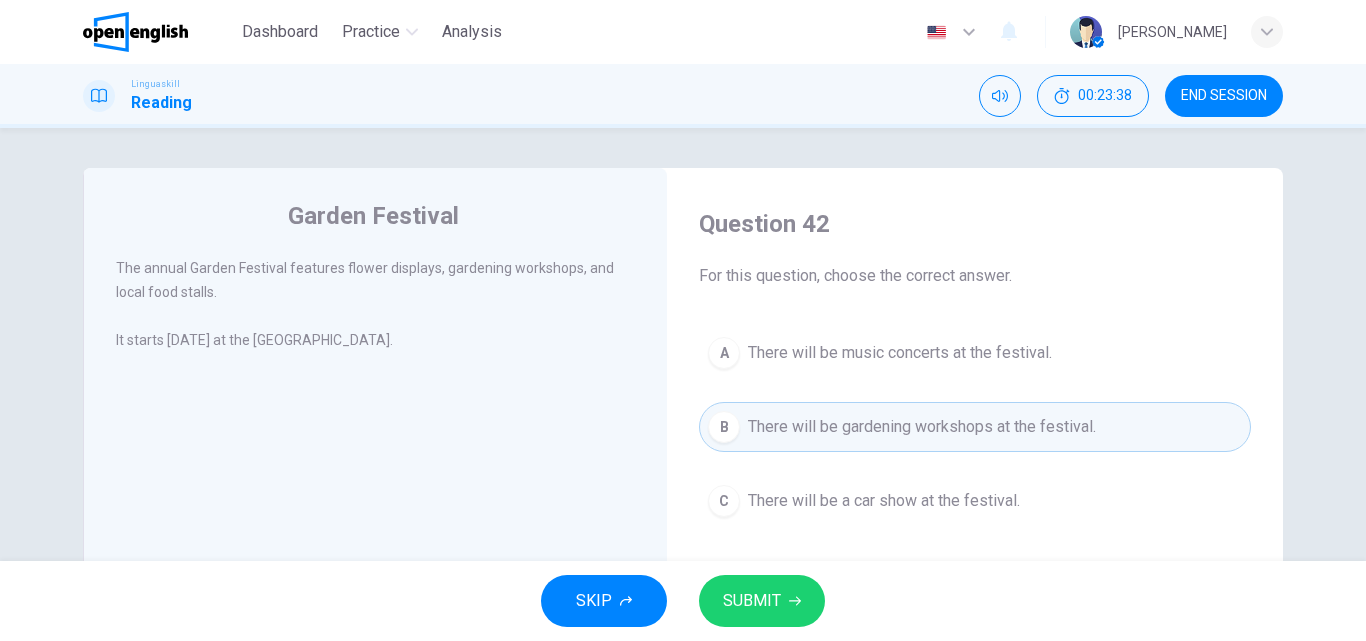 click on "SUBMIT" at bounding box center [752, 601] 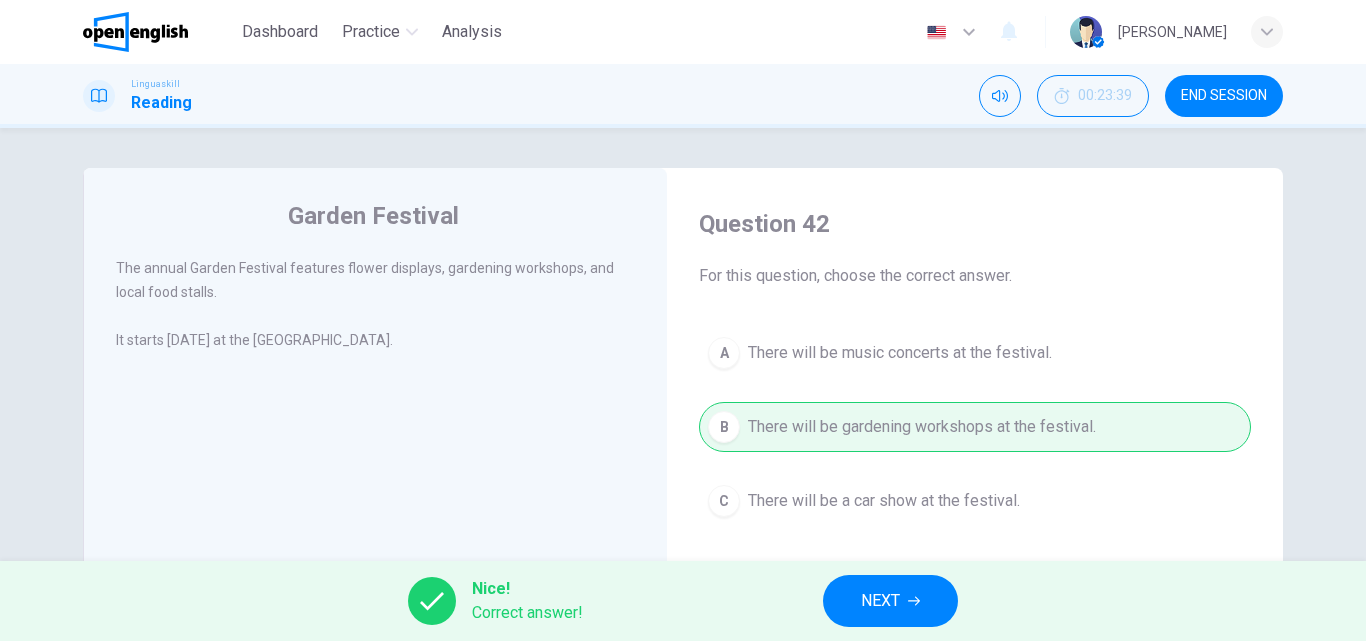 click on "NEXT" at bounding box center (880, 601) 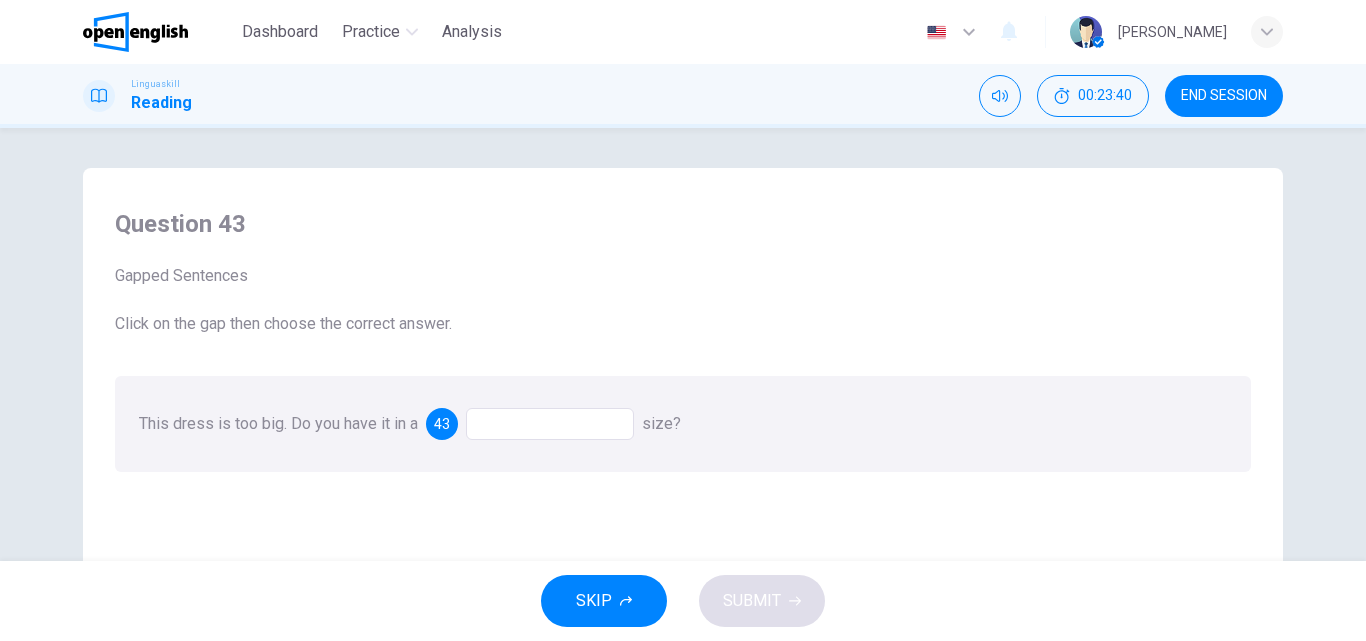 click at bounding box center [550, 424] 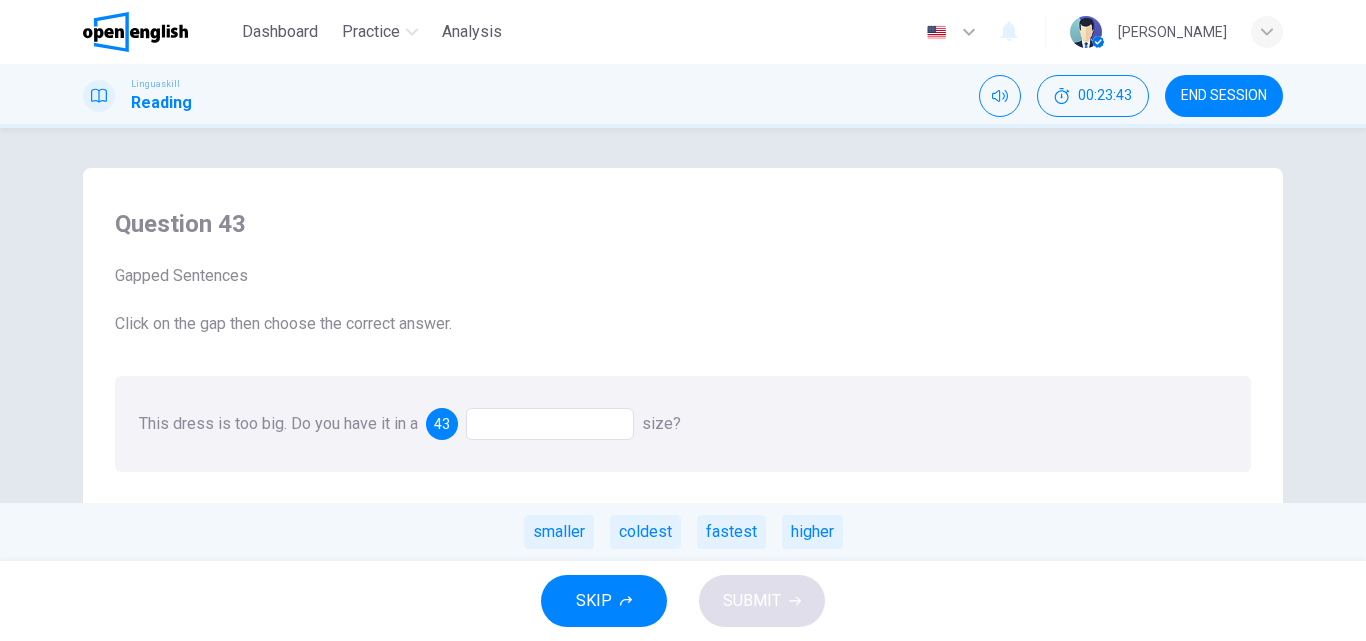 drag, startPoint x: 625, startPoint y: 525, endPoint x: 682, endPoint y: 537, distance: 58.249462 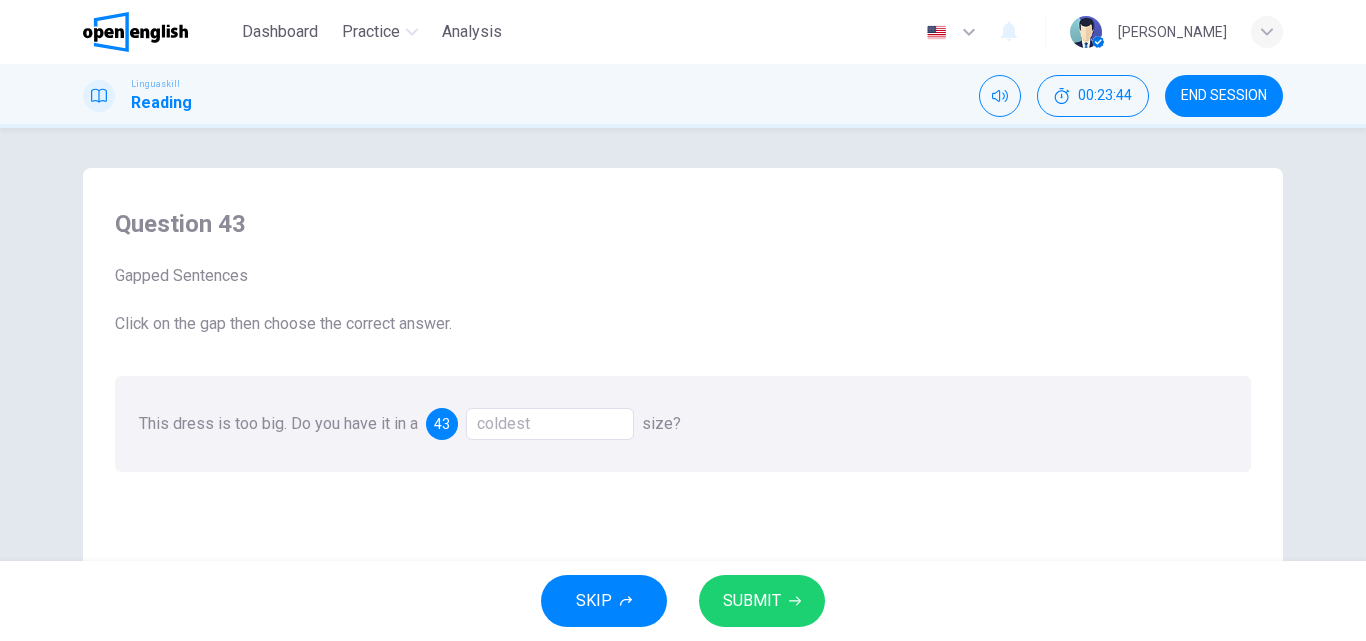 click on "SUBMIT" at bounding box center [762, 601] 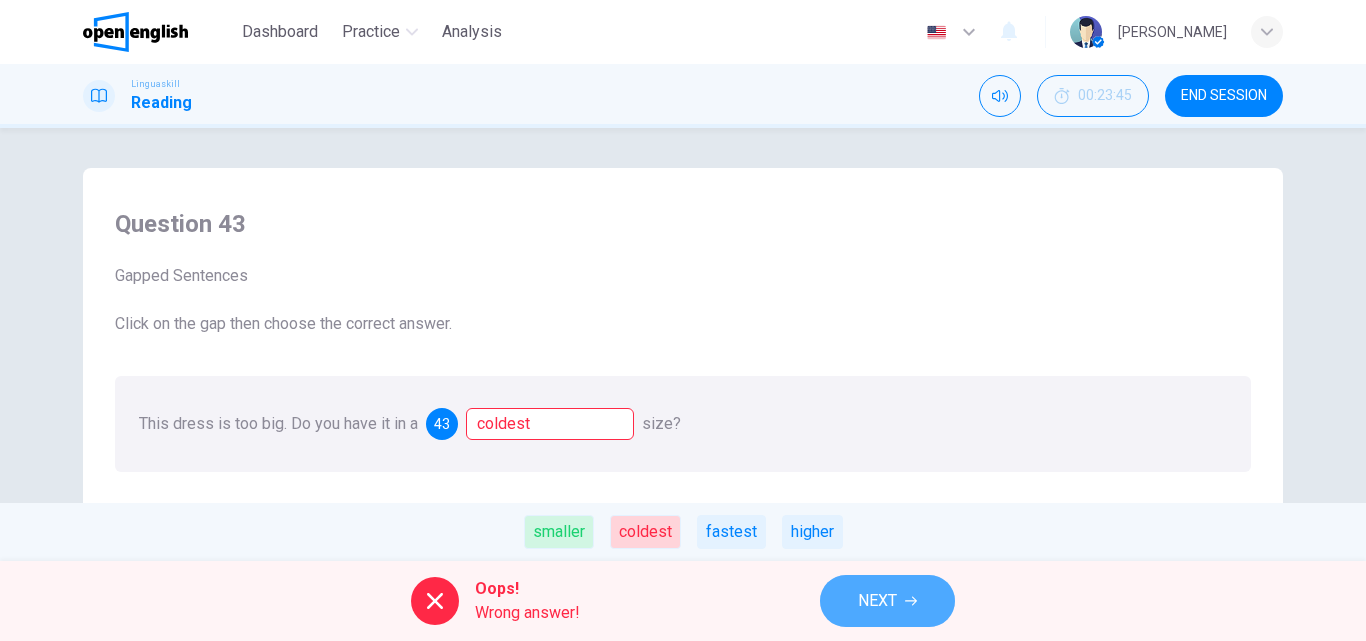 click on "NEXT" at bounding box center (877, 601) 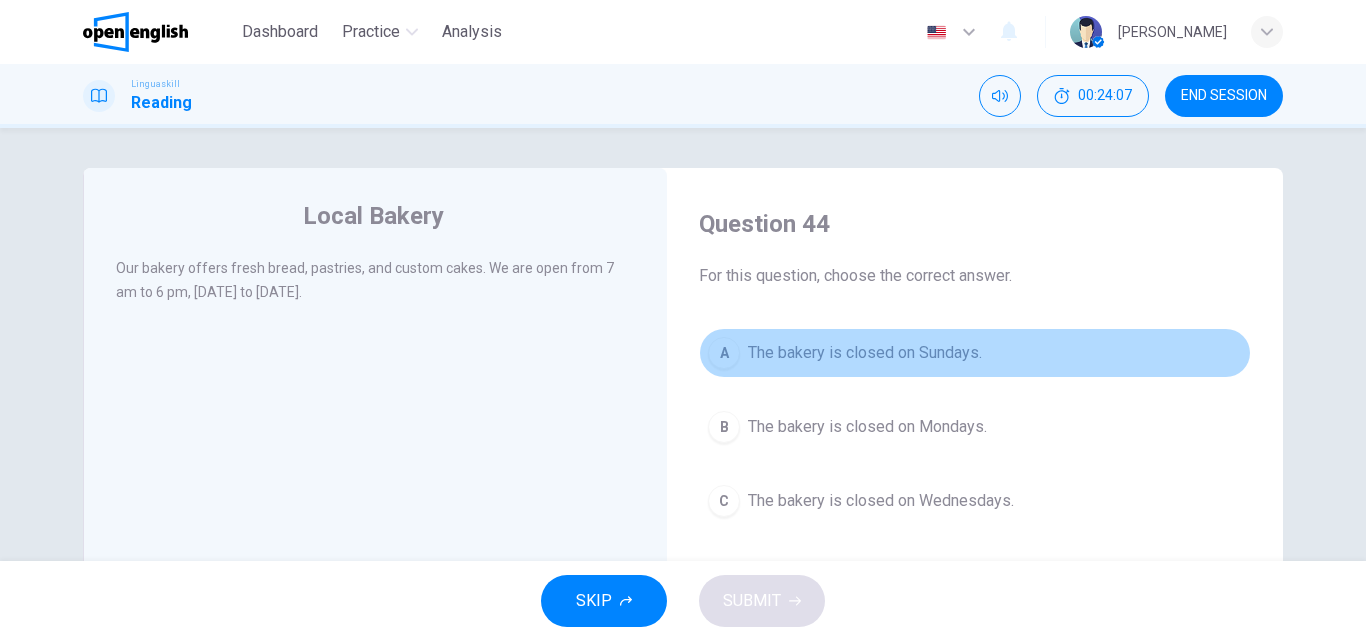 click on "A" at bounding box center [724, 353] 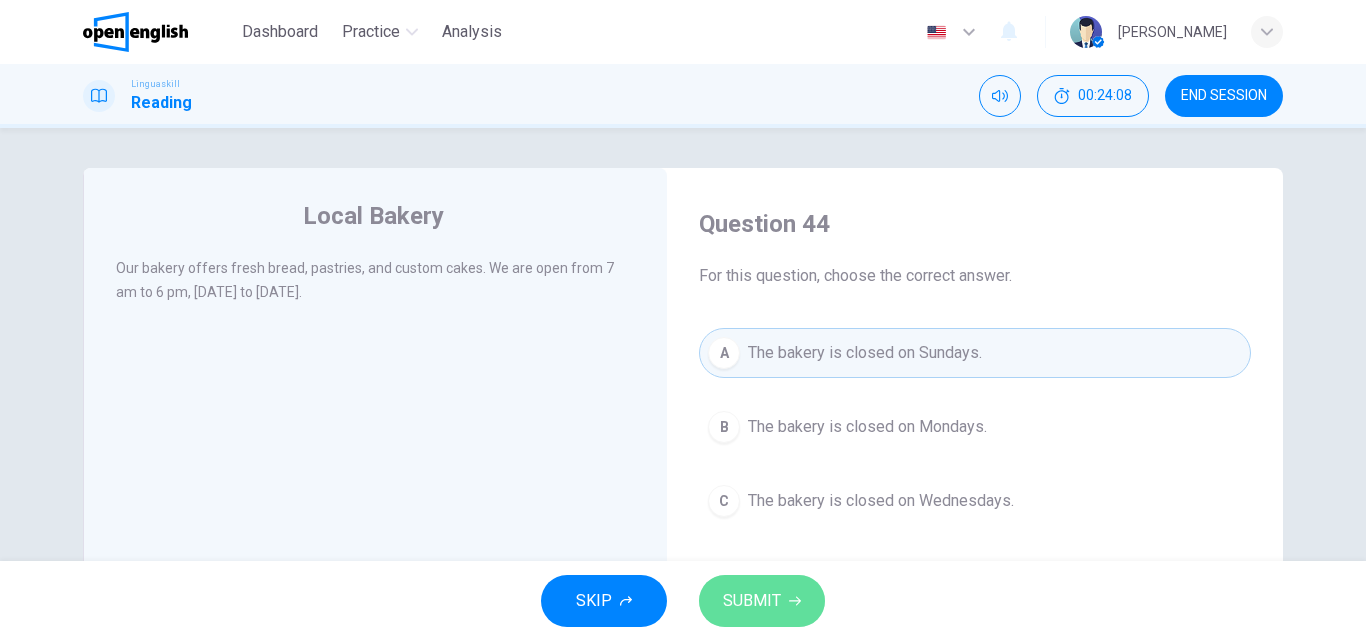 click on "SUBMIT" at bounding box center (762, 601) 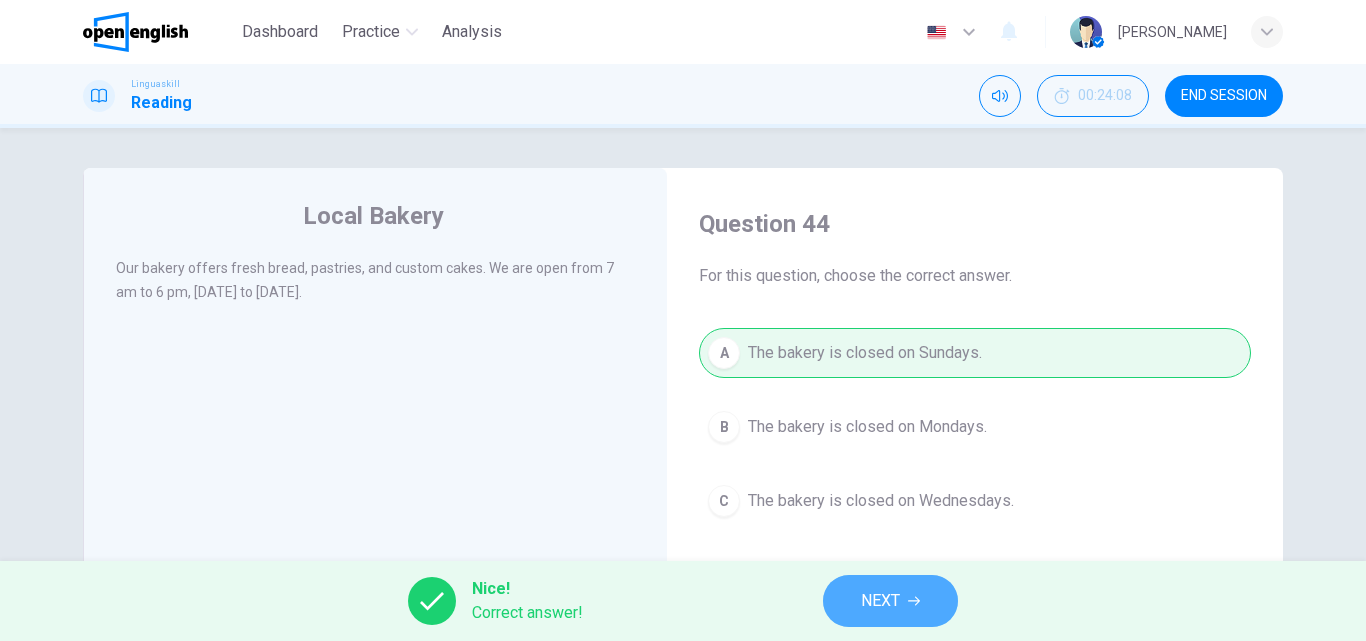 click on "NEXT" at bounding box center [880, 601] 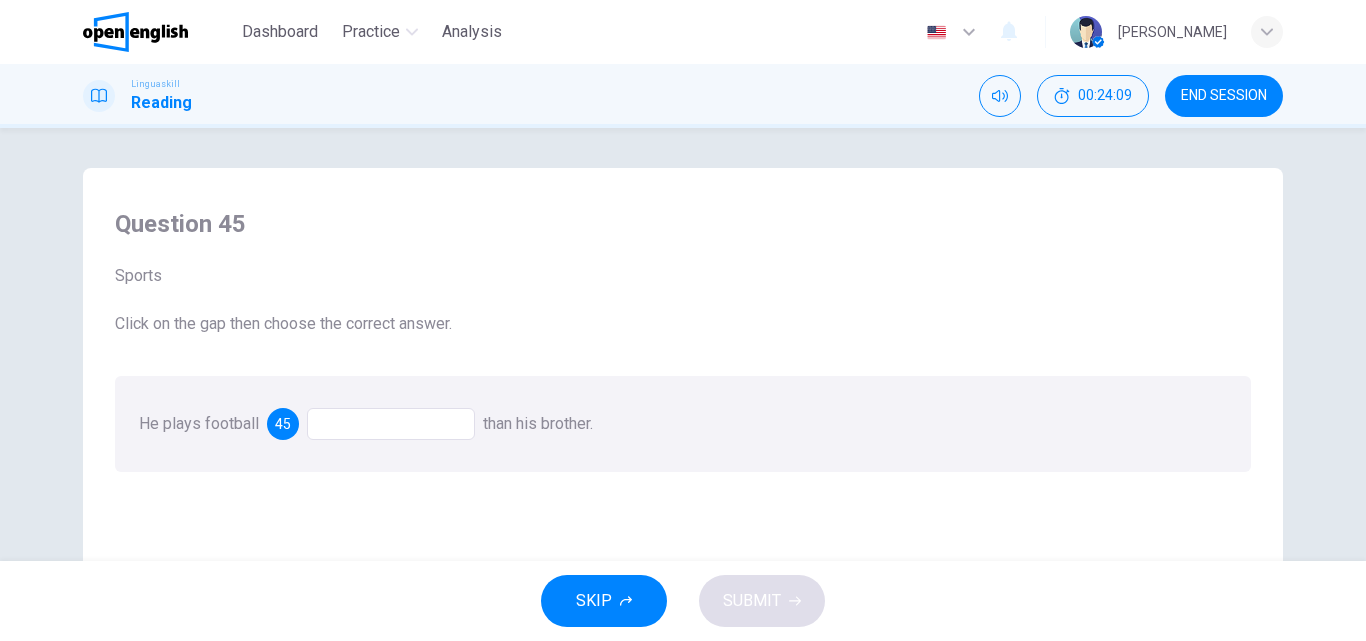 click at bounding box center (391, 424) 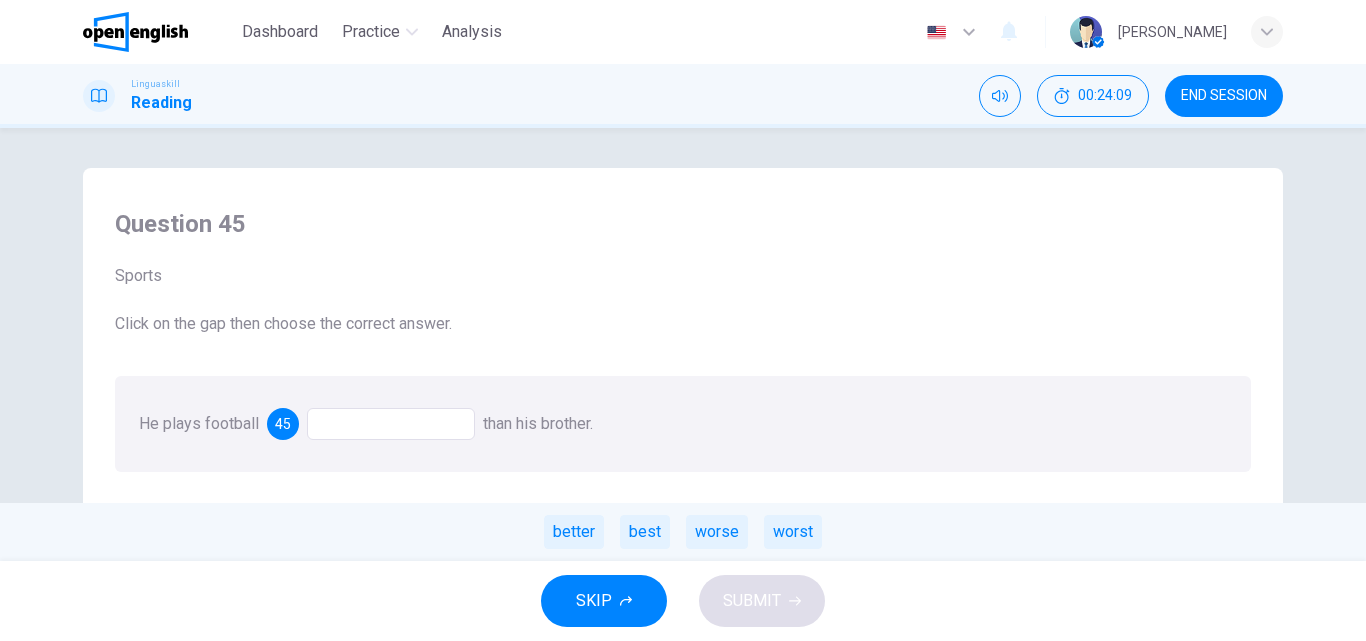 click on "better" at bounding box center [574, 532] 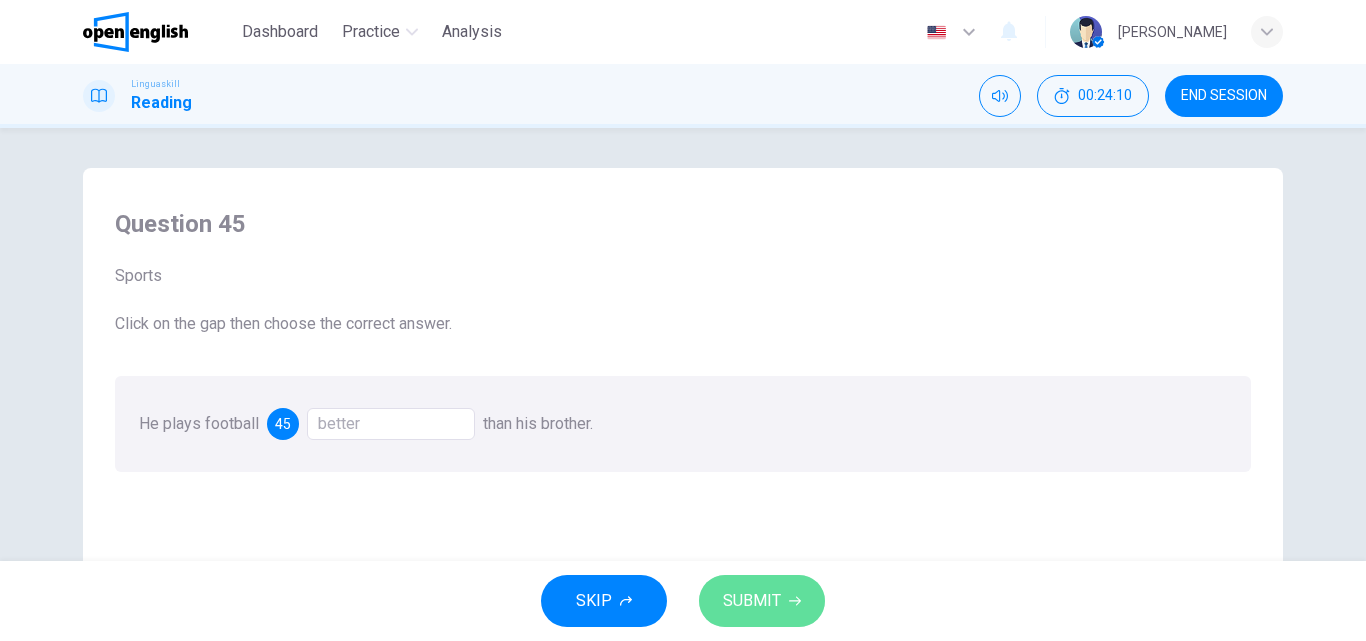 click on "SUBMIT" at bounding box center [762, 601] 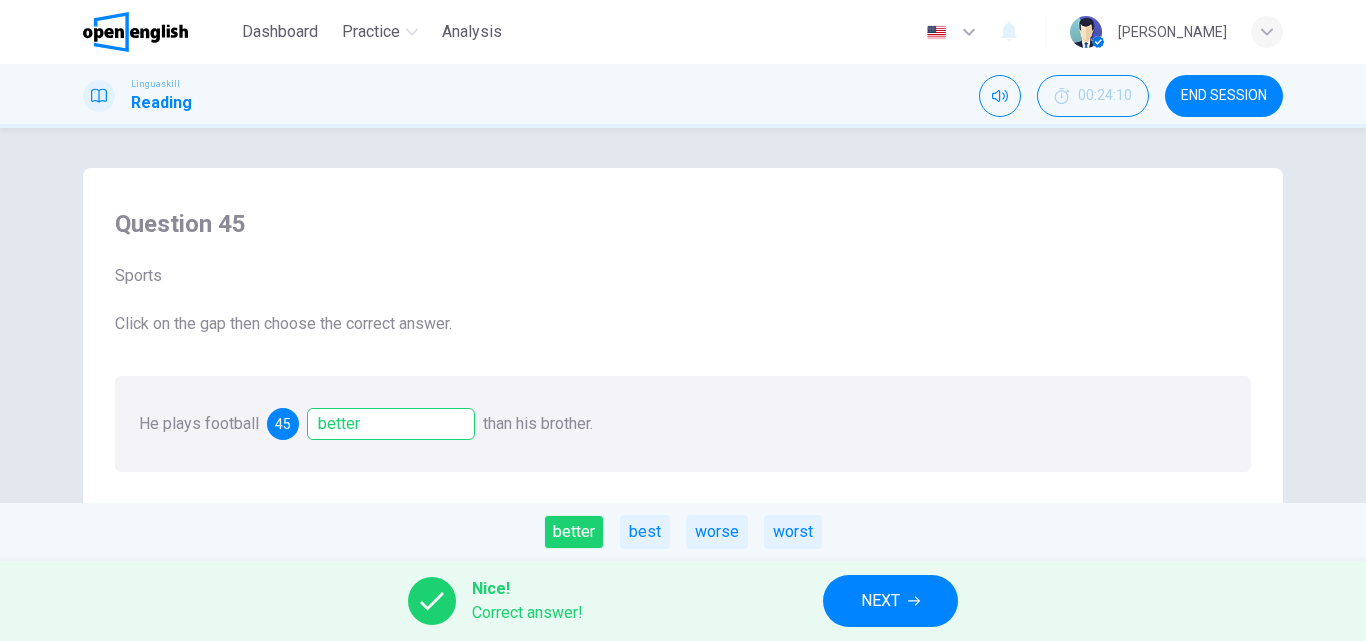 click on "NEXT" at bounding box center [890, 601] 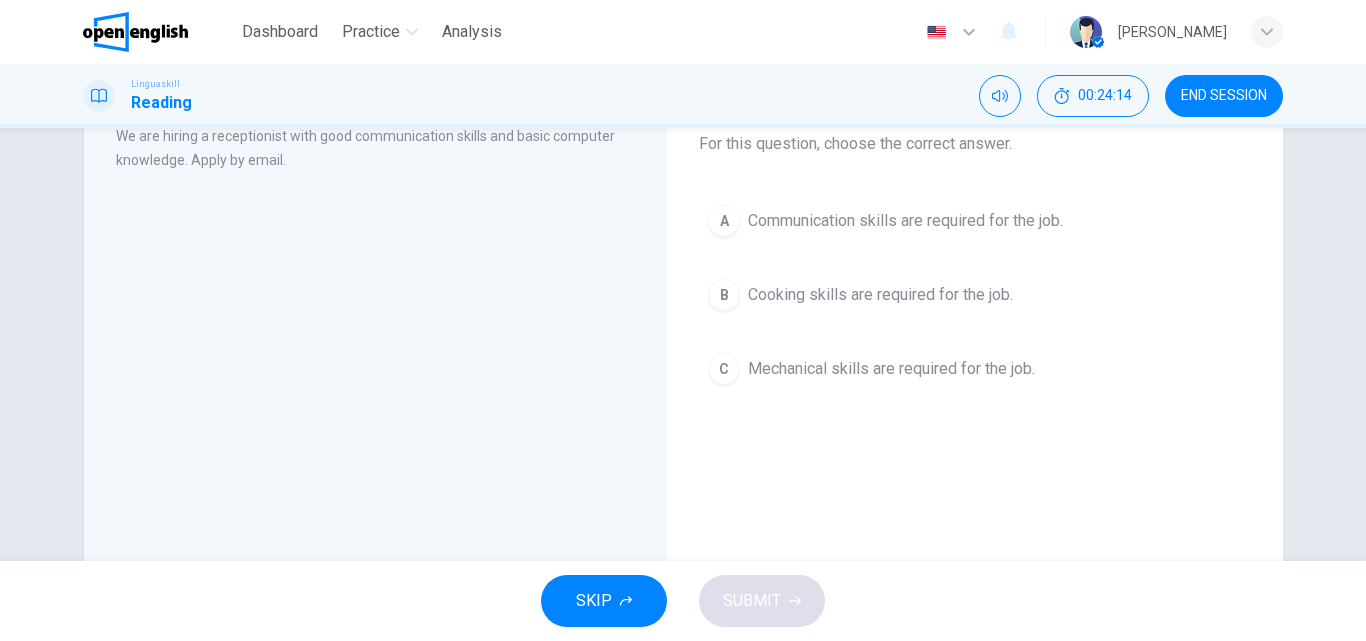scroll, scrollTop: 0, scrollLeft: 0, axis: both 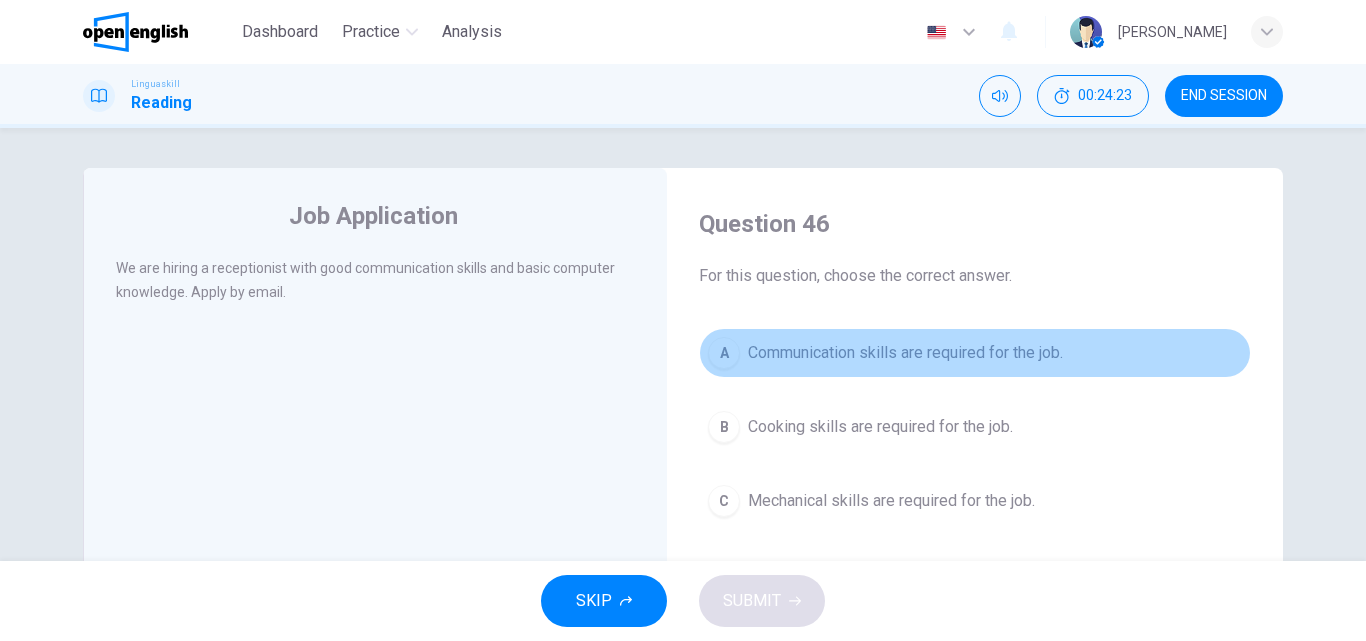 drag, startPoint x: 734, startPoint y: 351, endPoint x: 738, endPoint y: 378, distance: 27.294687 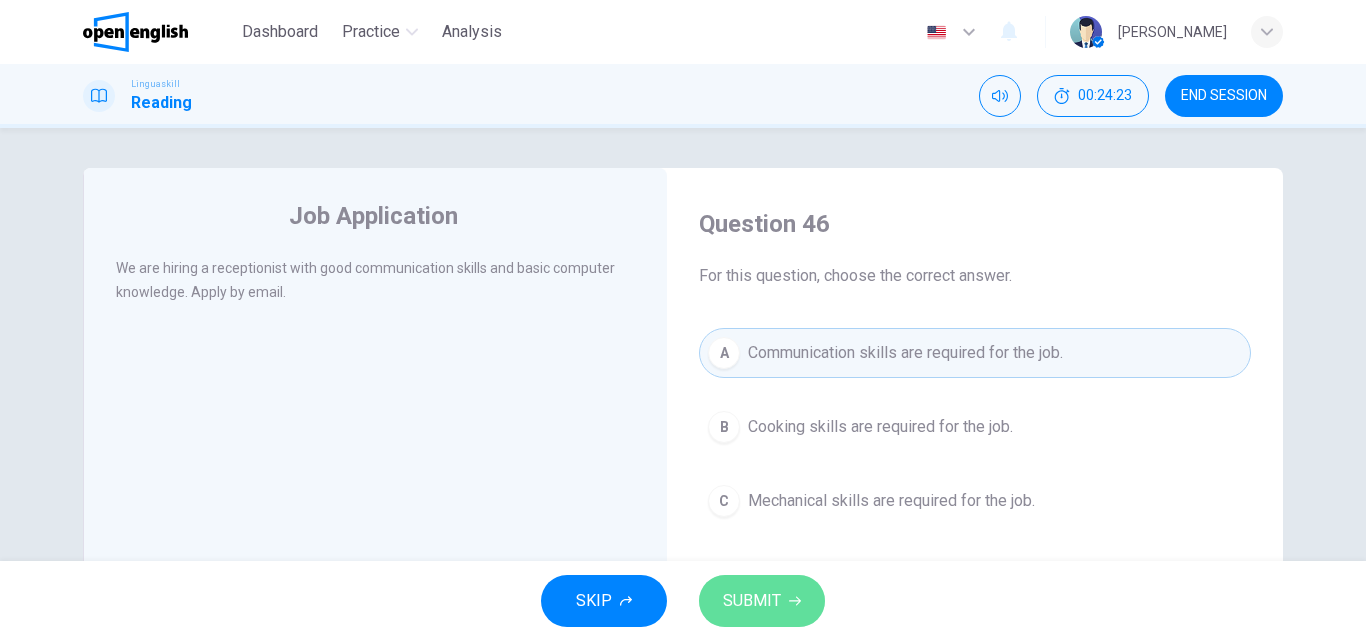 click on "SUBMIT" at bounding box center (762, 601) 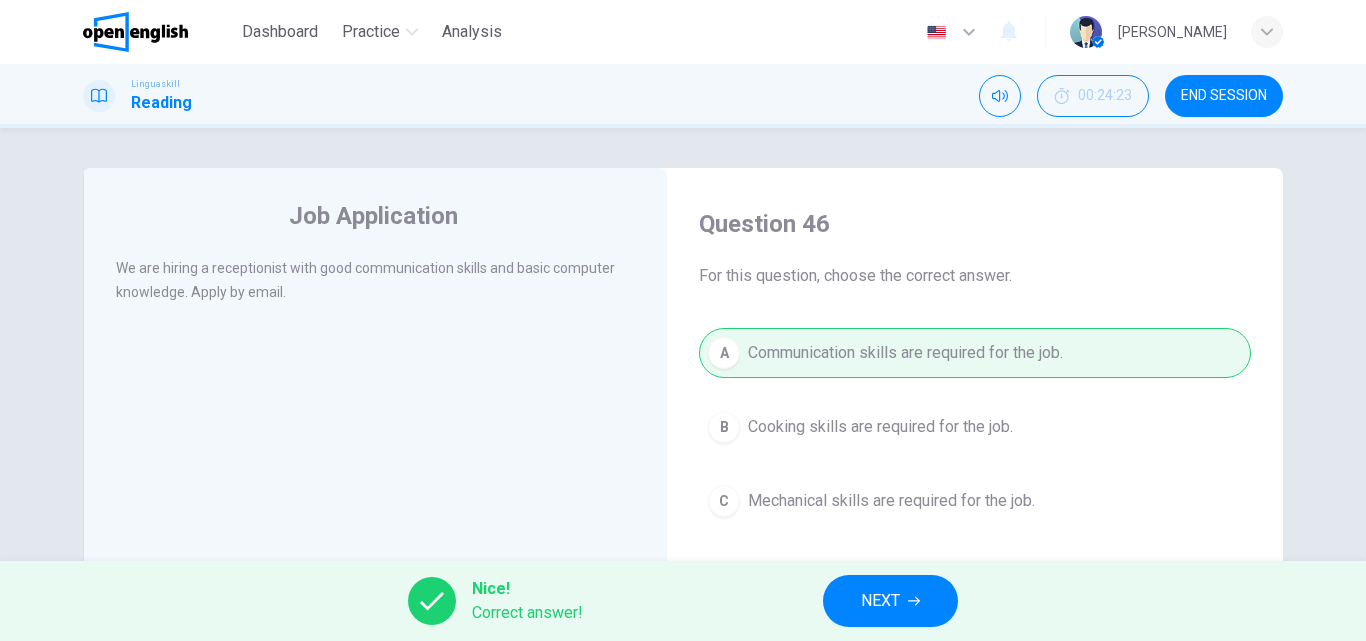 click on "NEXT" at bounding box center [890, 601] 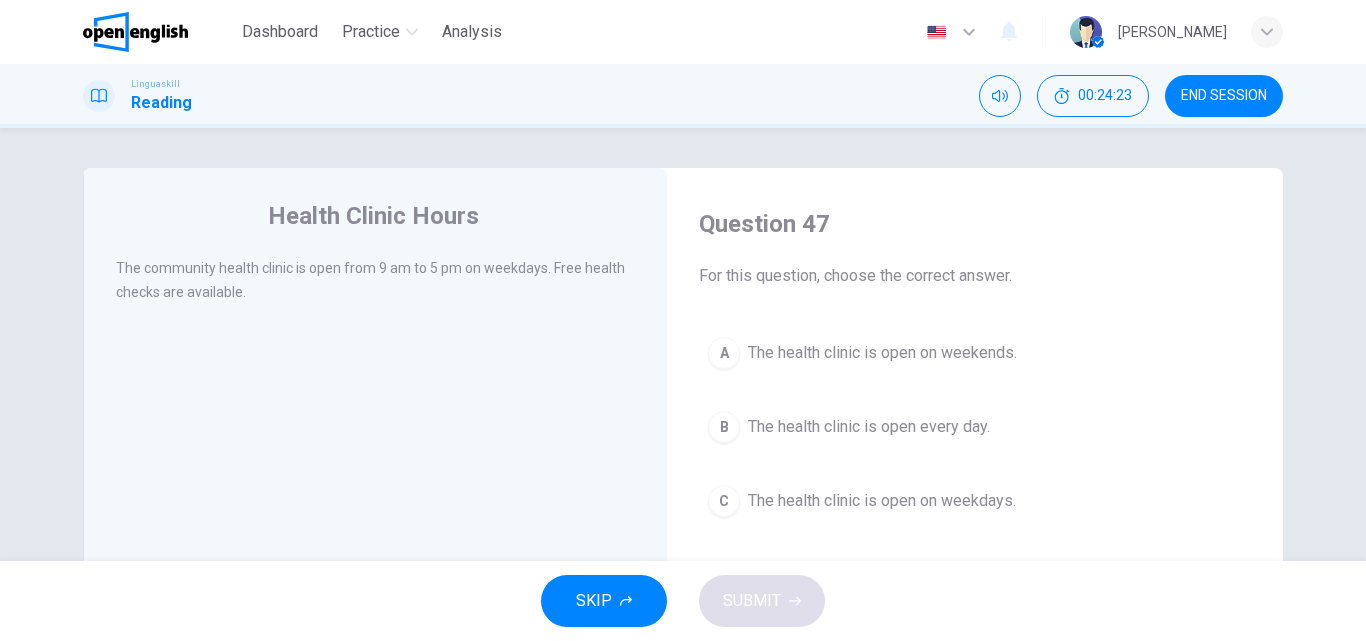 click on "B" at bounding box center [724, 427] 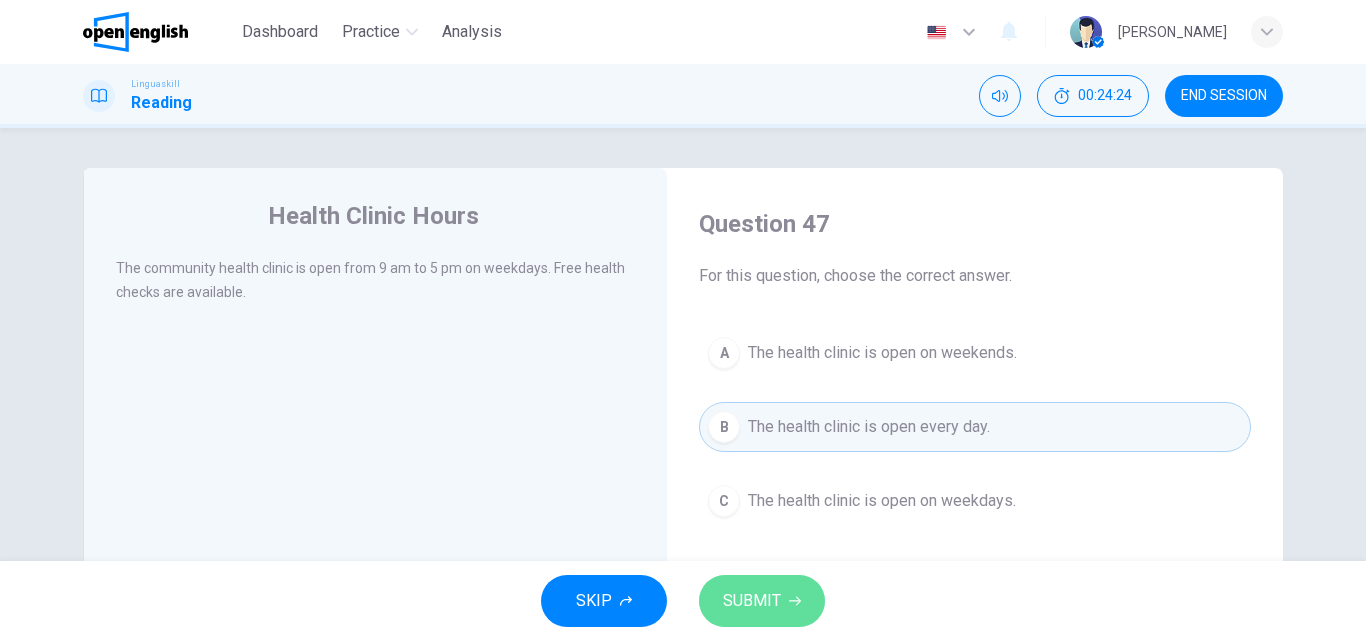 click on "SUBMIT" at bounding box center (752, 601) 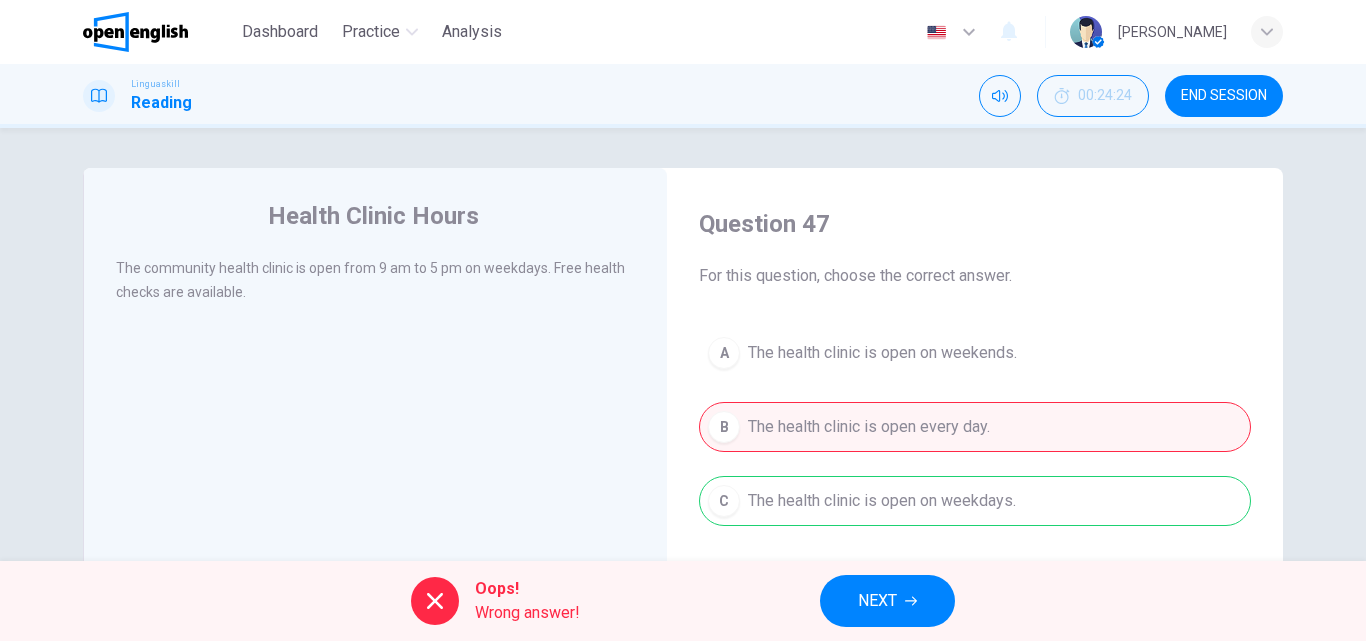 click 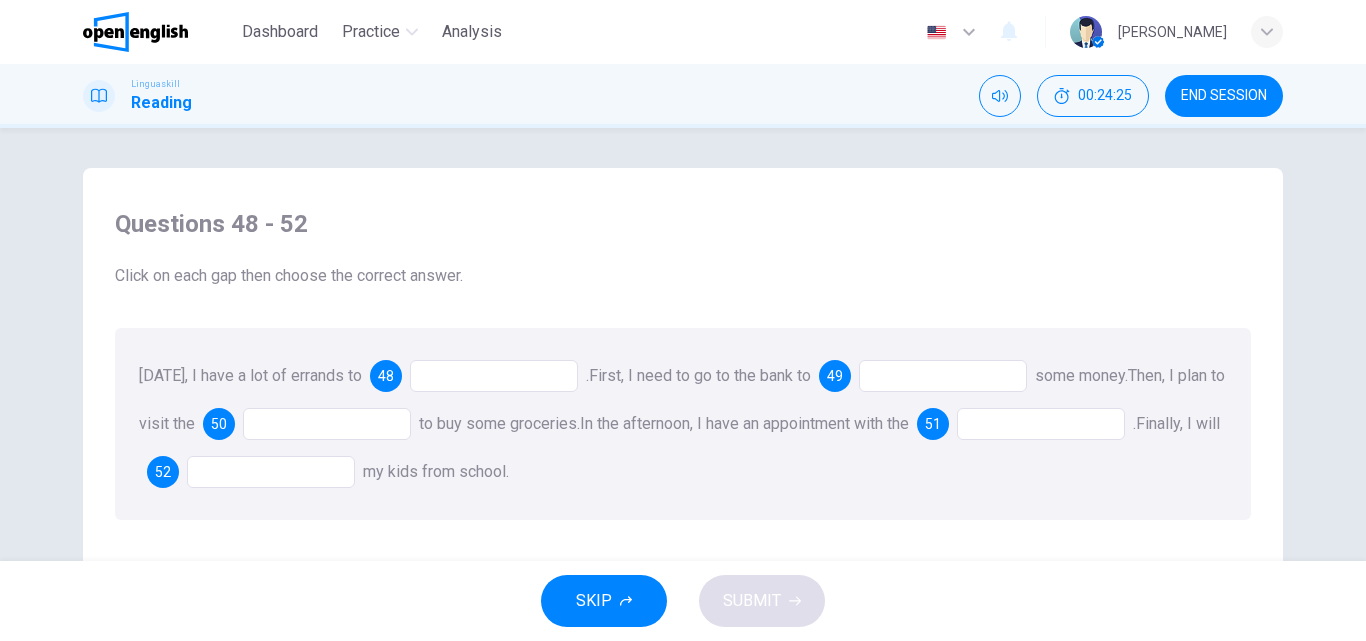 drag, startPoint x: 490, startPoint y: 380, endPoint x: 497, endPoint y: 392, distance: 13.892444 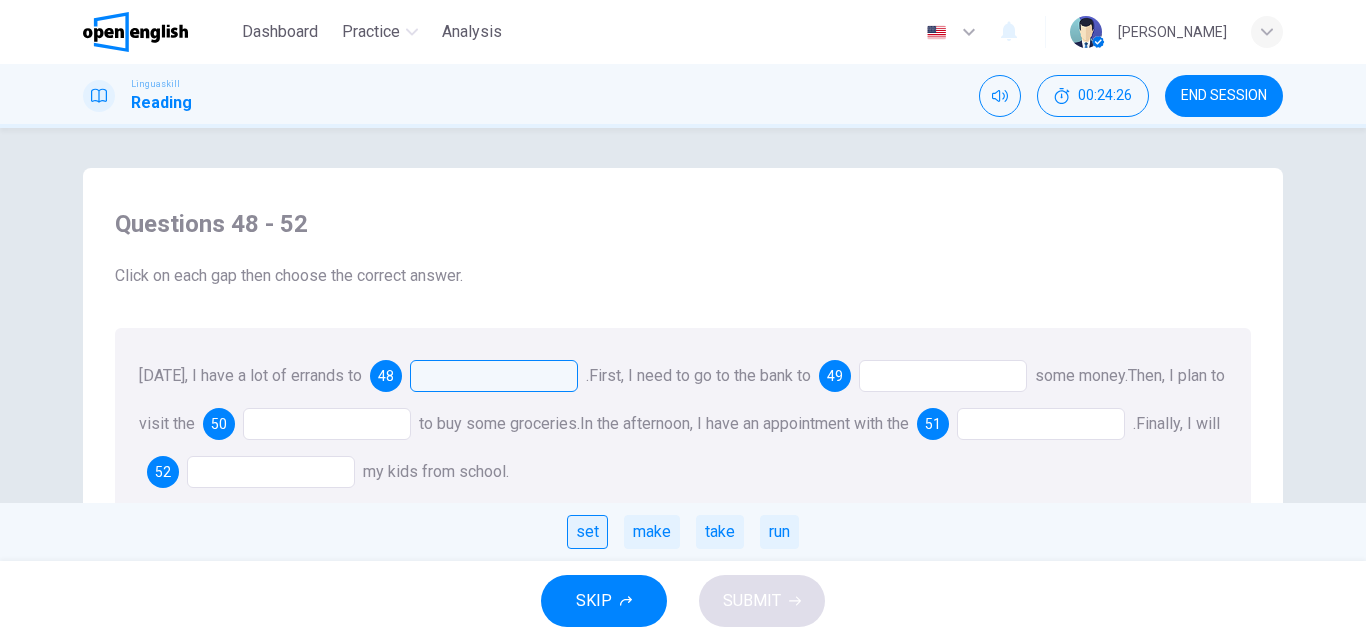 click on "set" at bounding box center (587, 532) 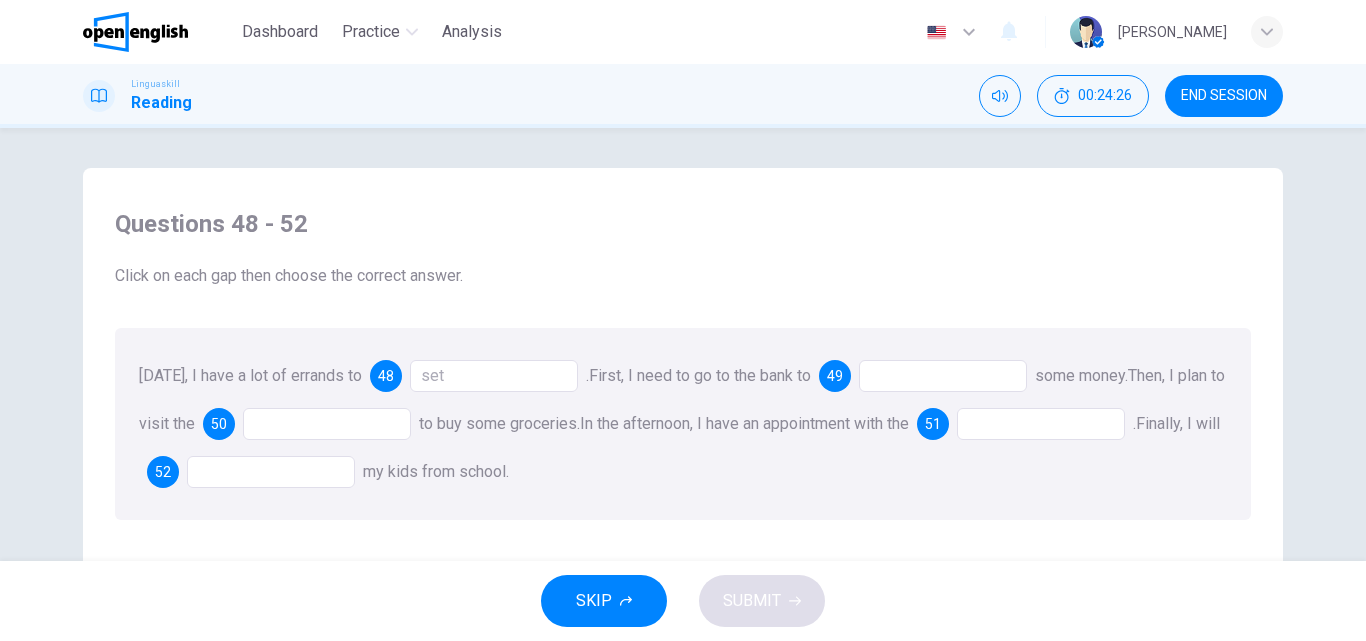 click at bounding box center [943, 376] 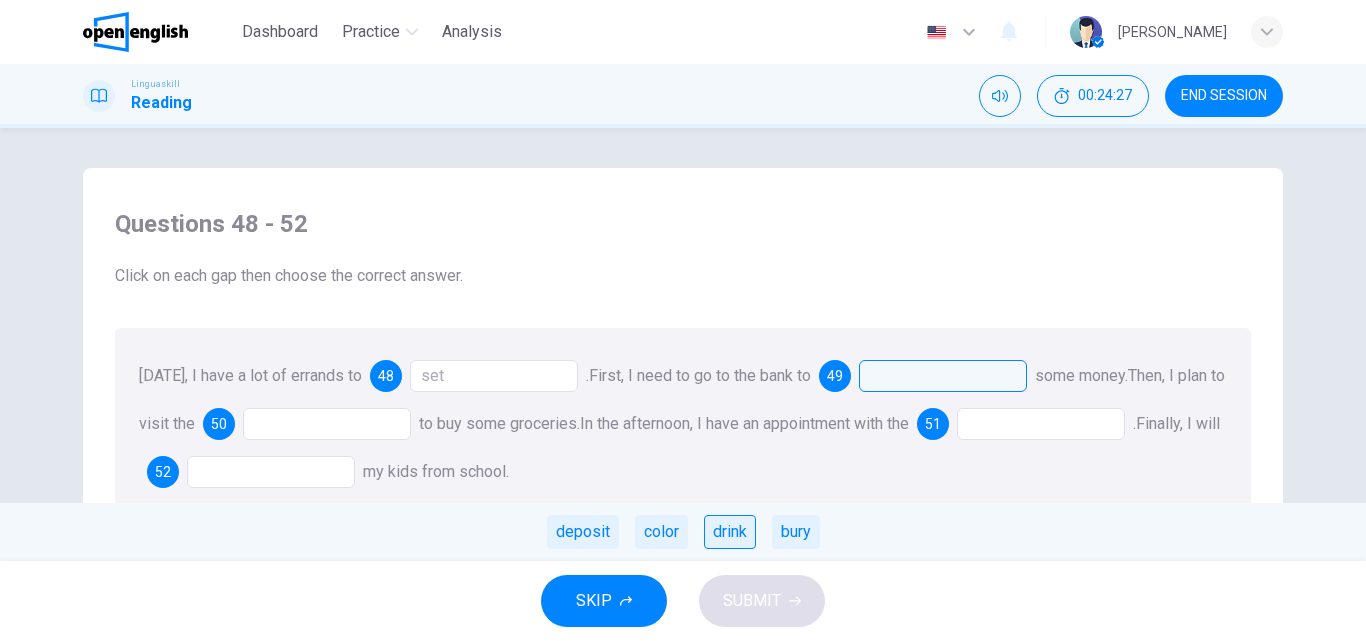 click on "drink" at bounding box center [730, 532] 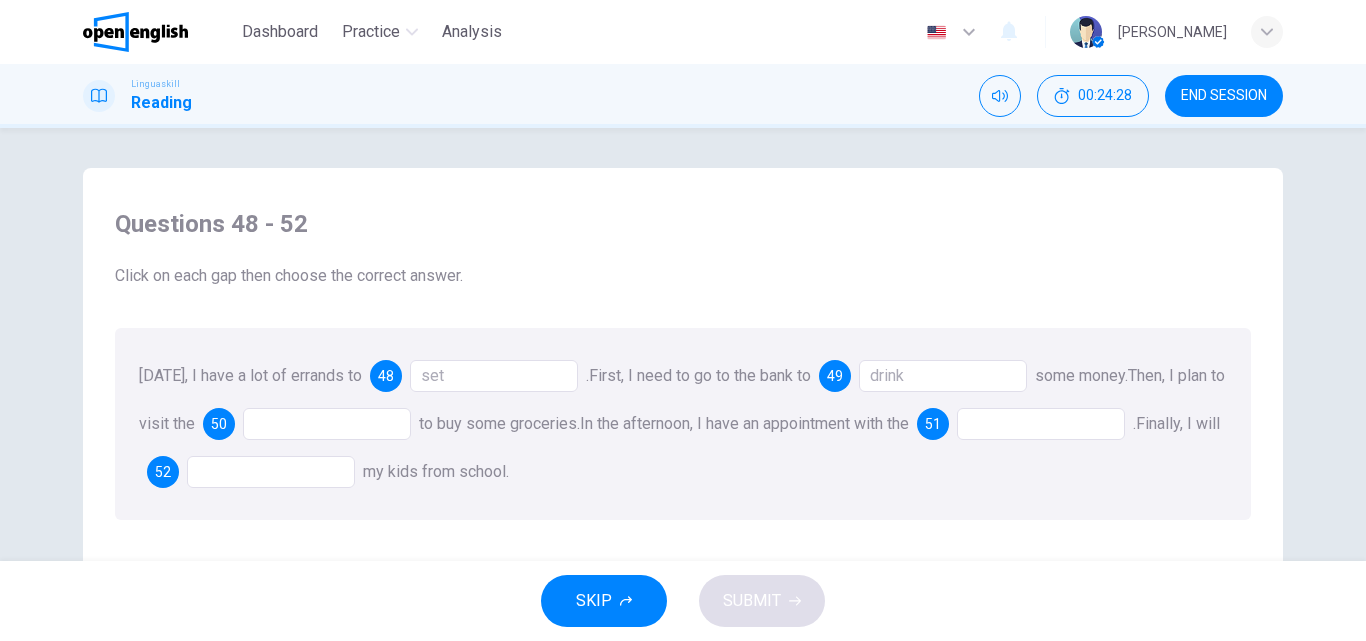 drag, startPoint x: 414, startPoint y: 423, endPoint x: 421, endPoint y: 431, distance: 10.630146 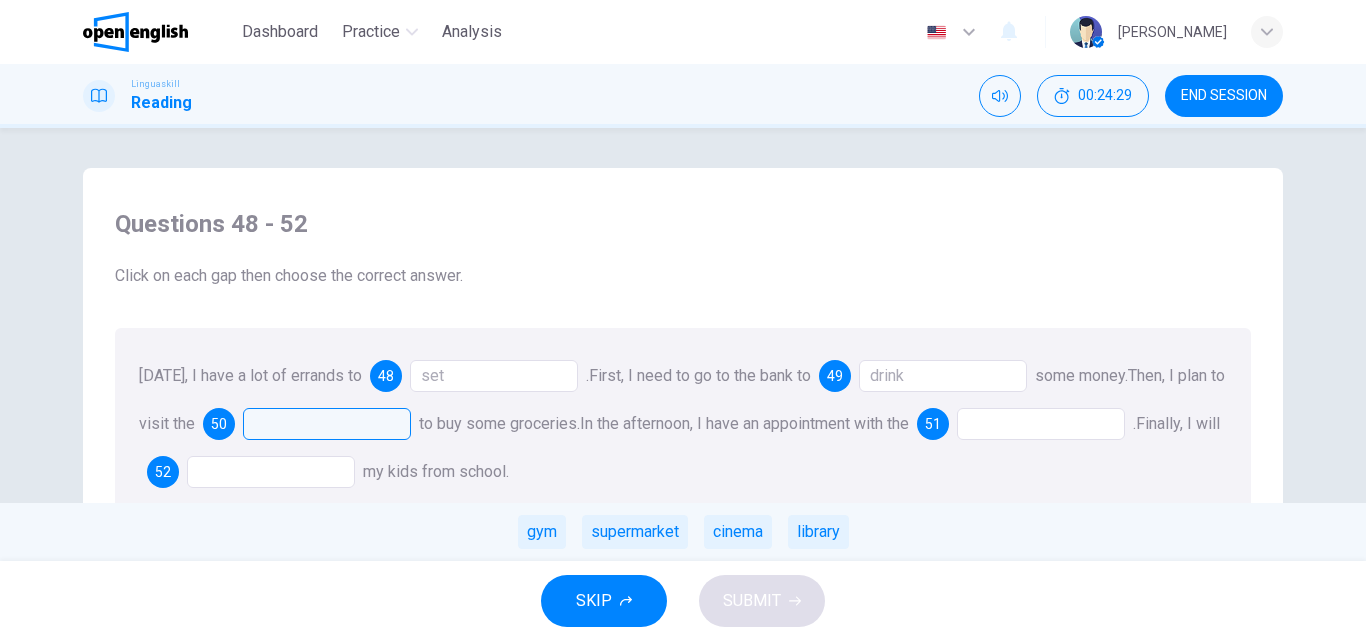 drag, startPoint x: 613, startPoint y: 525, endPoint x: 479, endPoint y: 466, distance: 146.4138 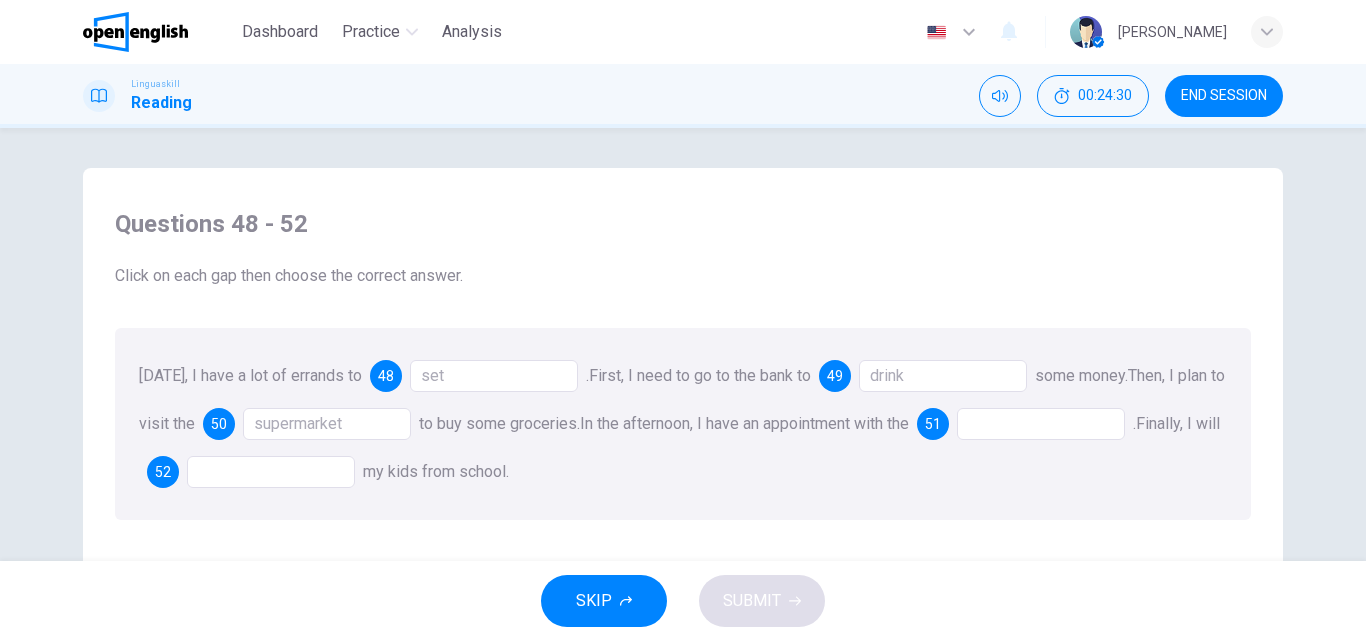 click at bounding box center [271, 472] 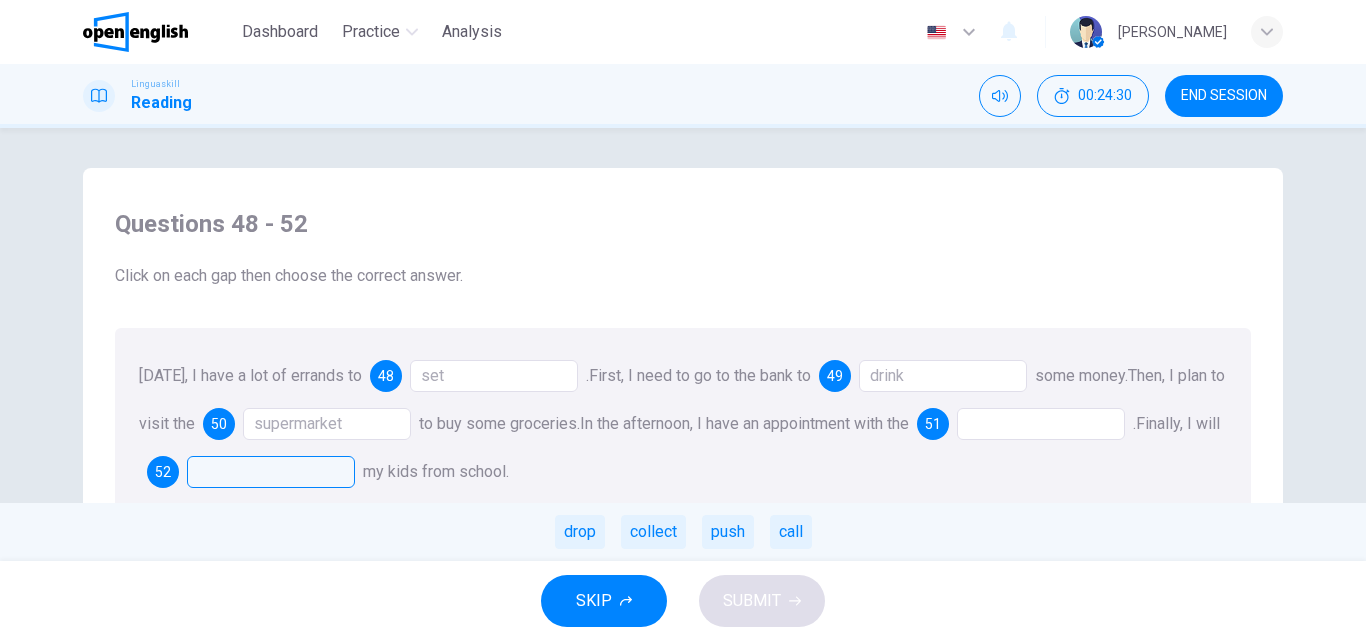 drag, startPoint x: 576, startPoint y: 528, endPoint x: 625, endPoint y: 522, distance: 49.365982 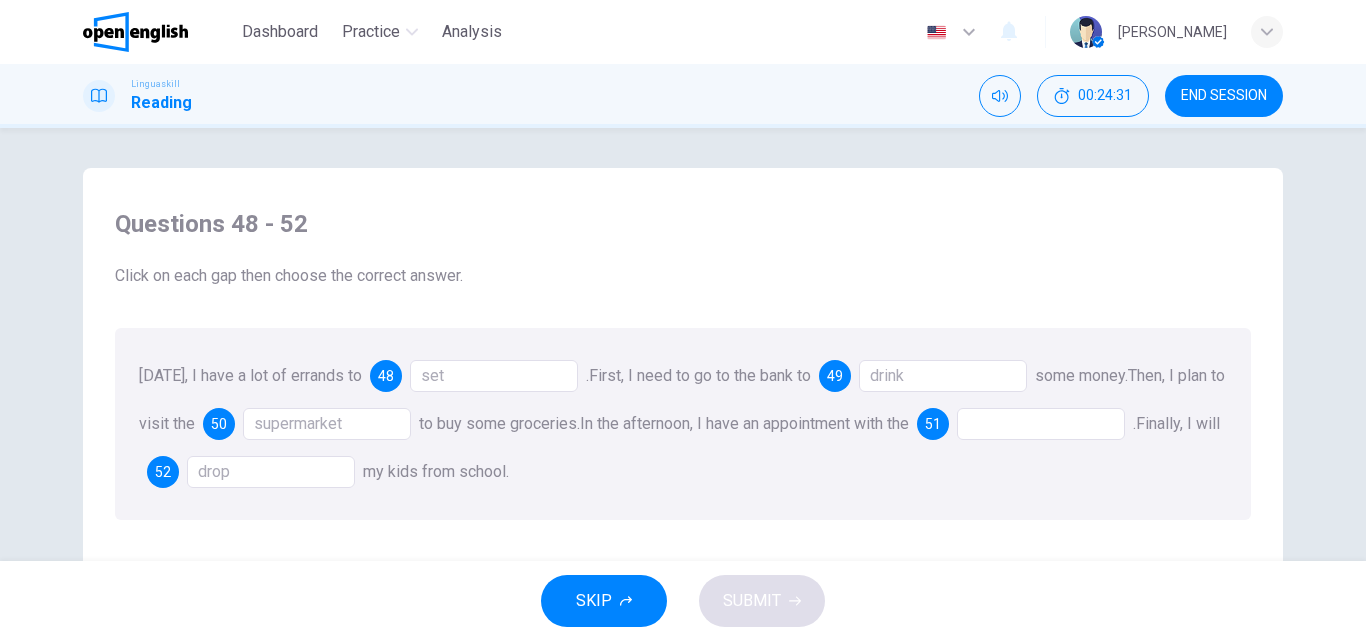 click at bounding box center [1041, 424] 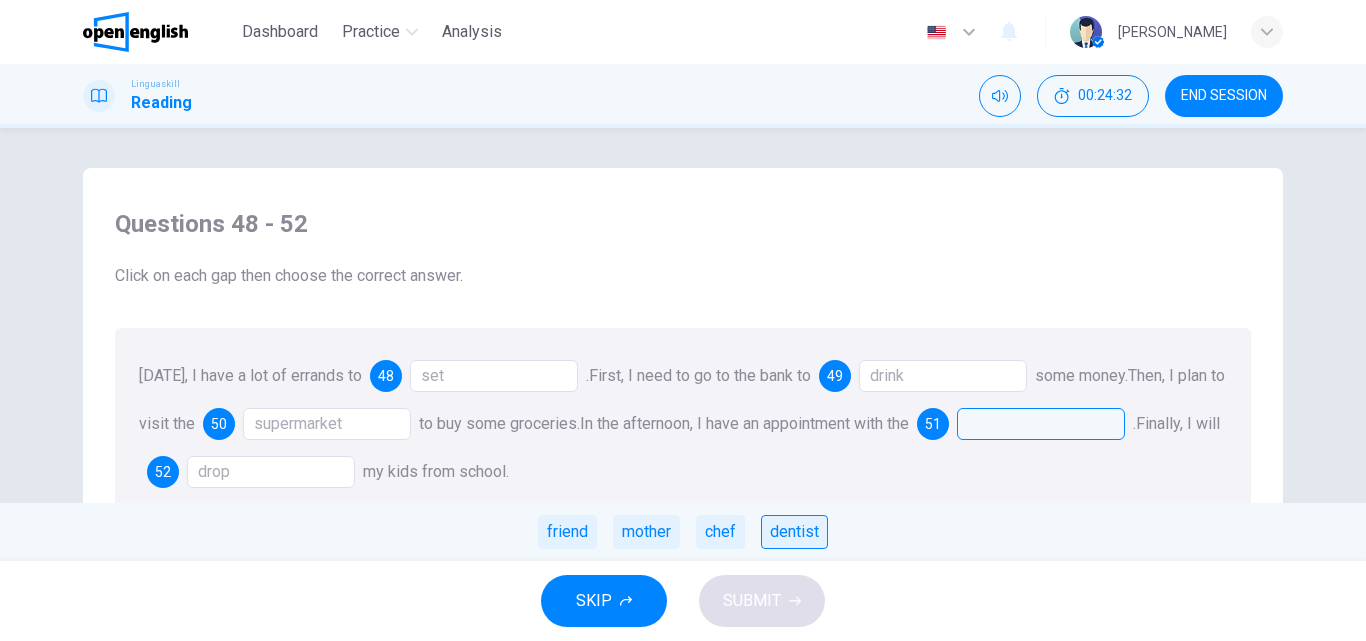 click on "dentist" at bounding box center (794, 532) 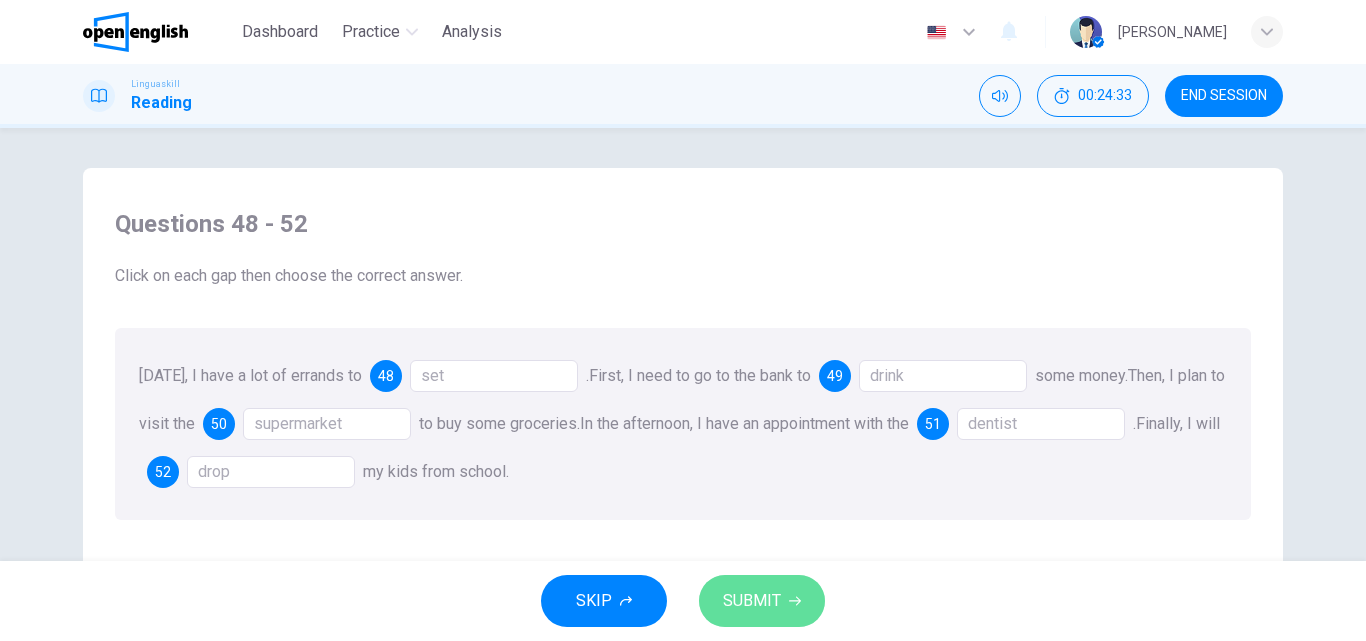 drag, startPoint x: 798, startPoint y: 539, endPoint x: 752, endPoint y: 615, distance: 88.83693 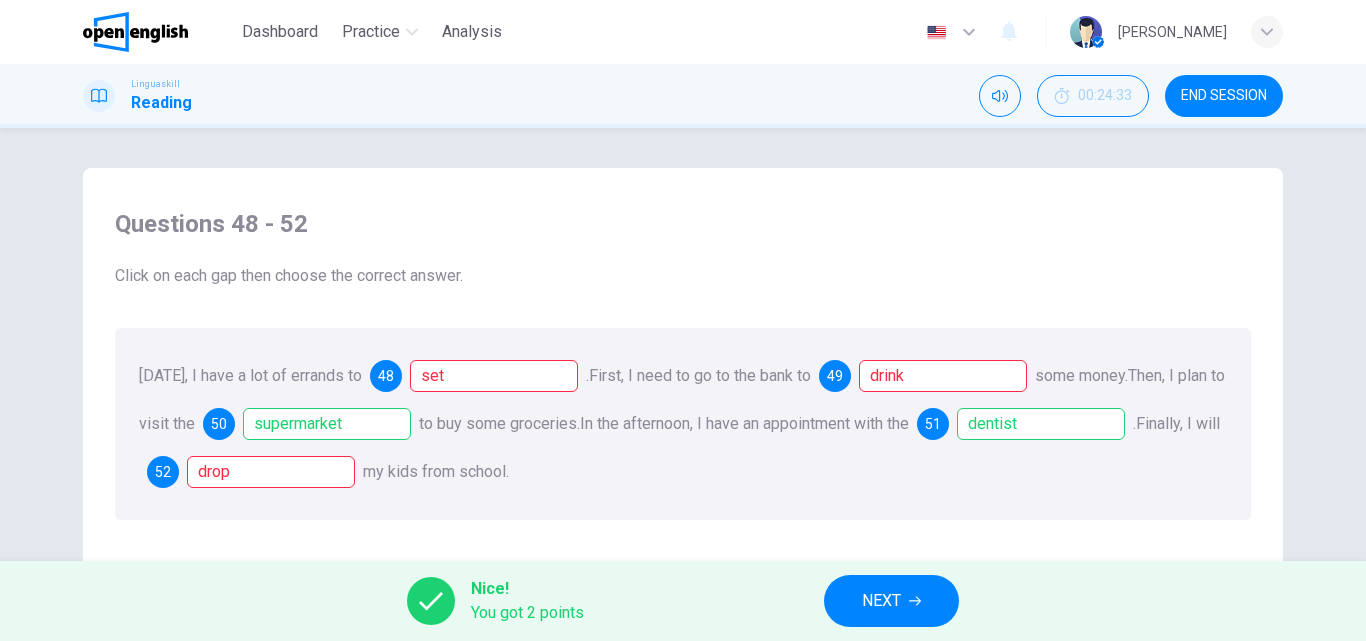 click on "NEXT" at bounding box center (881, 601) 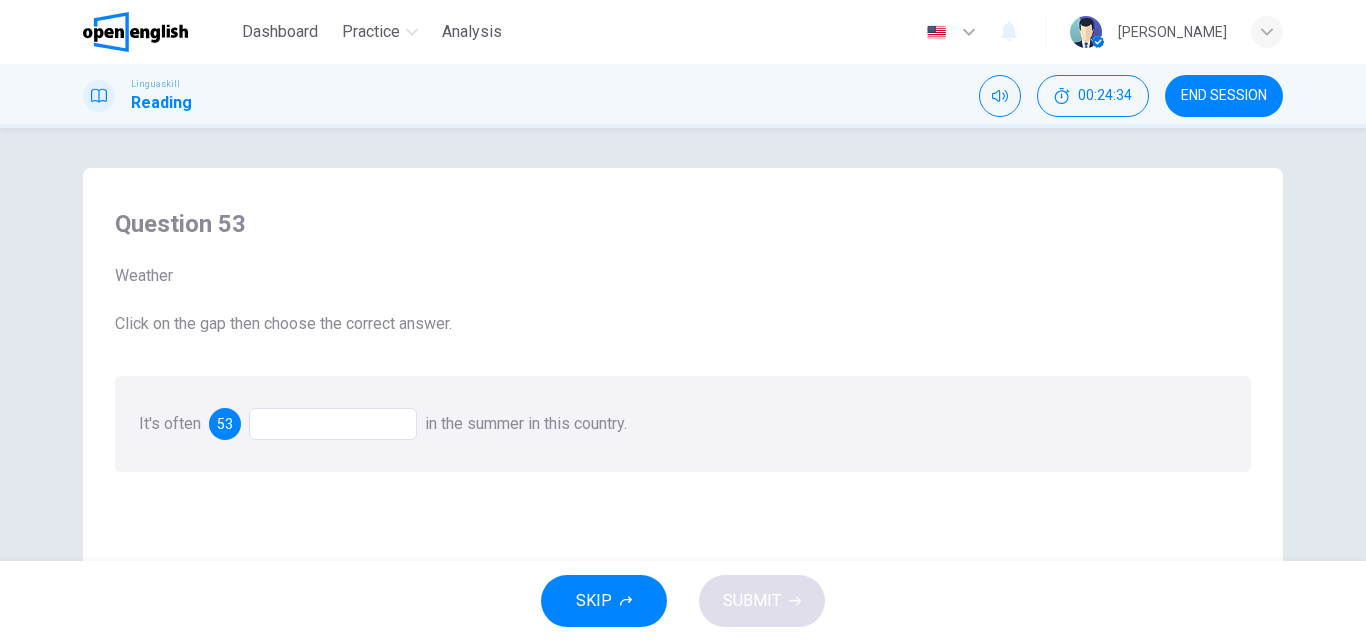 click at bounding box center (333, 424) 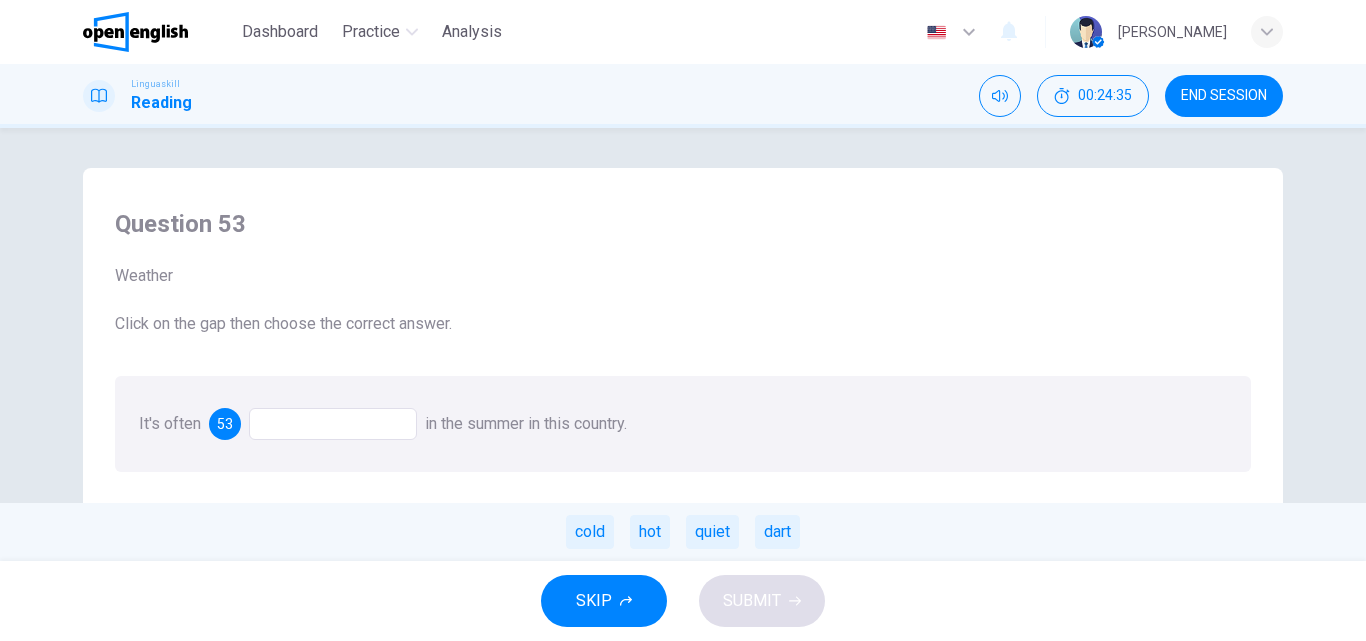 drag, startPoint x: 581, startPoint y: 520, endPoint x: 683, endPoint y: 565, distance: 111.48543 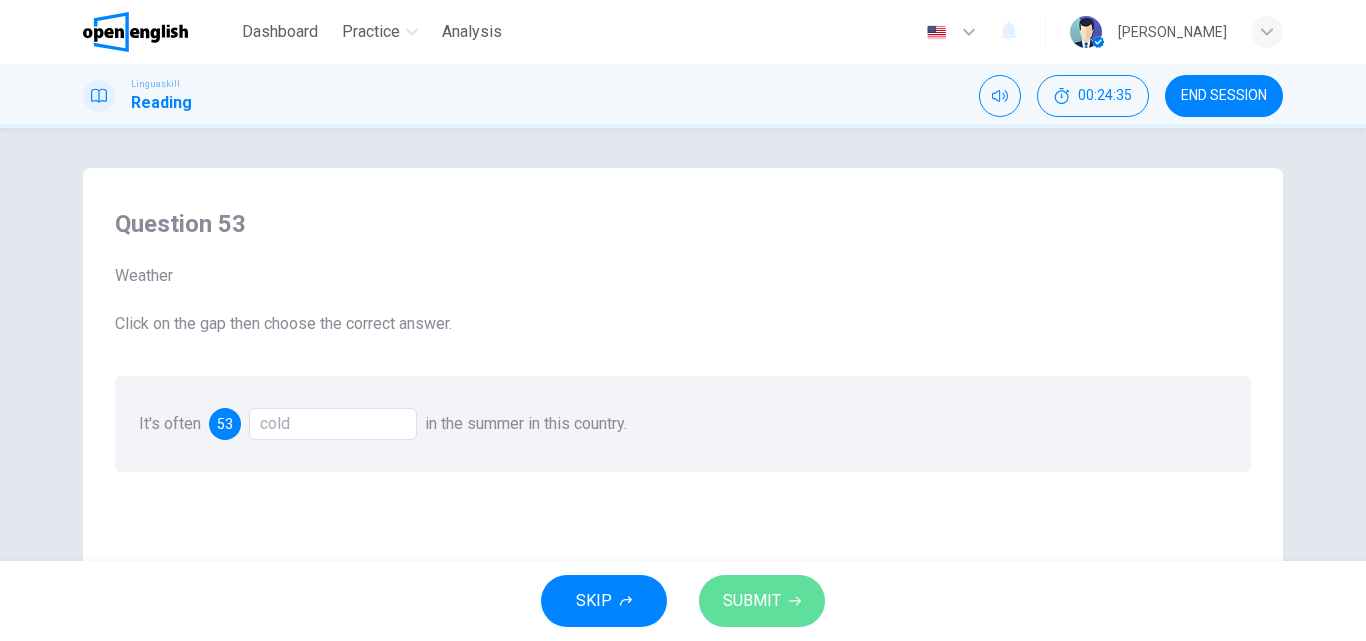 click on "SUBMIT" at bounding box center [752, 601] 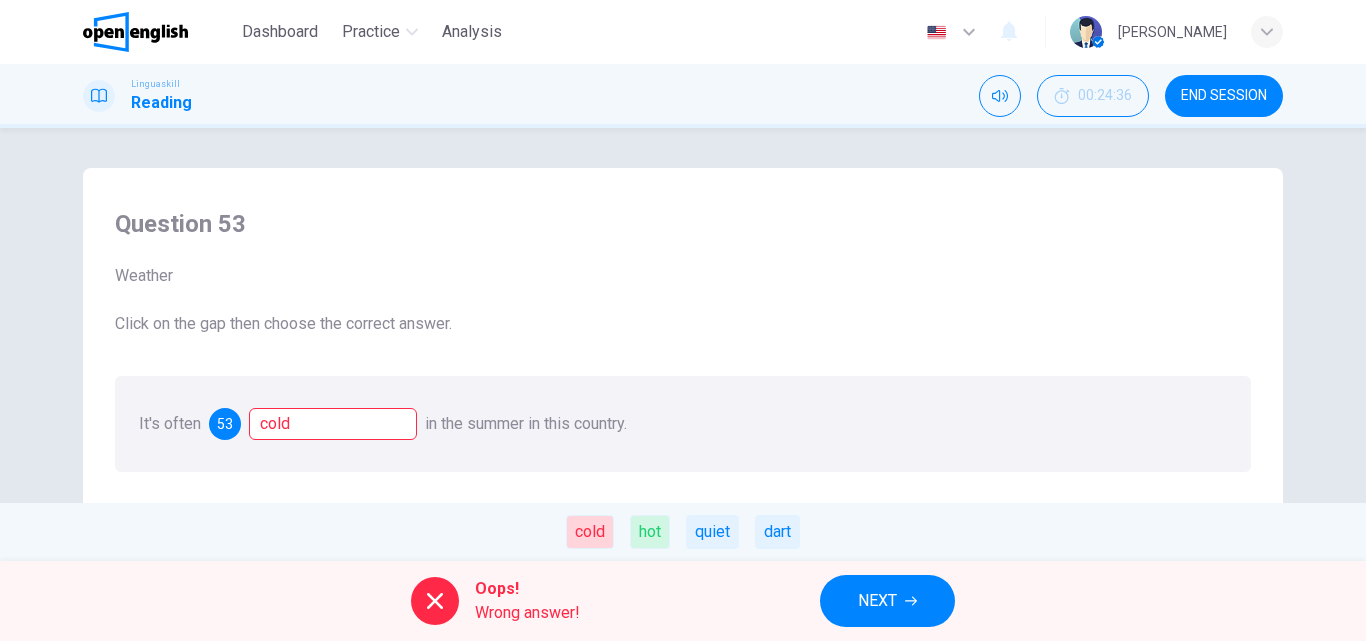 click on "NEXT" at bounding box center (887, 601) 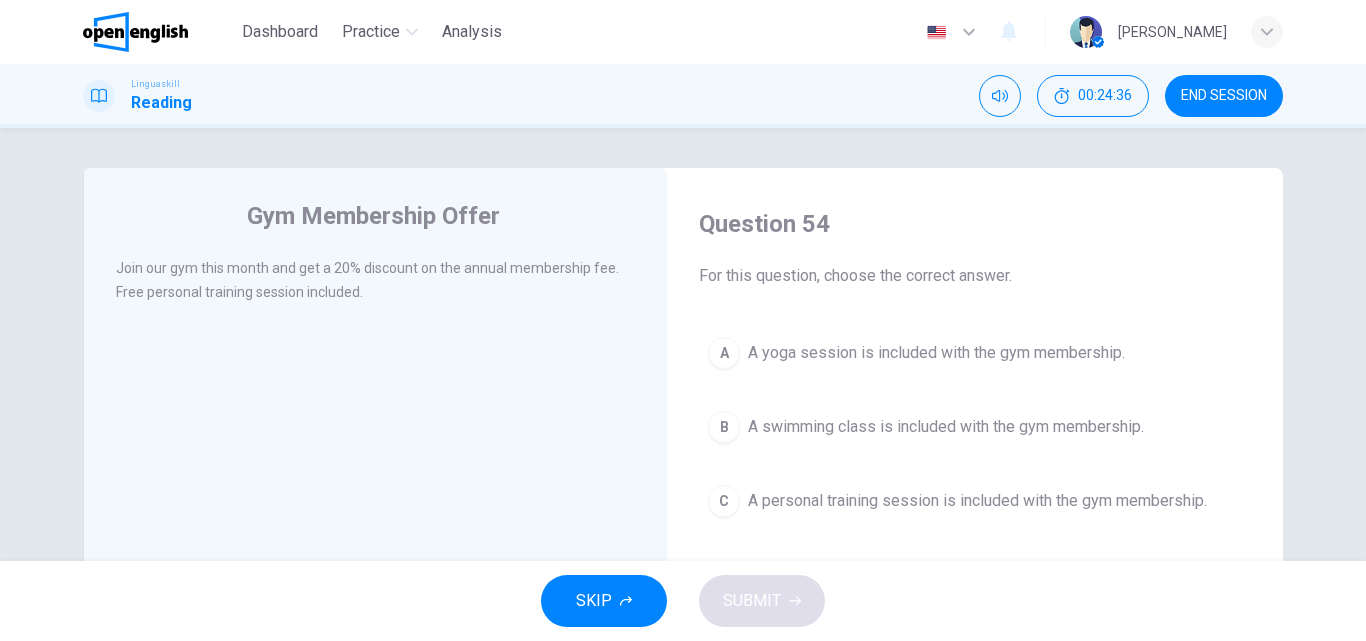 click on "B" at bounding box center (724, 427) 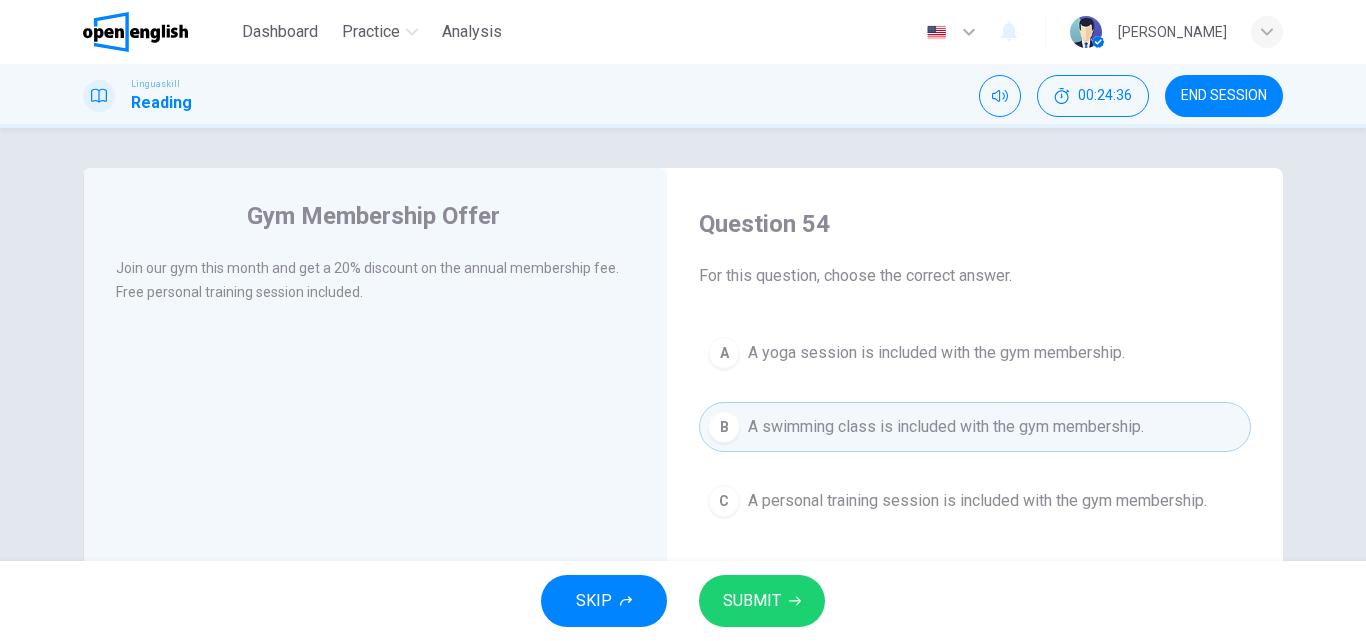 click on "SUBMIT" at bounding box center [752, 601] 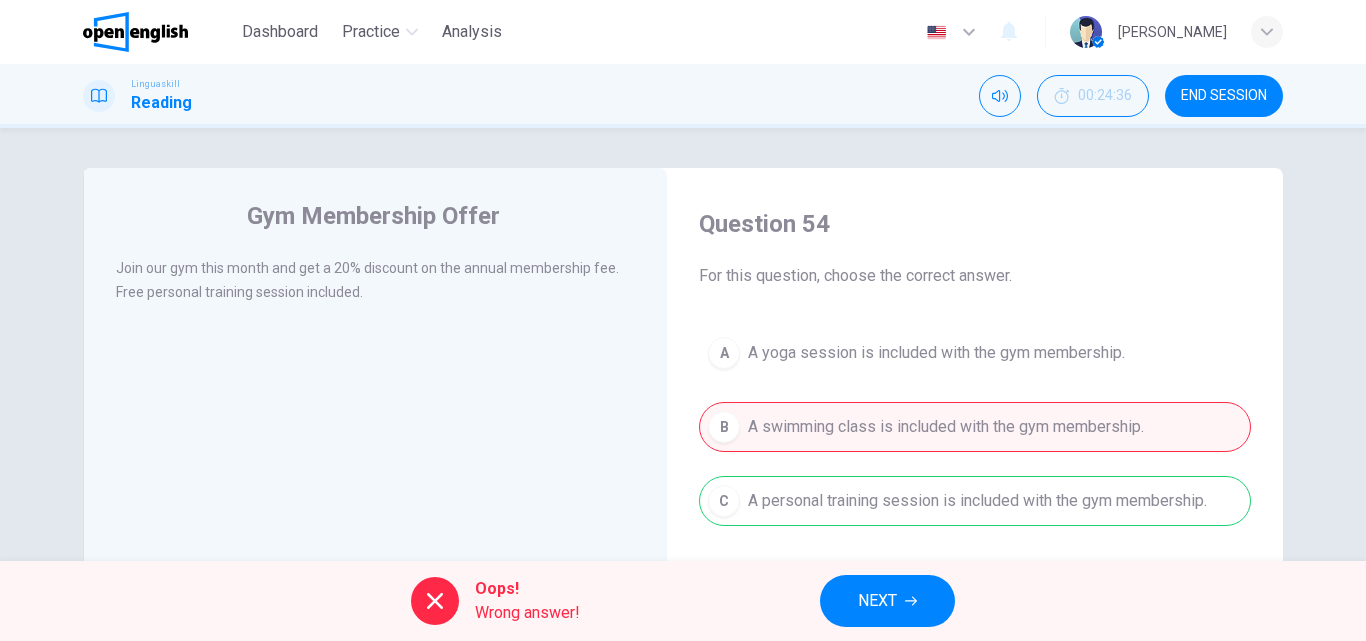 drag, startPoint x: 890, startPoint y: 638, endPoint x: 882, endPoint y: 627, distance: 13.601471 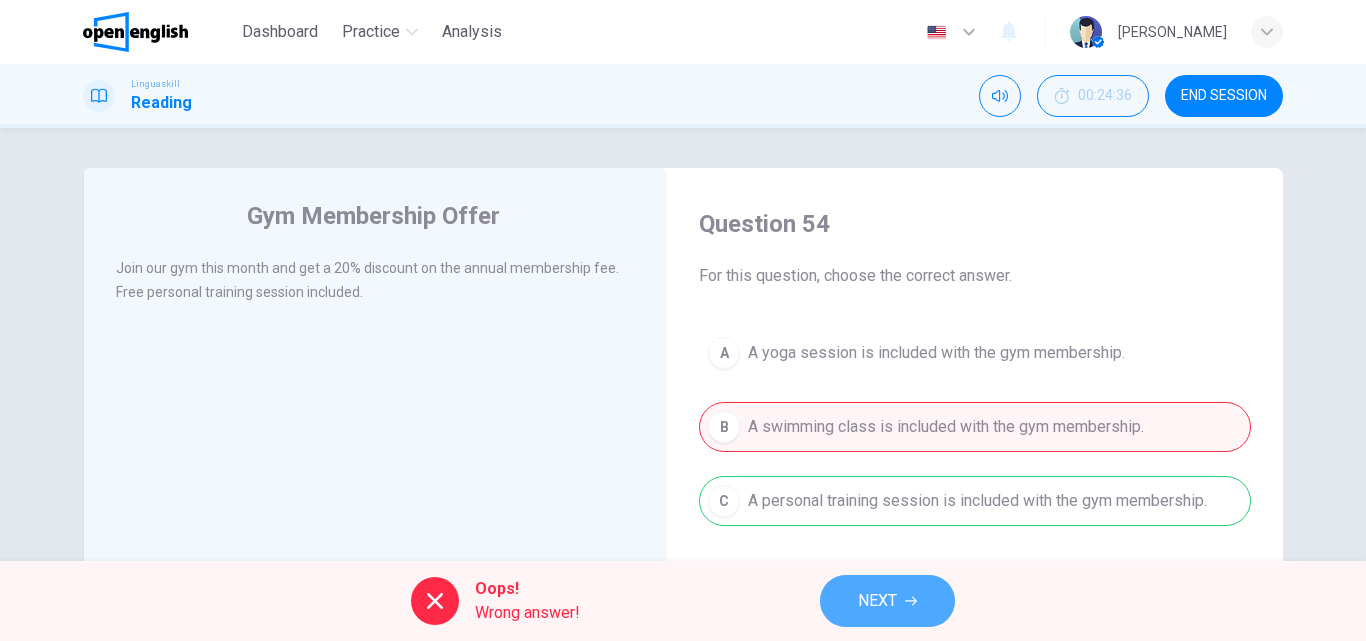 click on "NEXT" at bounding box center (887, 601) 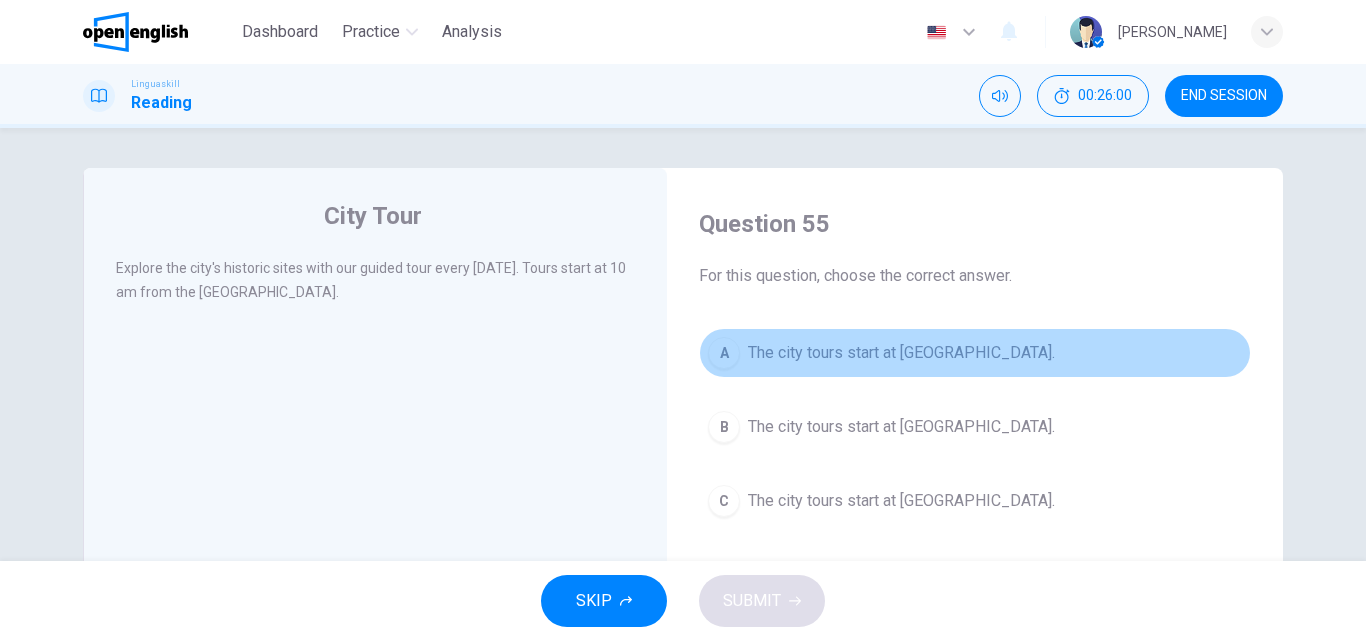 drag, startPoint x: 752, startPoint y: 356, endPoint x: 754, endPoint y: 462, distance: 106.01887 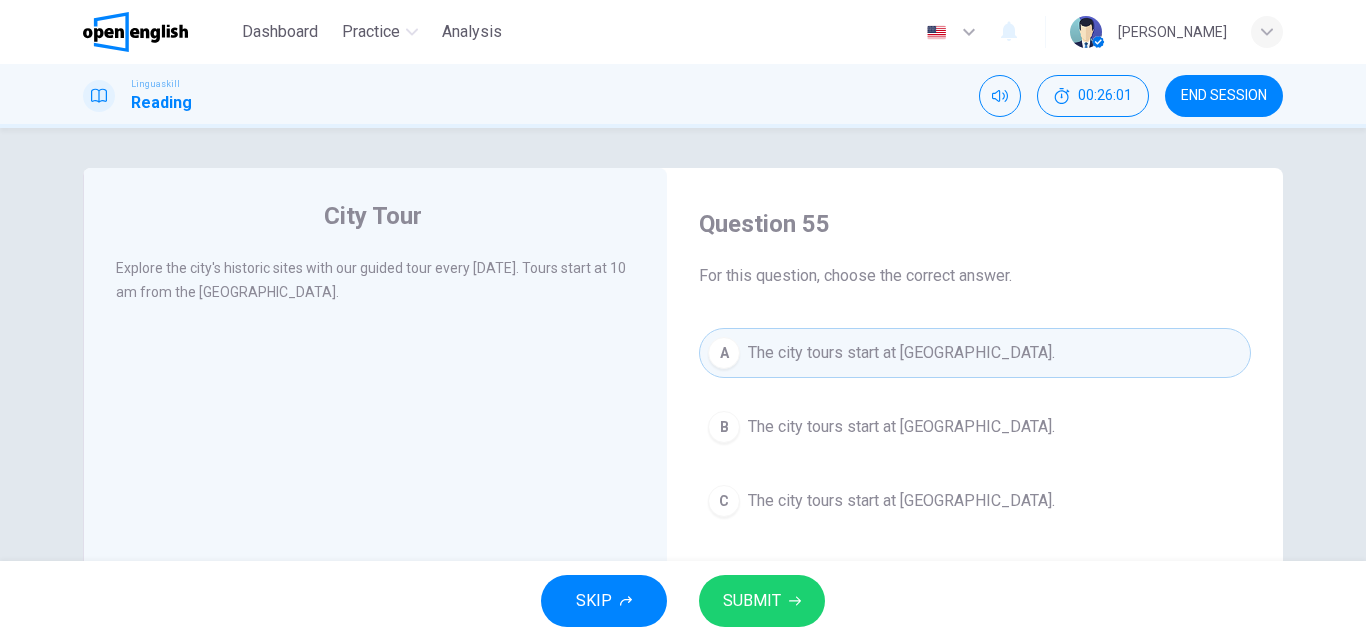 click on "SUBMIT" at bounding box center (752, 601) 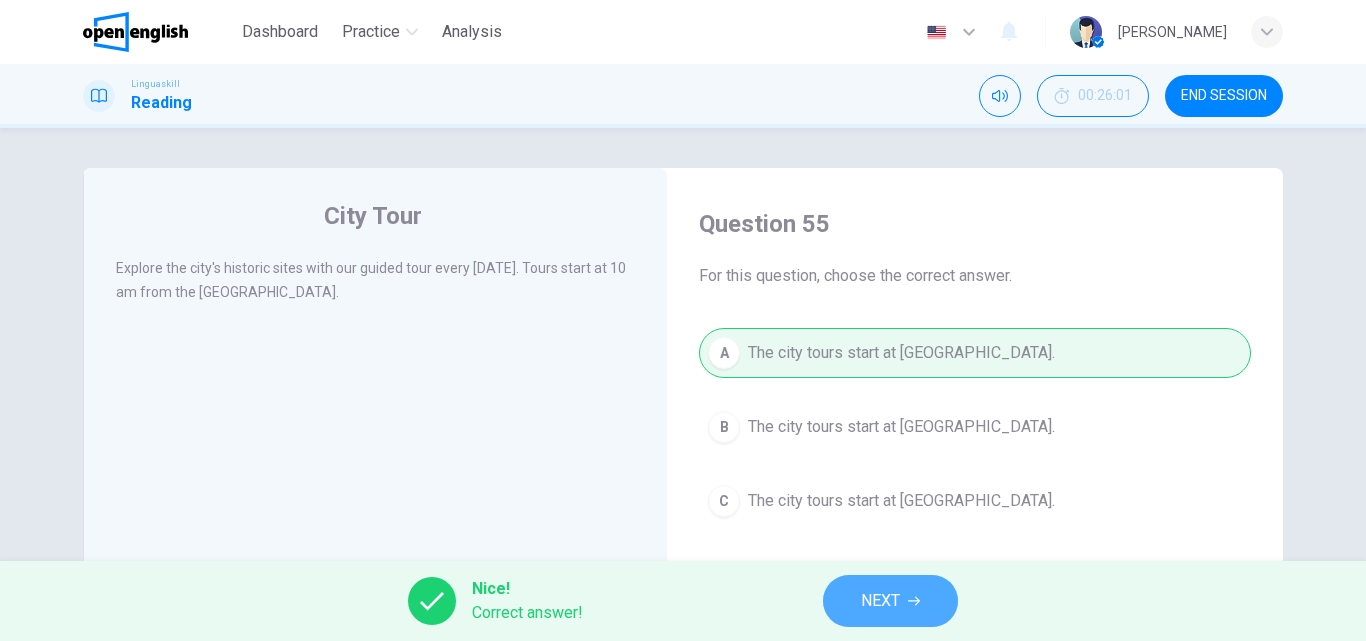 click on "NEXT" at bounding box center [880, 601] 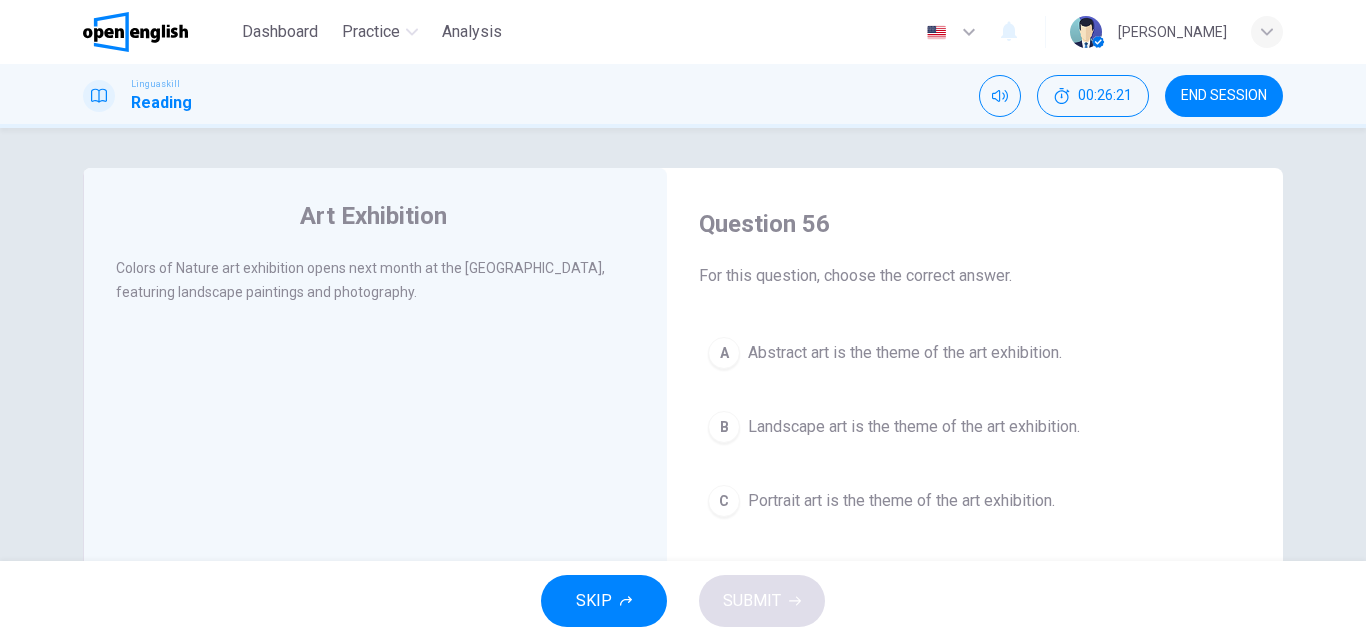 click on "B" at bounding box center (724, 427) 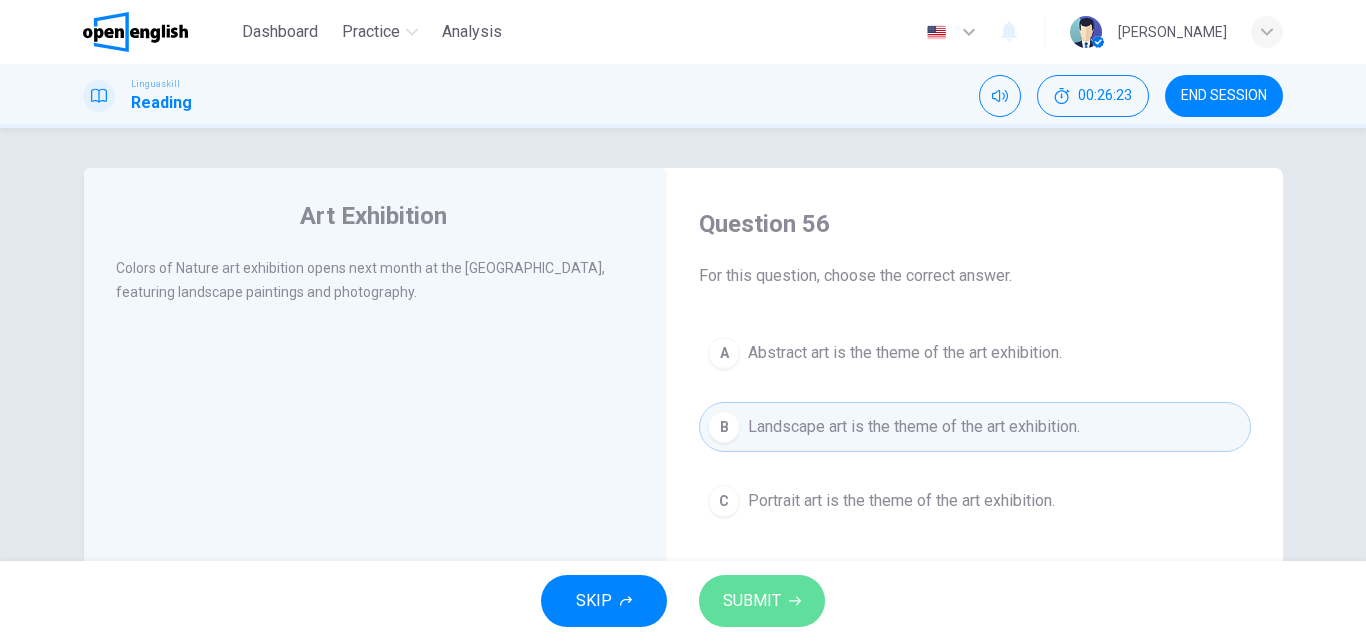 click on "SUBMIT" at bounding box center [762, 601] 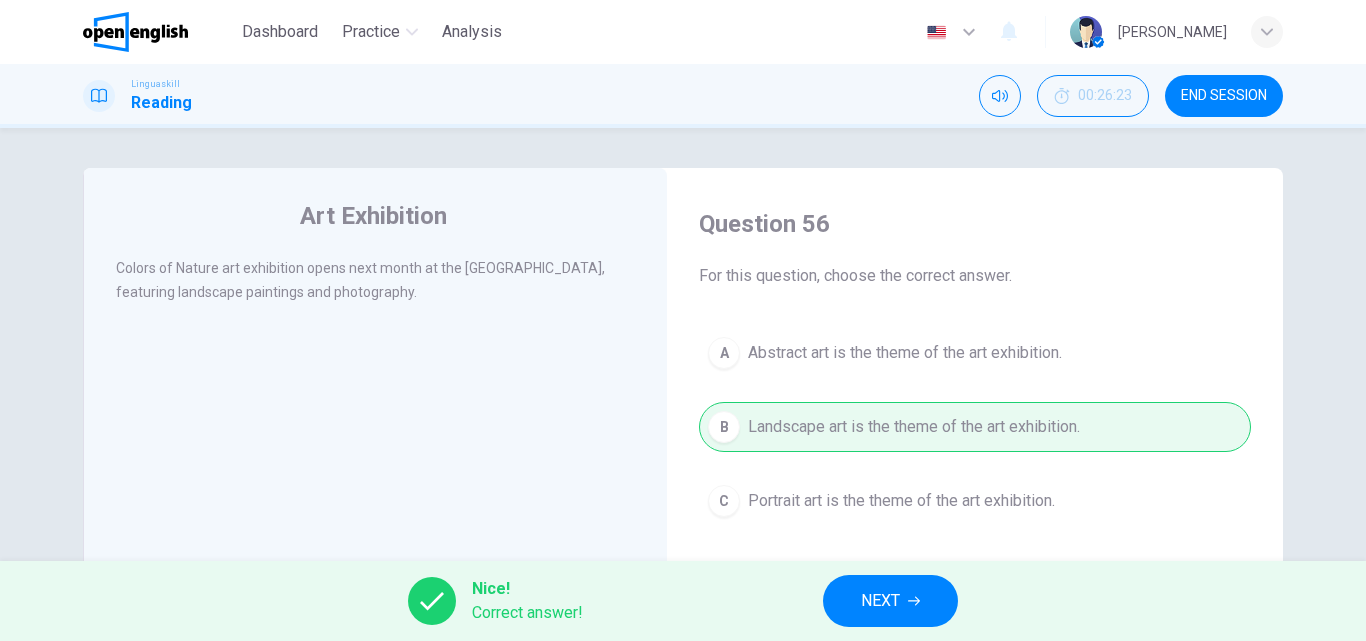 click on "NEXT" at bounding box center [880, 601] 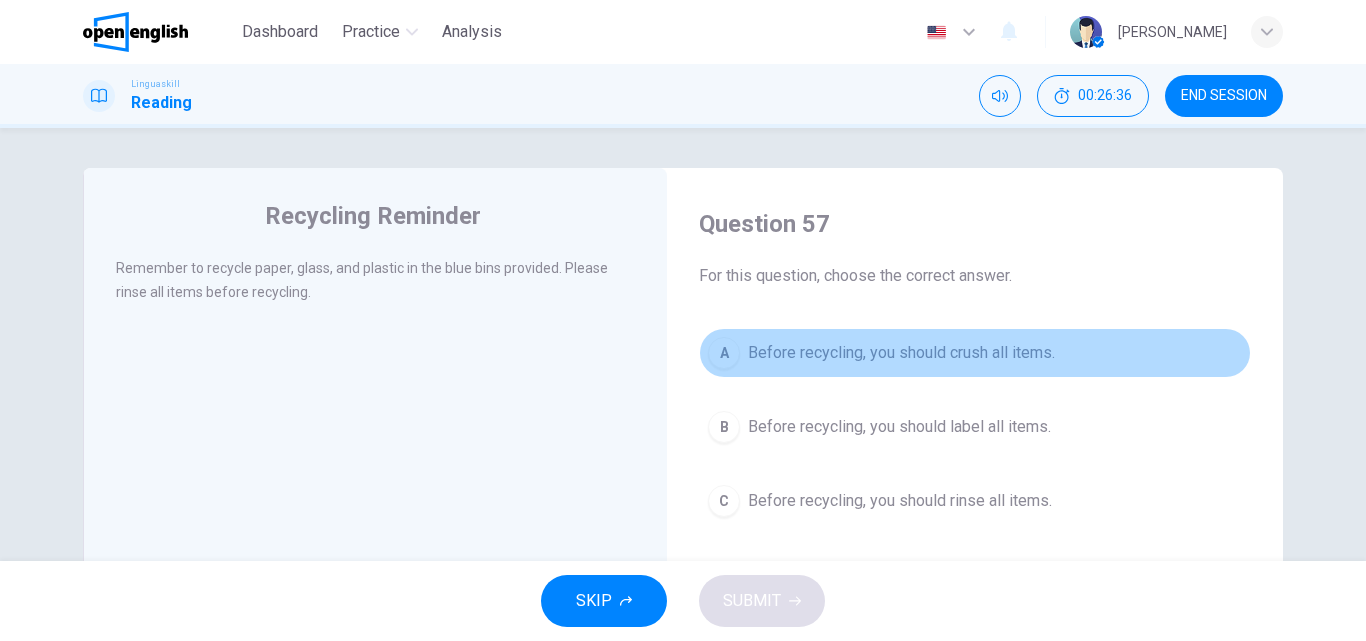 click on "A" at bounding box center (724, 353) 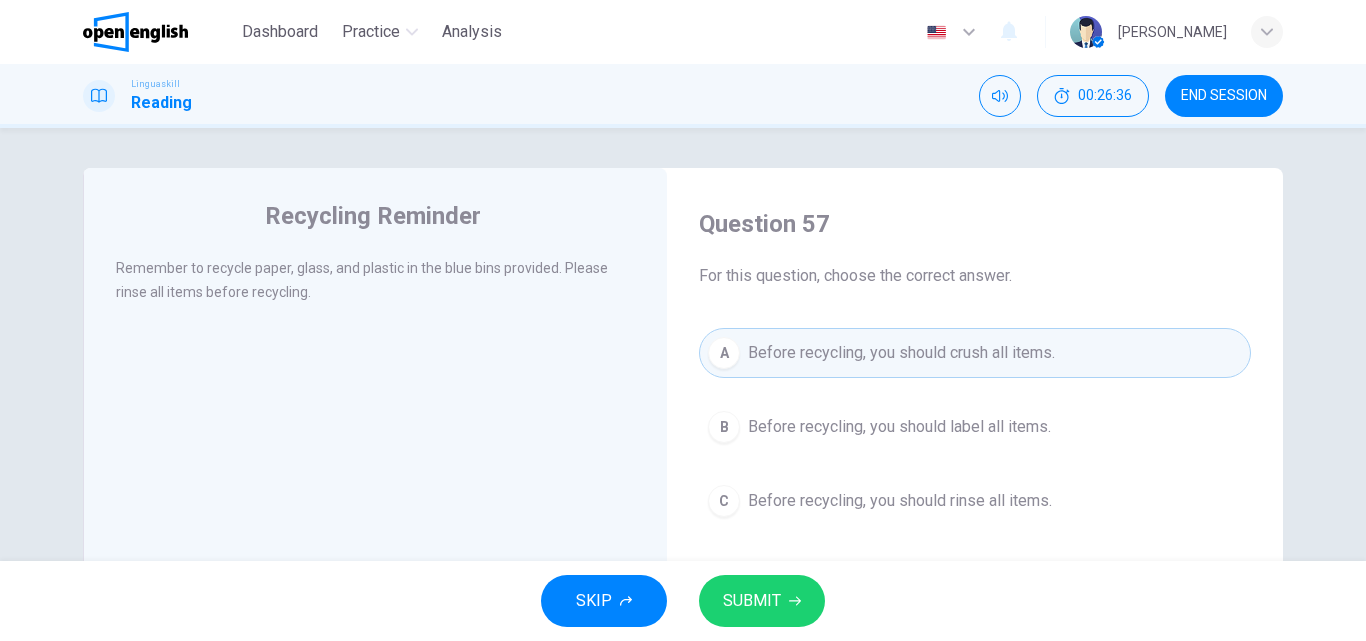 click on "SUBMIT" at bounding box center [752, 601] 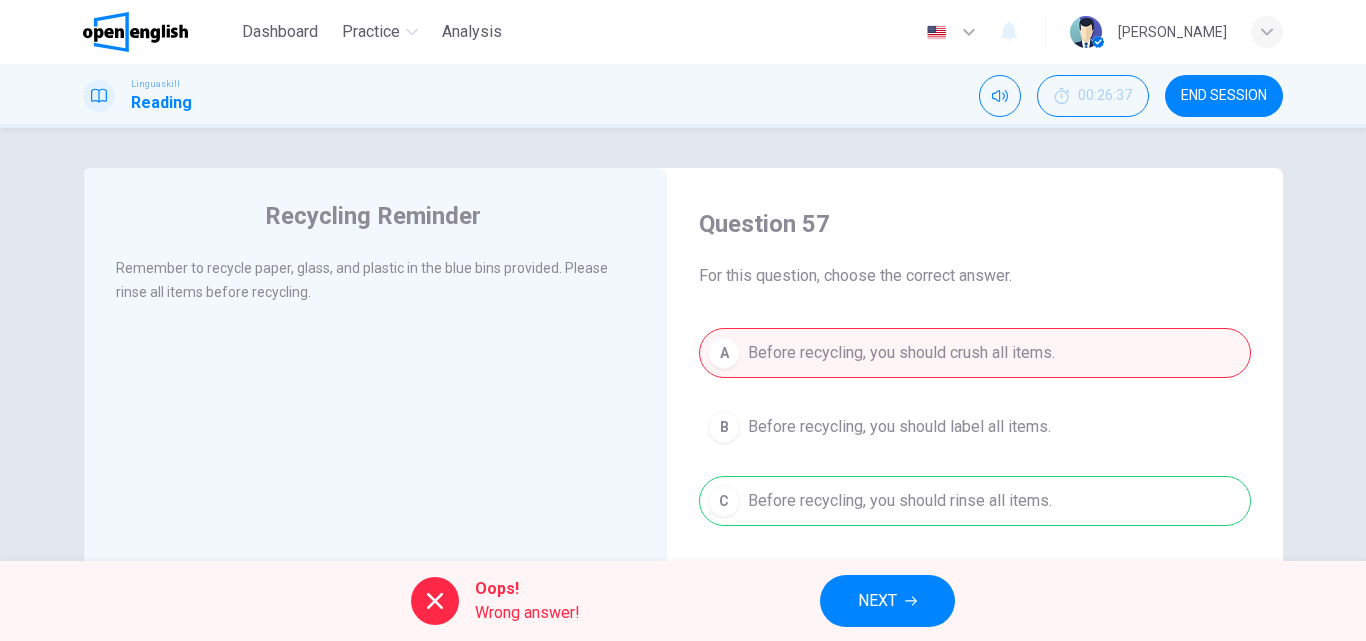 click on "NEXT" at bounding box center (887, 601) 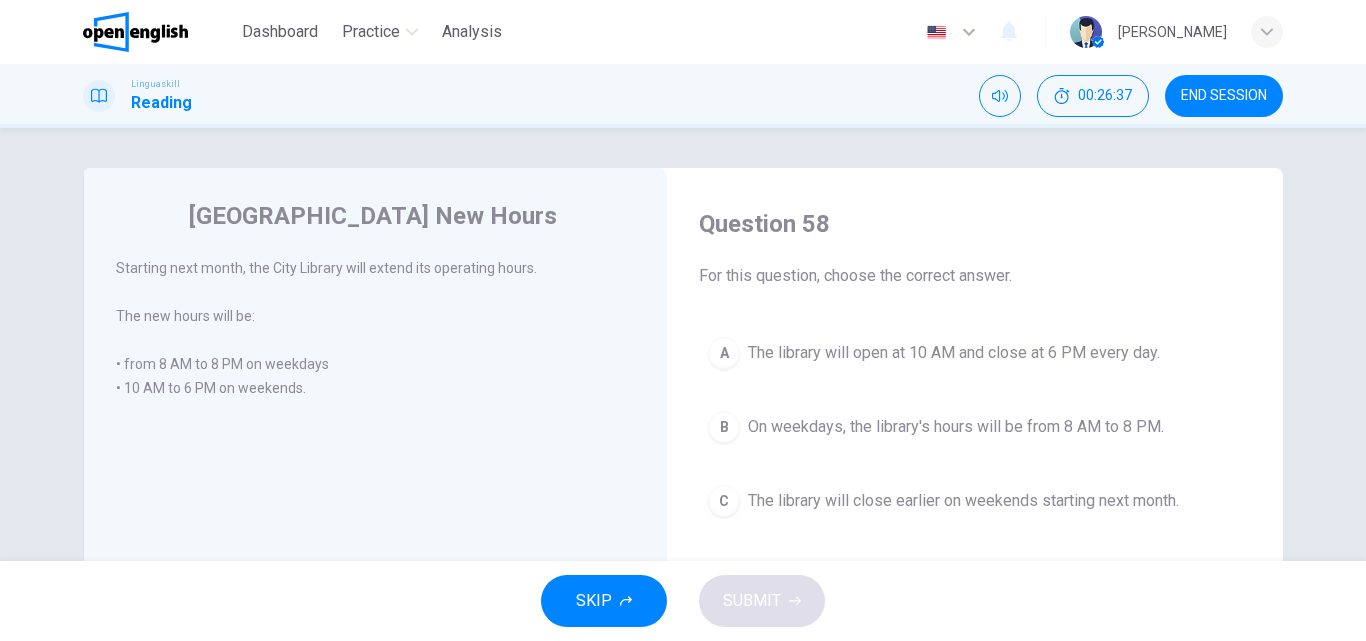 click on "B" at bounding box center [724, 427] 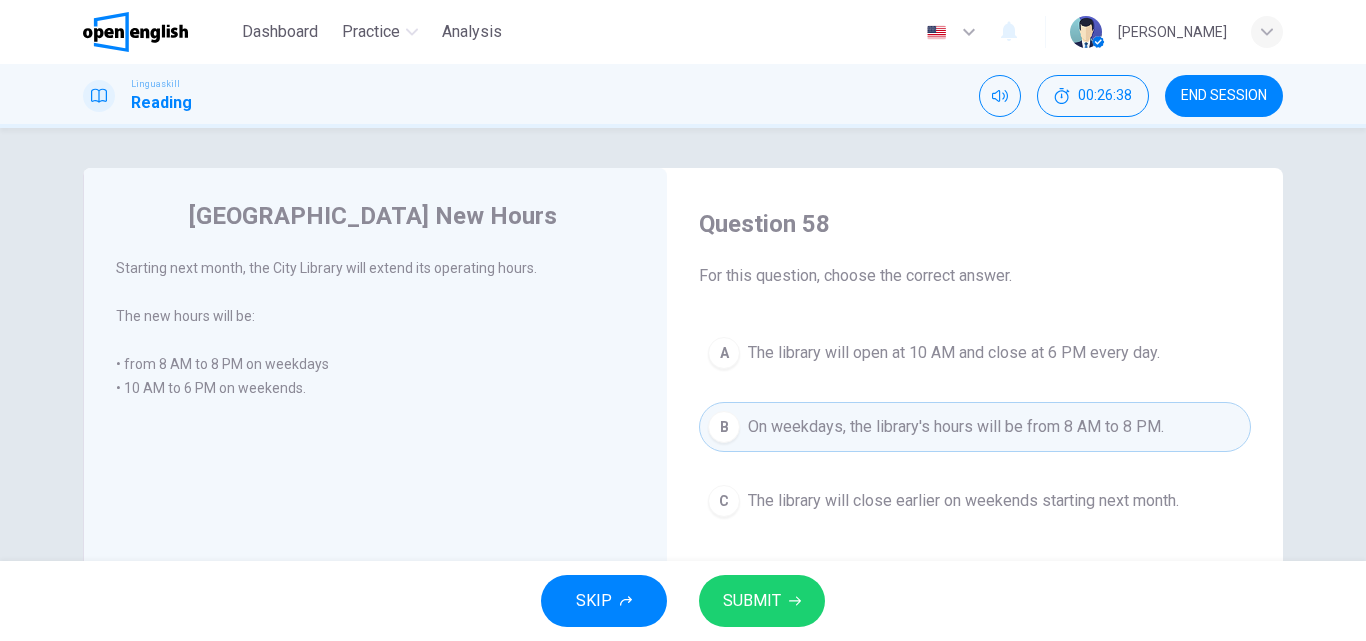 click on "SUBMIT" at bounding box center [752, 601] 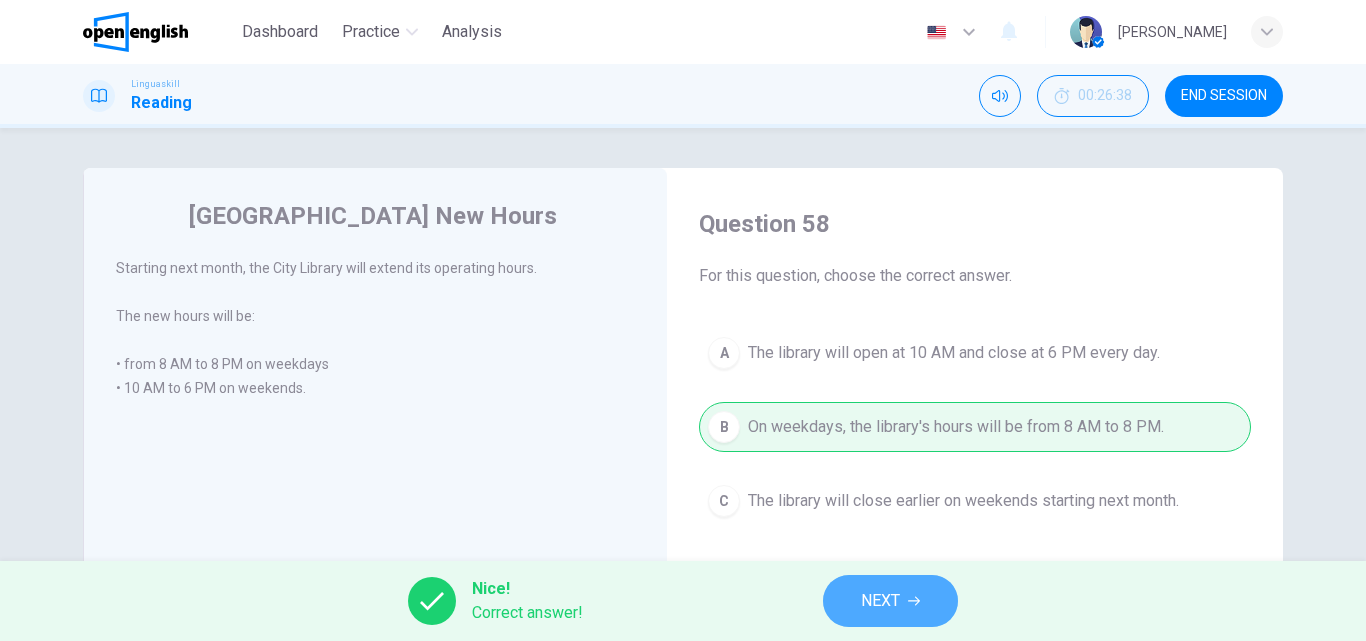 click on "NEXT" at bounding box center [890, 601] 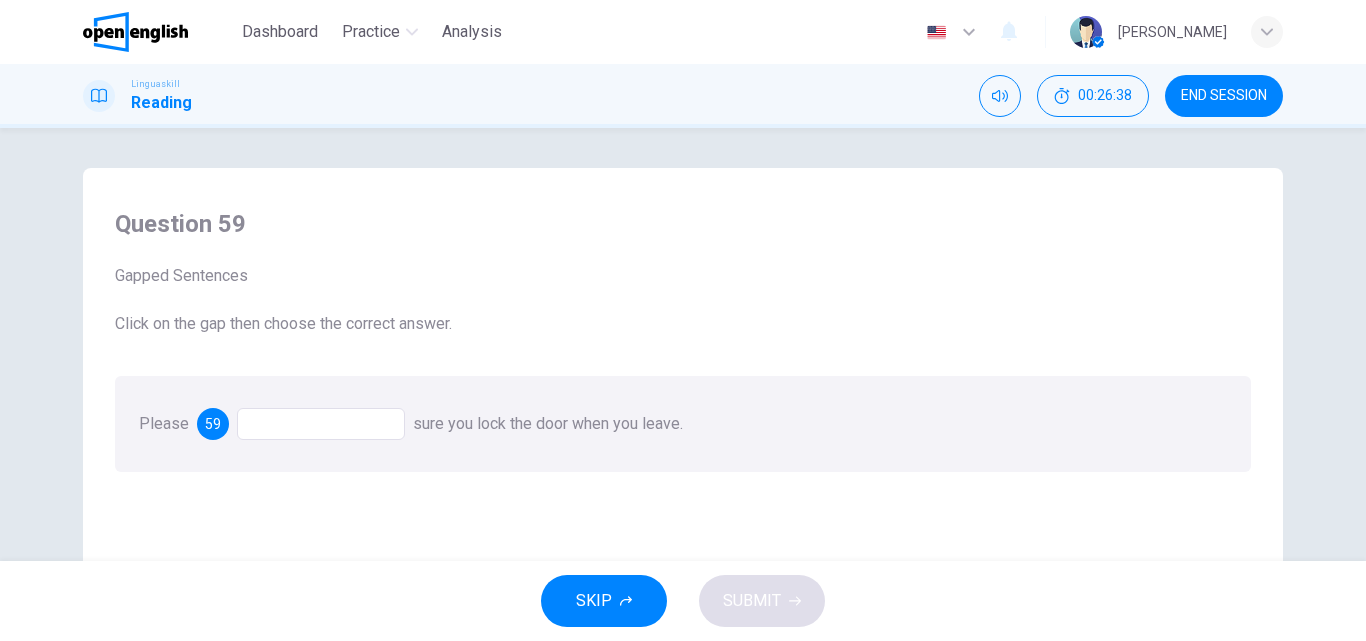 click at bounding box center (321, 424) 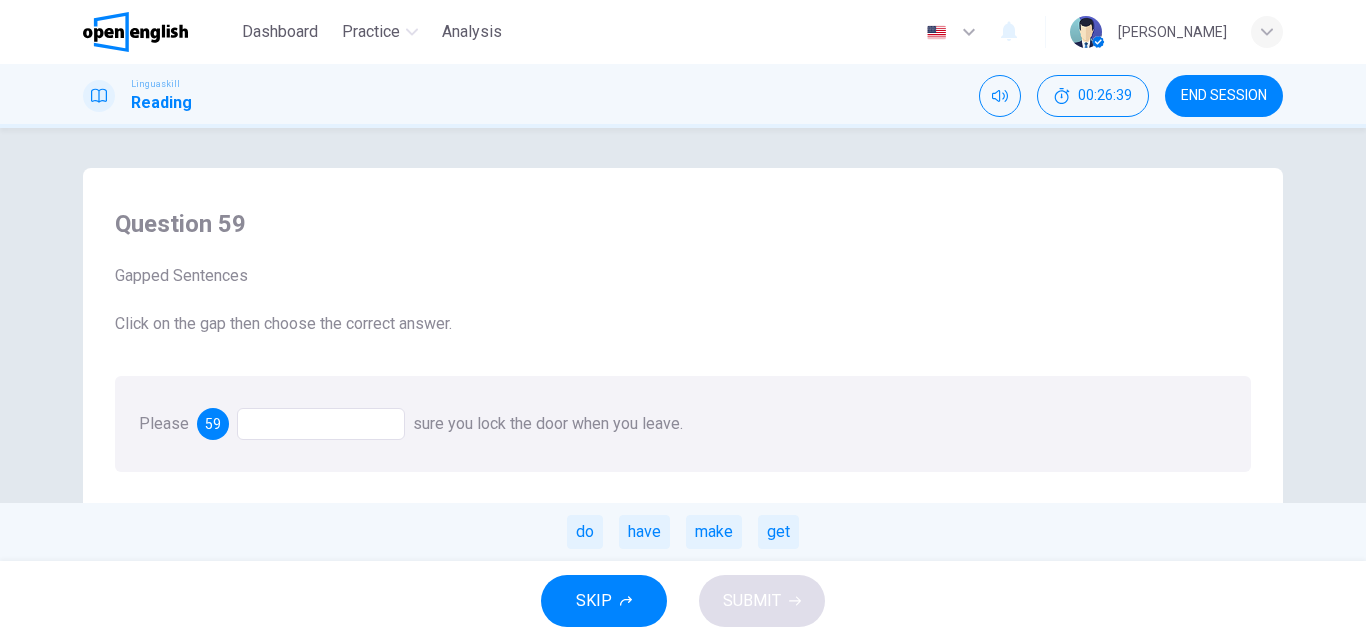 drag, startPoint x: 565, startPoint y: 527, endPoint x: 691, endPoint y: 594, distance: 142.706 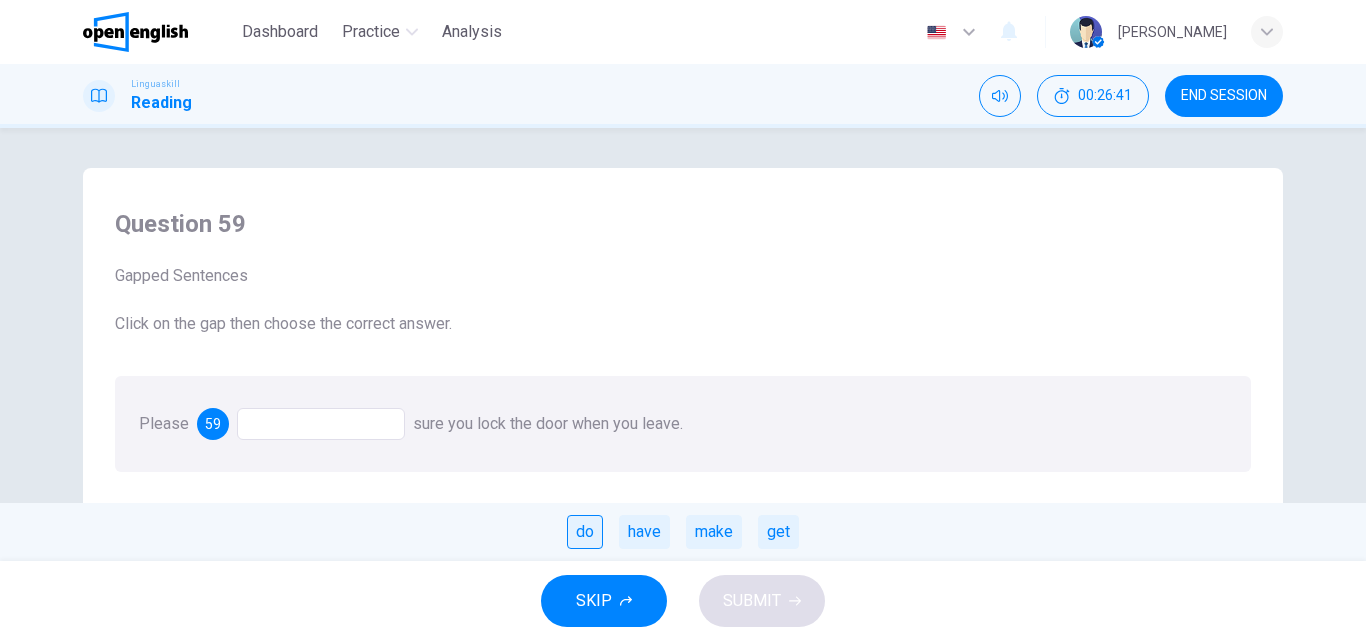 click on "do" at bounding box center [585, 532] 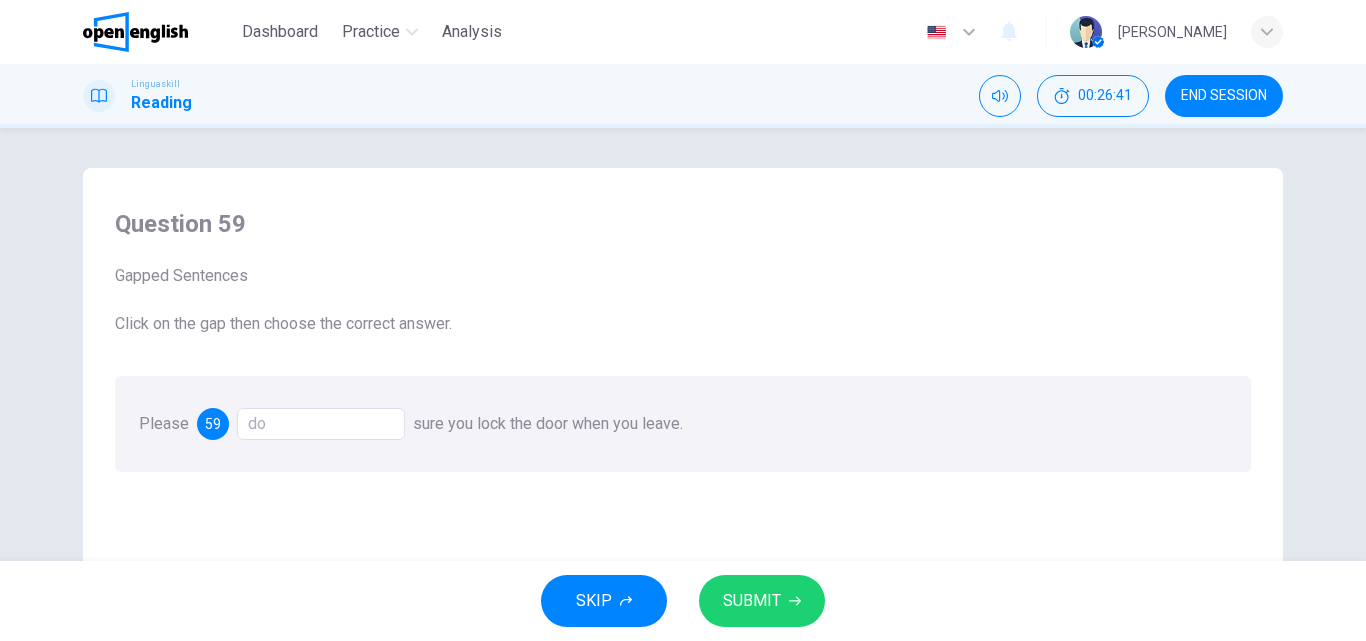 click on "SUBMIT" at bounding box center (752, 601) 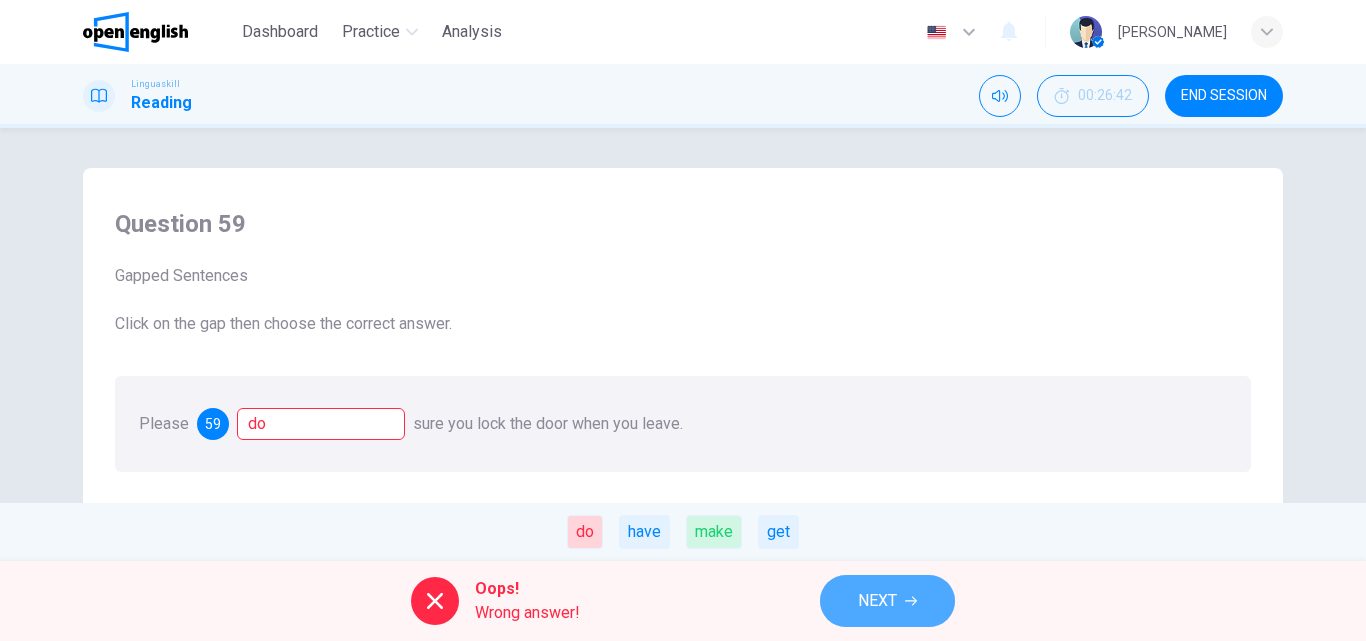 click on "NEXT" at bounding box center [887, 601] 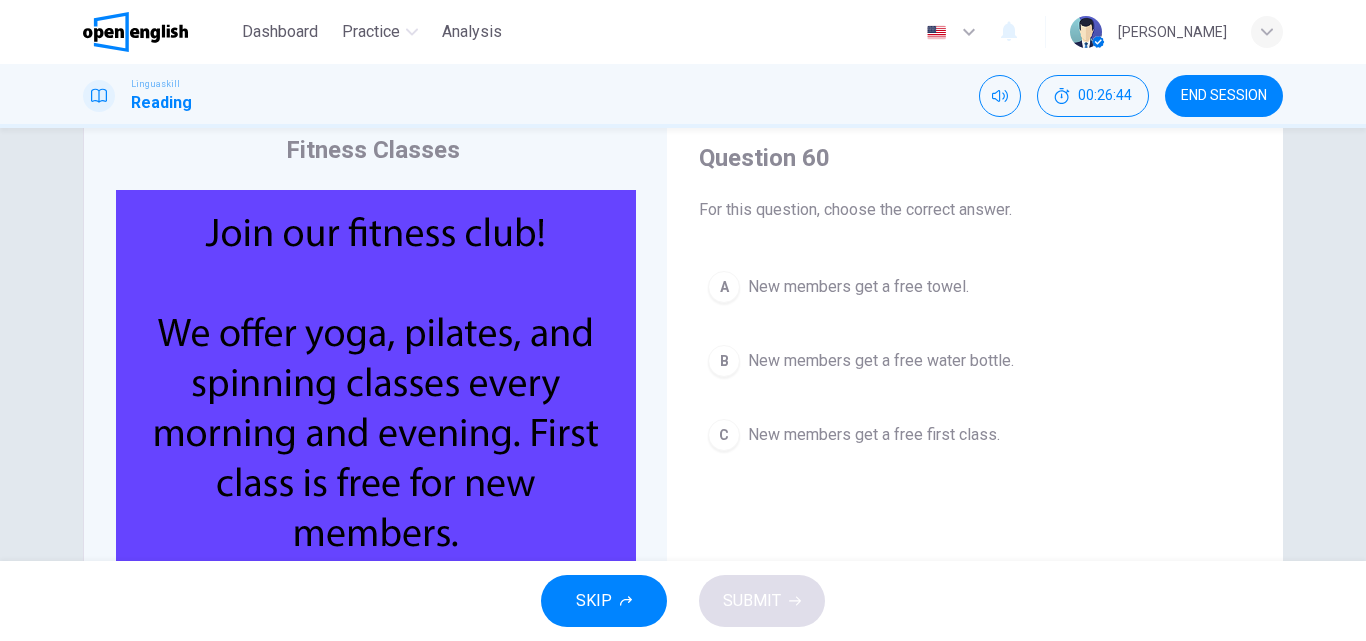 scroll, scrollTop: 79, scrollLeft: 0, axis: vertical 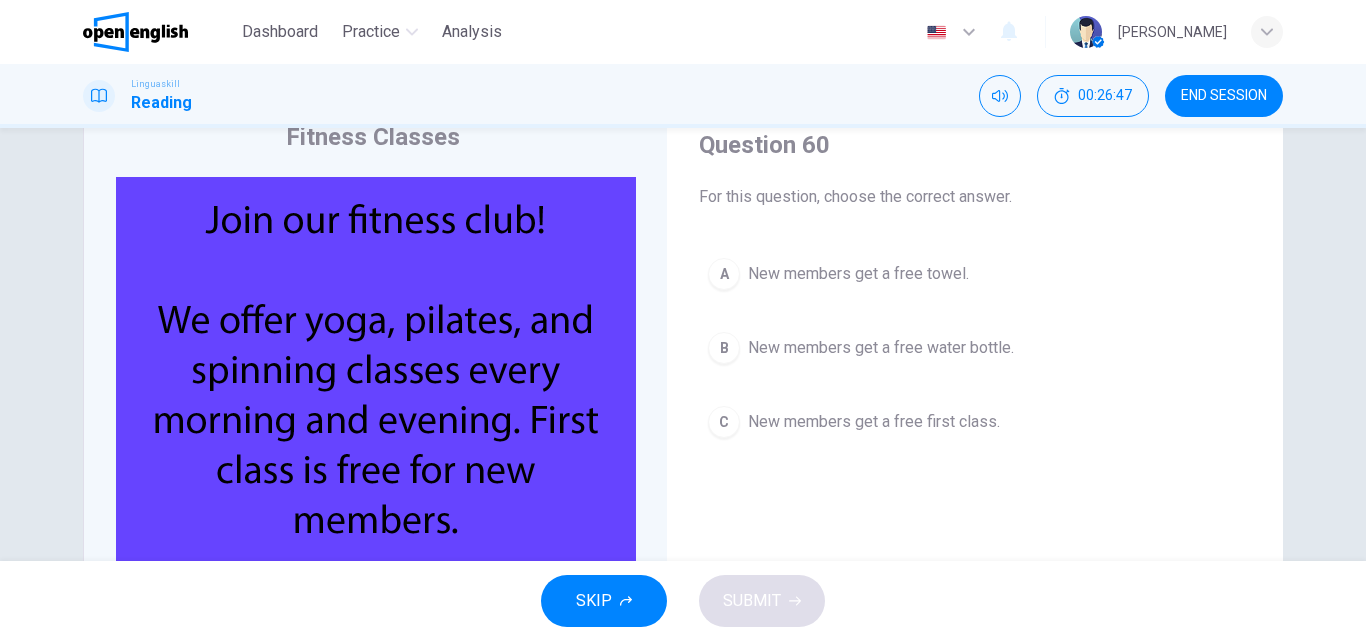 click on "B" at bounding box center [724, 348] 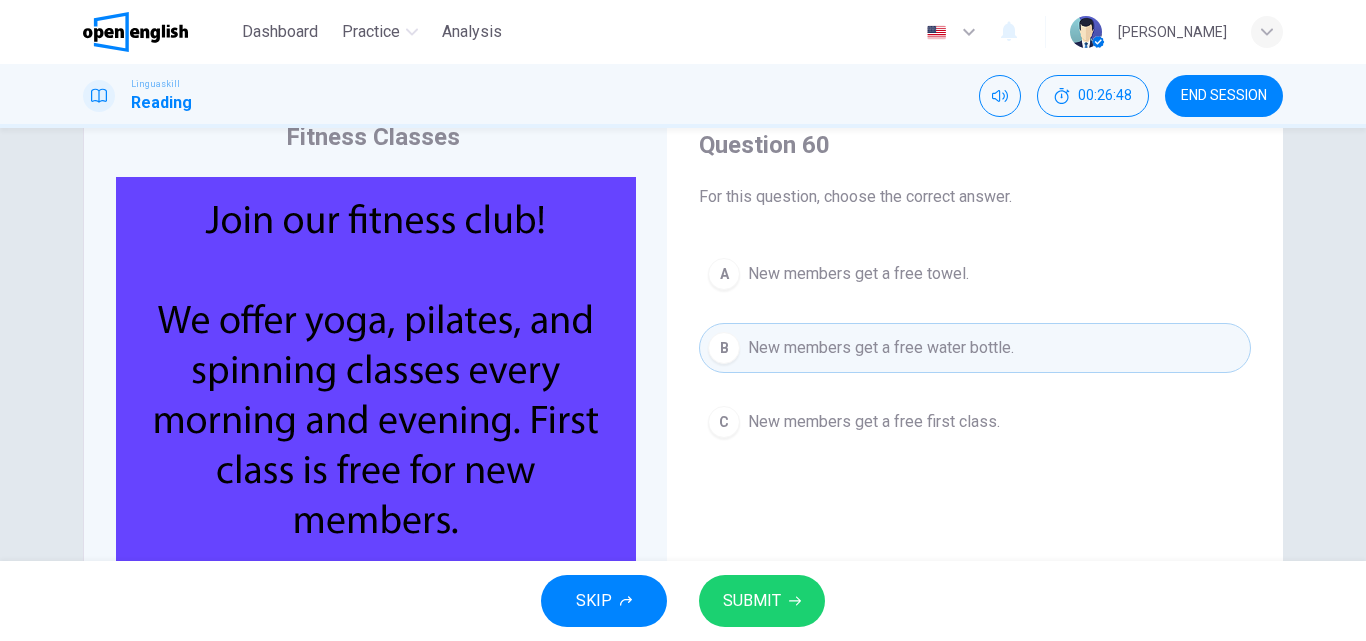 click on "SKIP SUBMIT" at bounding box center (683, 601) 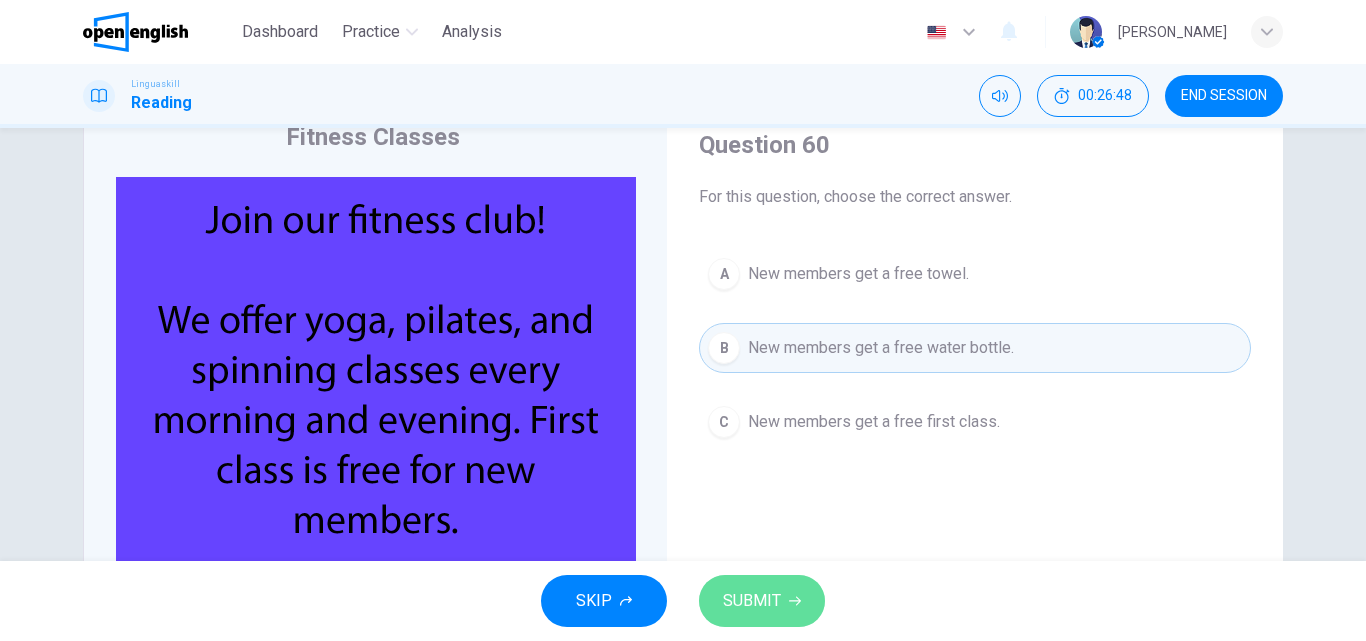 click on "SUBMIT" at bounding box center [752, 601] 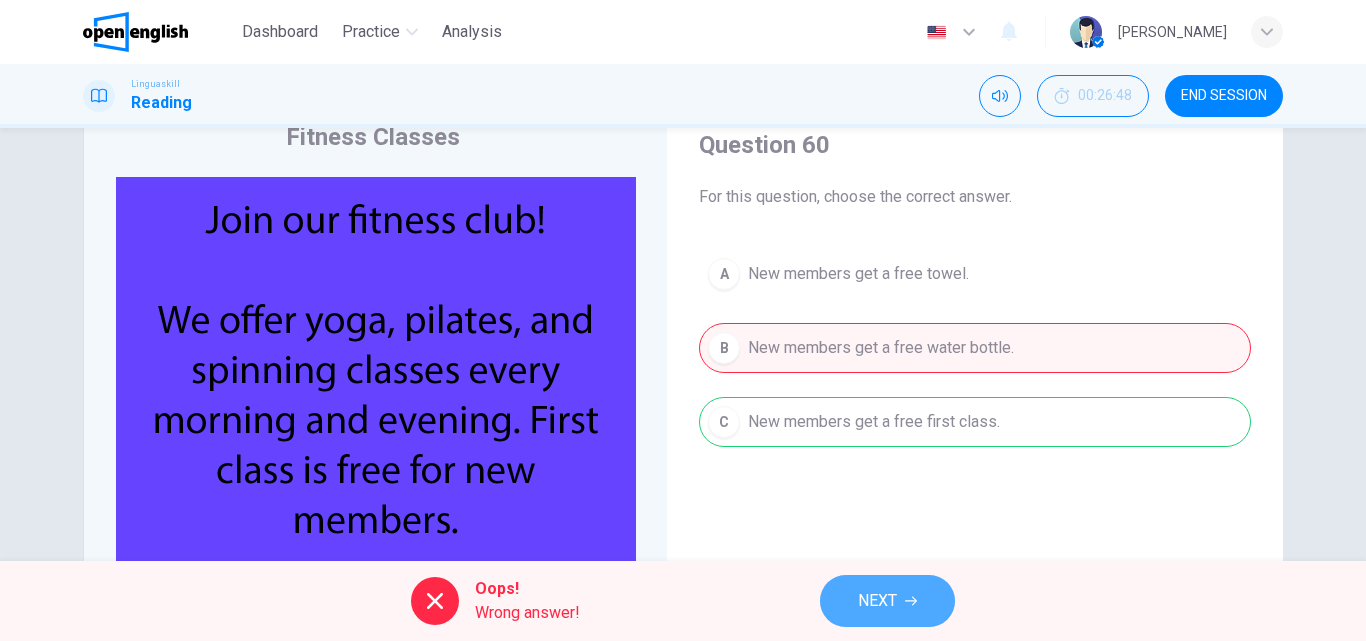 click on "NEXT" at bounding box center (887, 601) 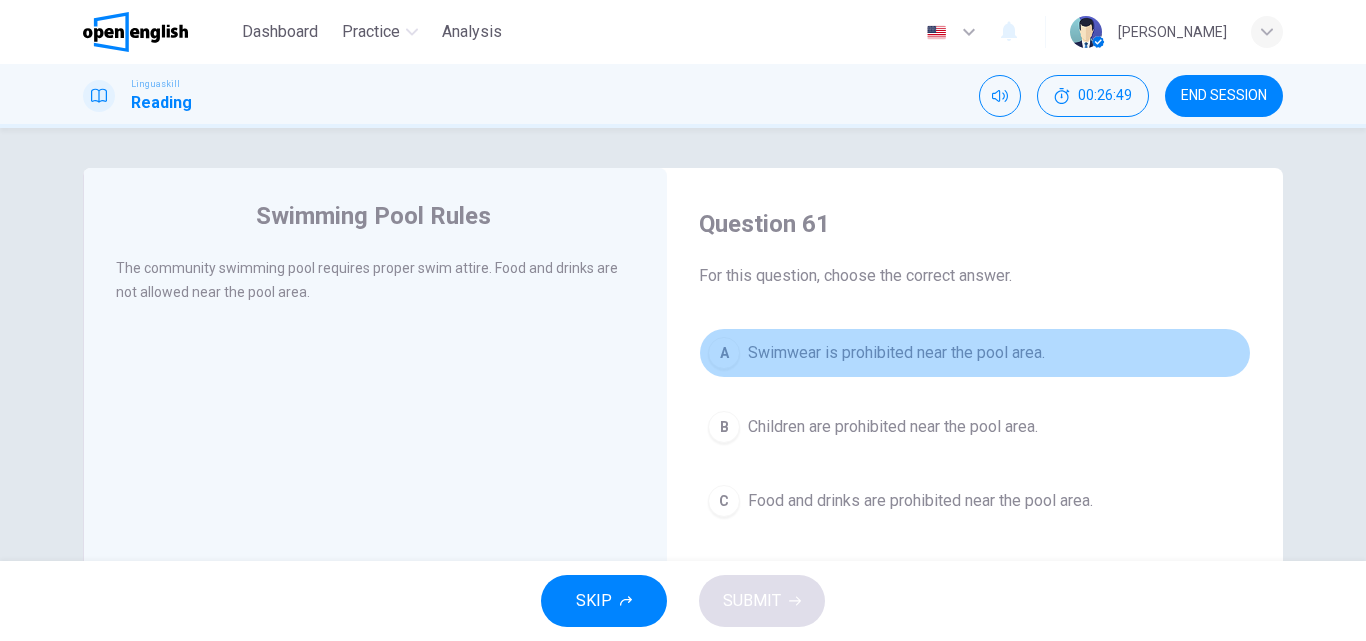 click on "A" at bounding box center [724, 353] 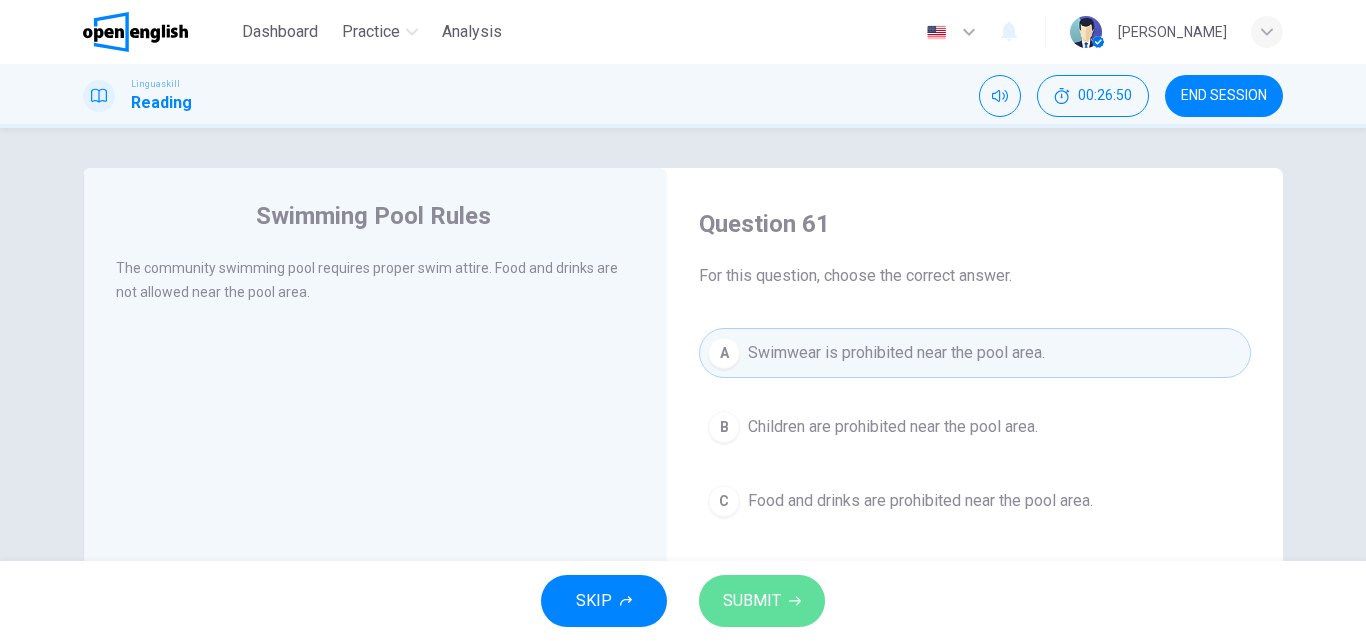 click on "SUBMIT" at bounding box center [762, 601] 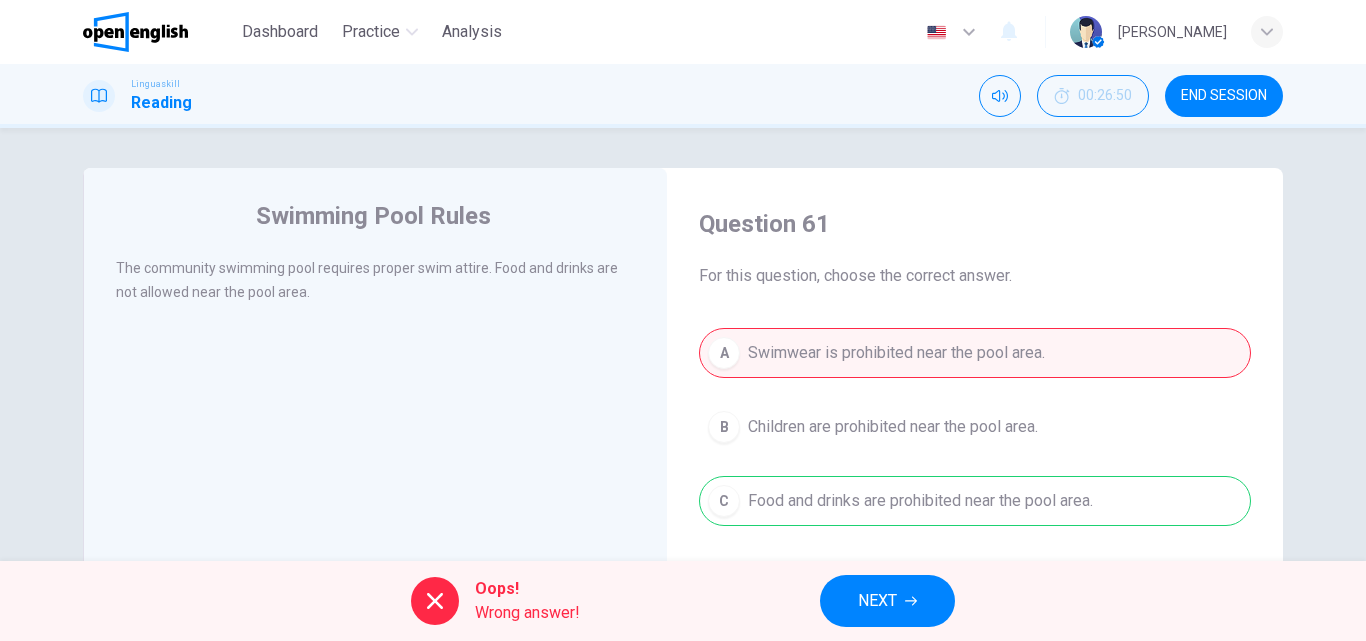 click on "NEXT" at bounding box center [887, 601] 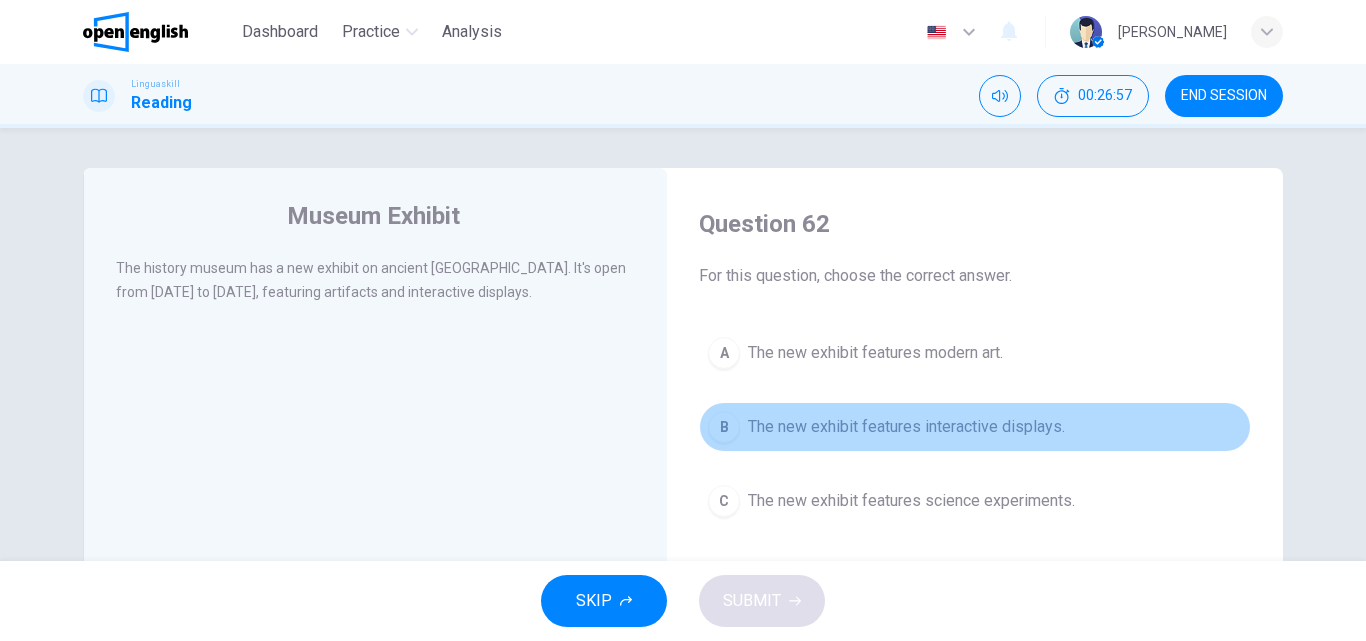 click on "B" at bounding box center (724, 427) 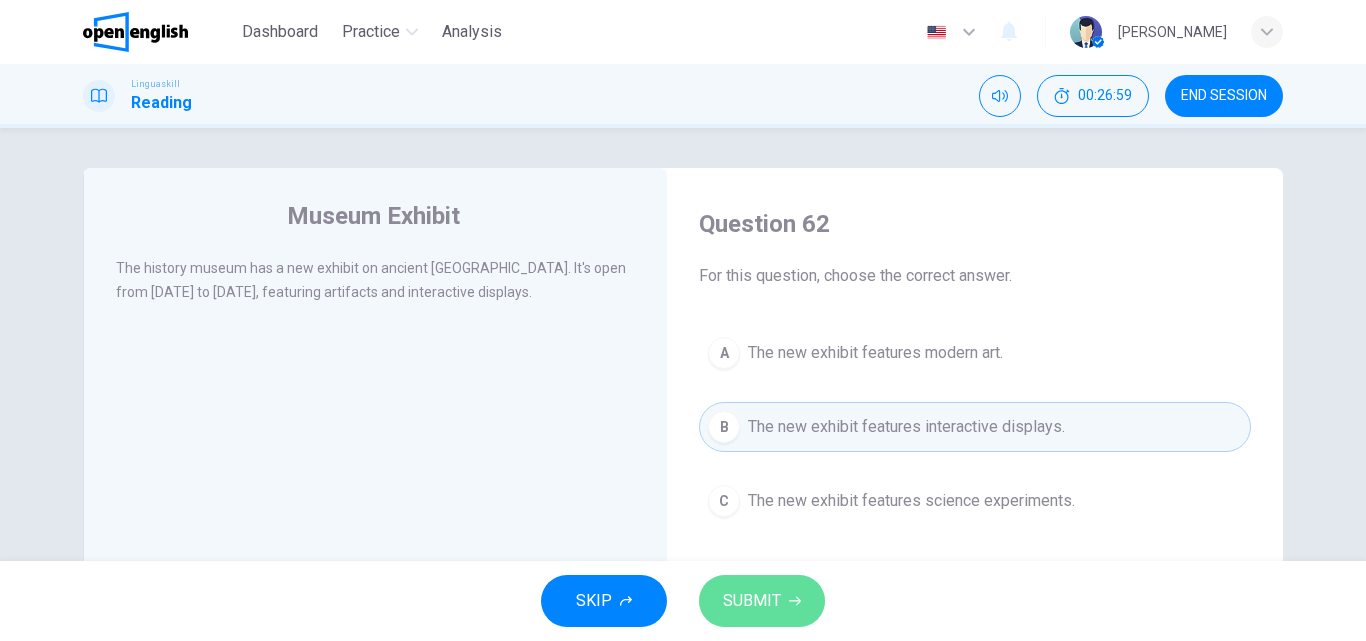 click on "SUBMIT" at bounding box center [762, 601] 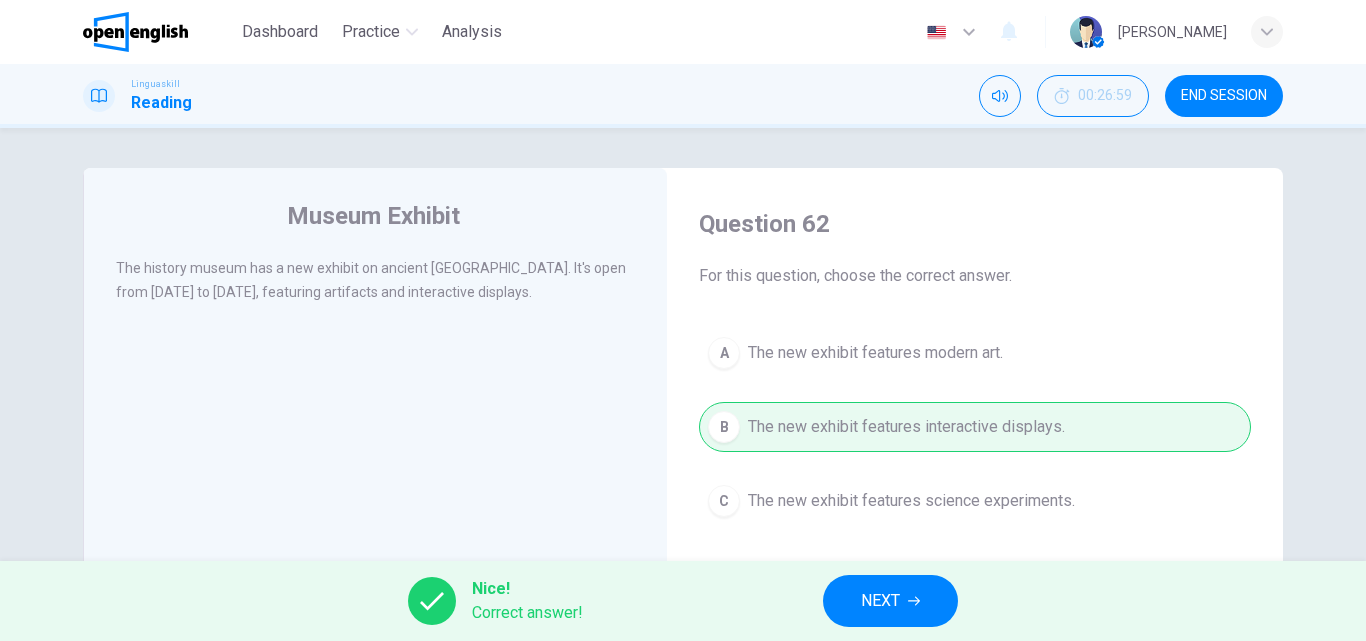 click on "NEXT" at bounding box center [890, 601] 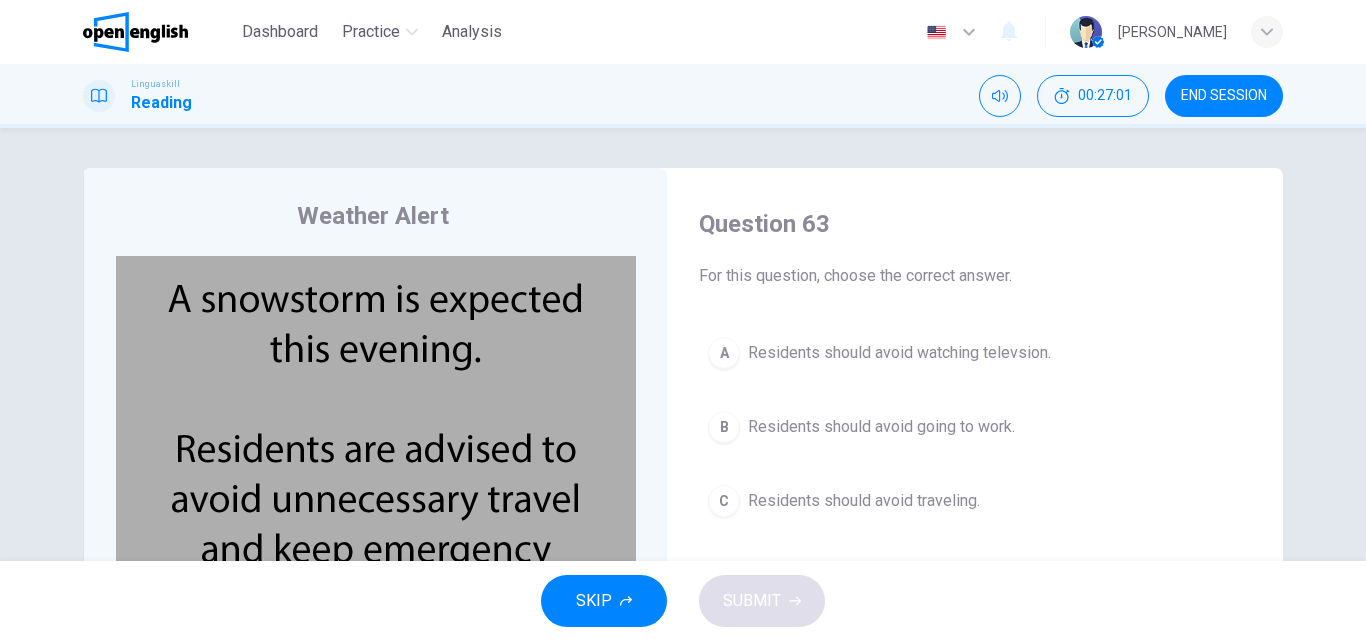 click on "A" at bounding box center [724, 353] 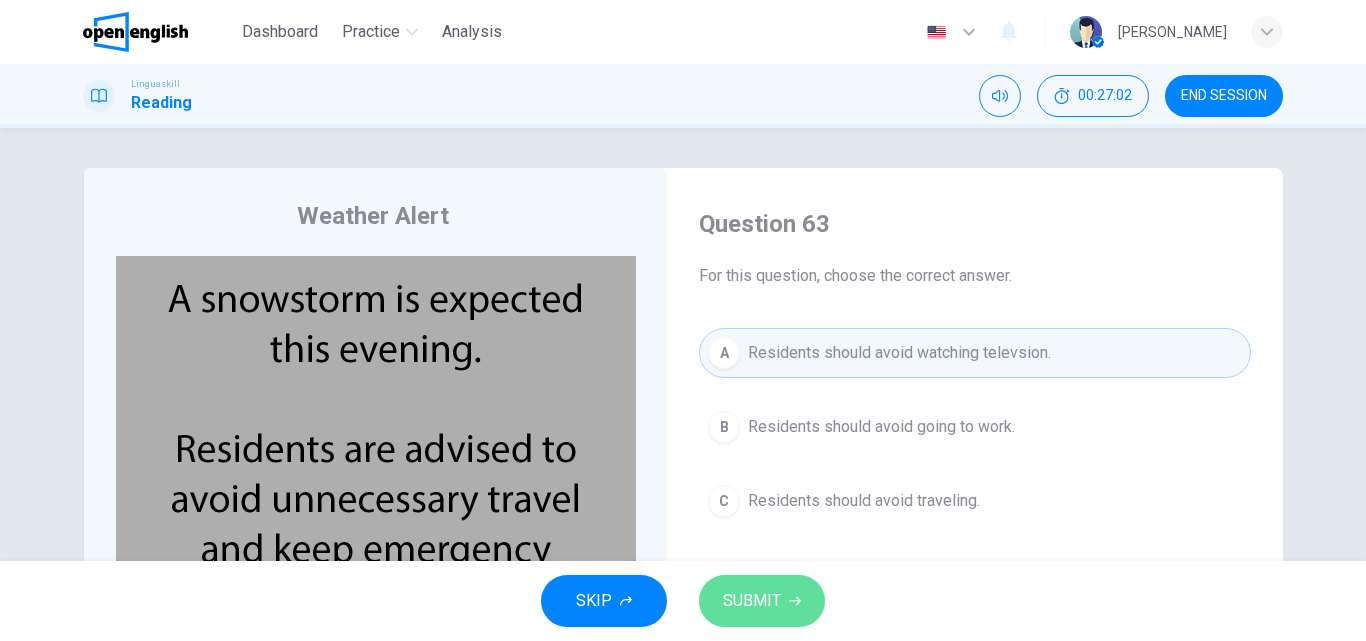 click on "SUBMIT" at bounding box center (752, 601) 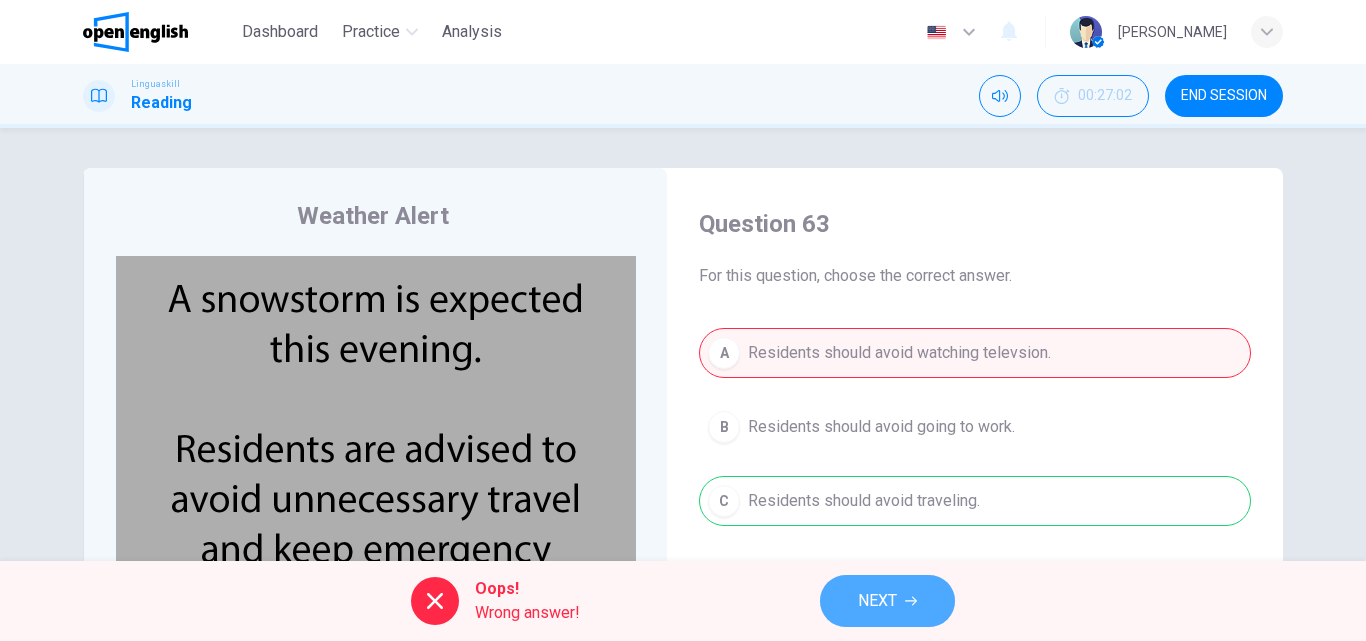 click on "NEXT" at bounding box center (887, 601) 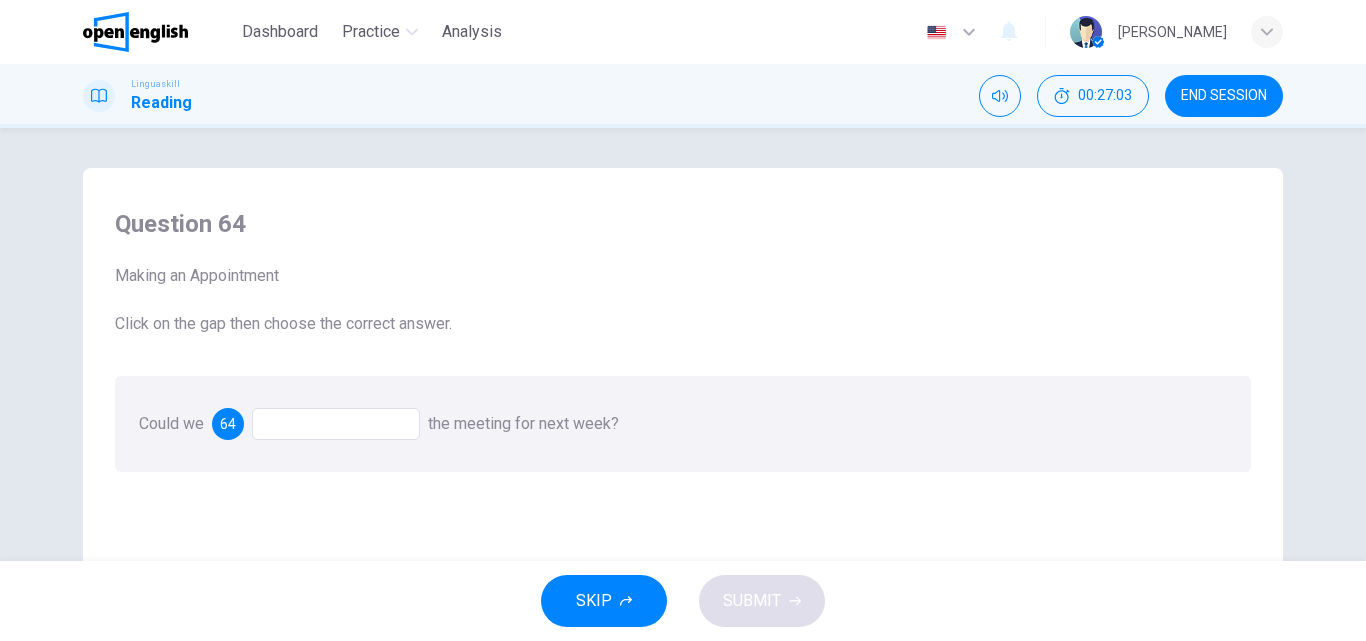 click at bounding box center [336, 424] 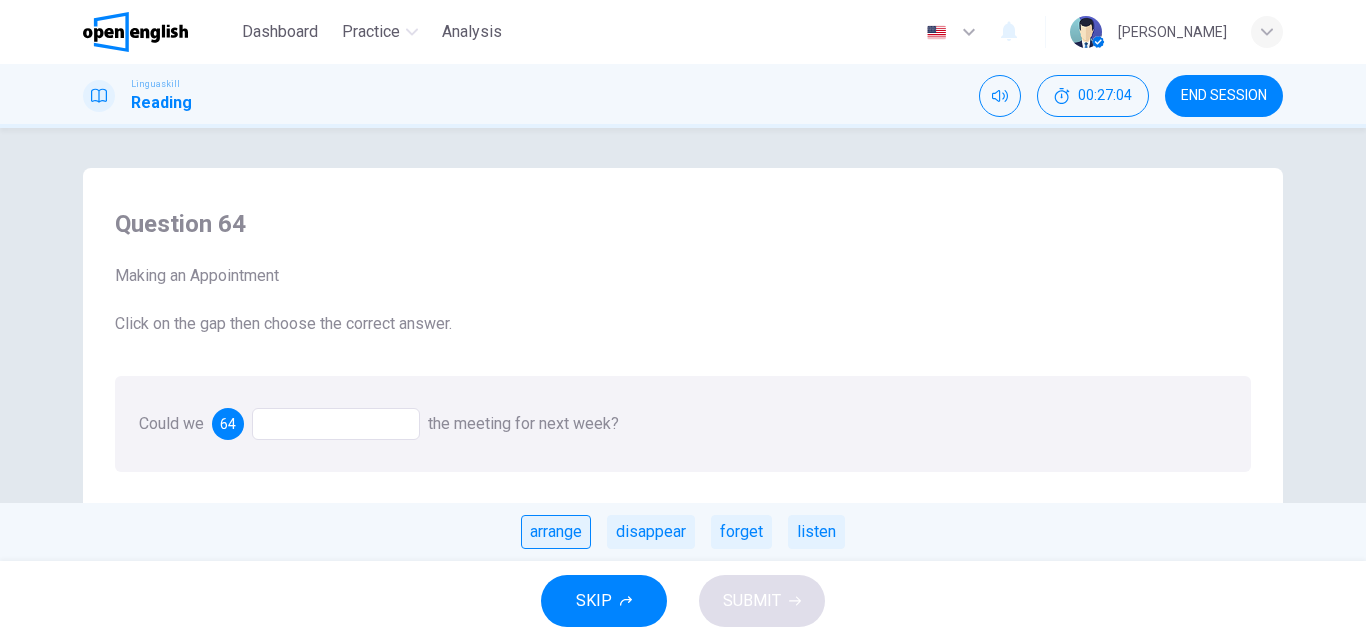 click on "arrange" at bounding box center [556, 532] 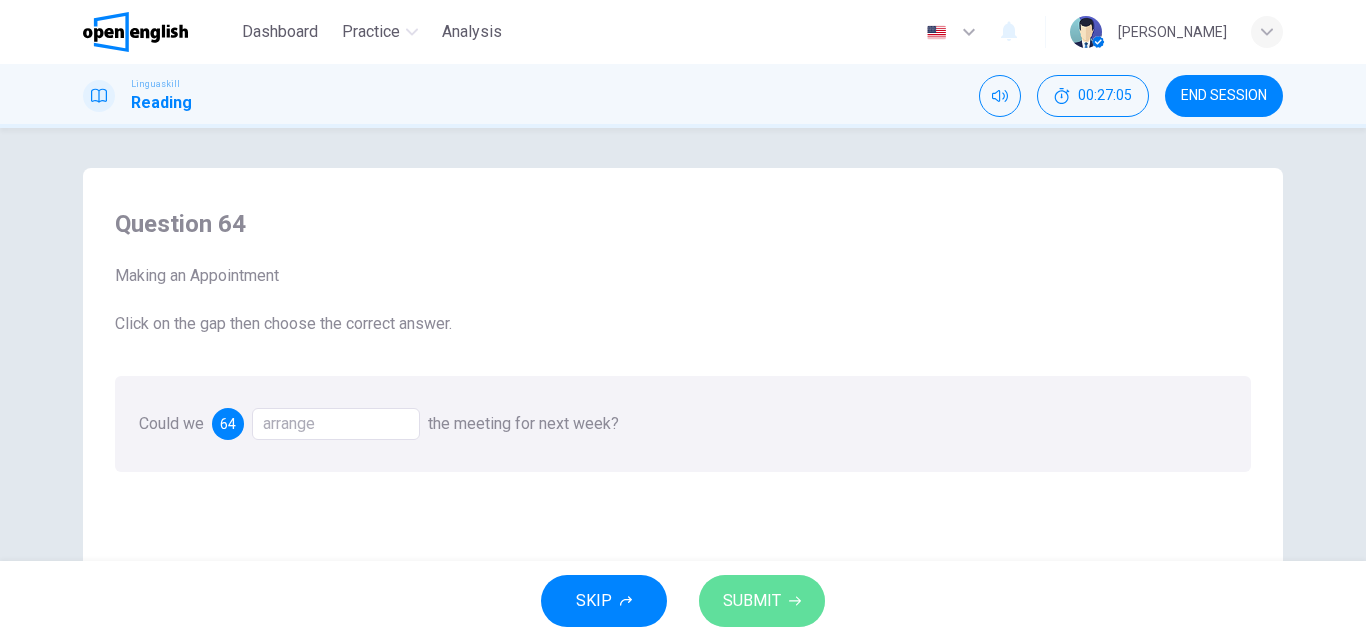 click on "SUBMIT" at bounding box center (752, 601) 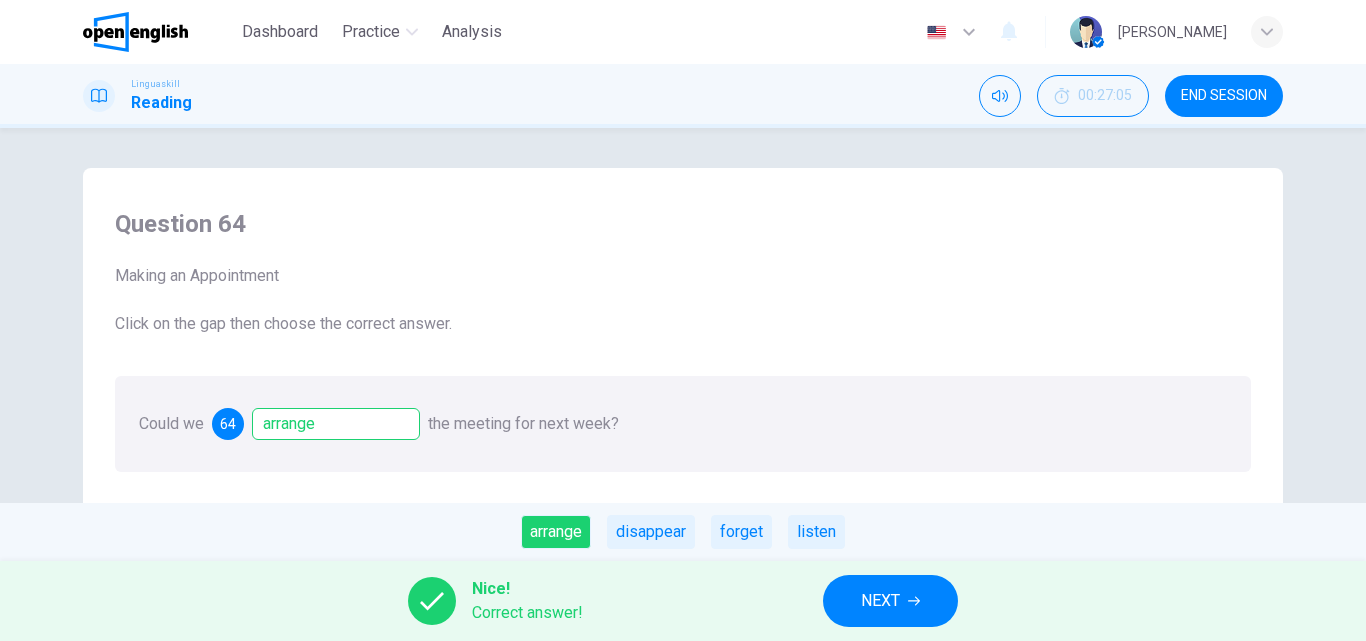 click on "NEXT" at bounding box center (880, 601) 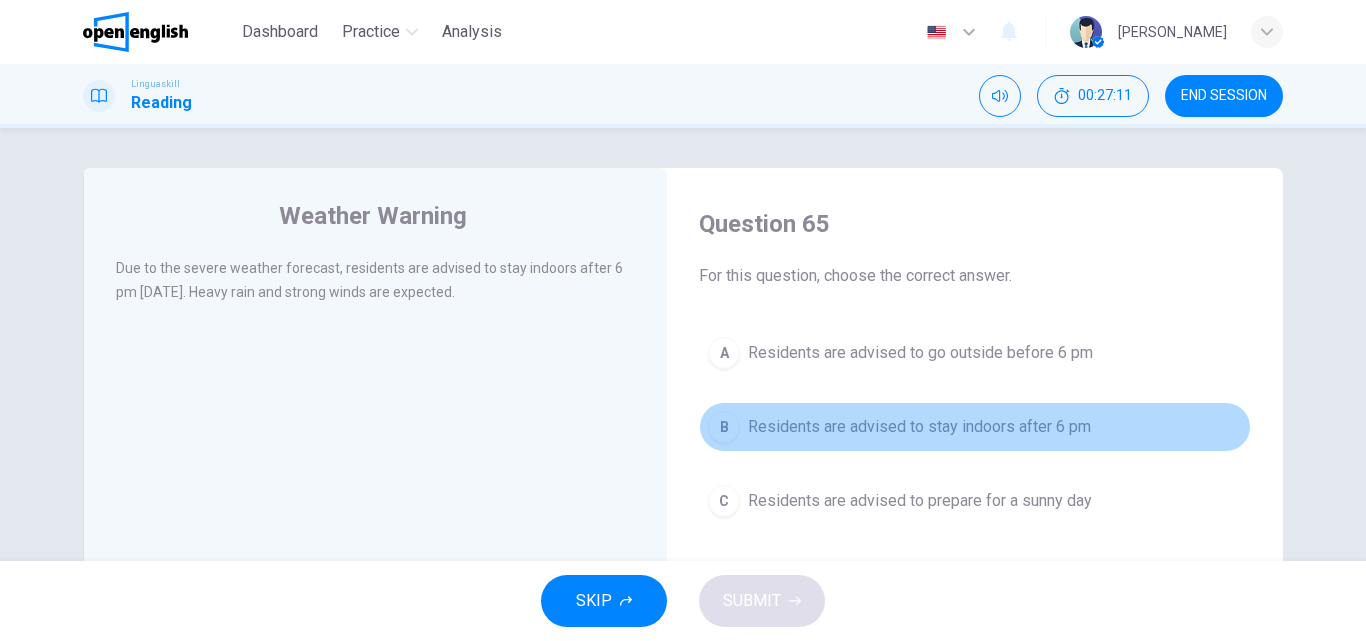 click on "Residents are advised to stay indoors after 6 pm" at bounding box center (919, 427) 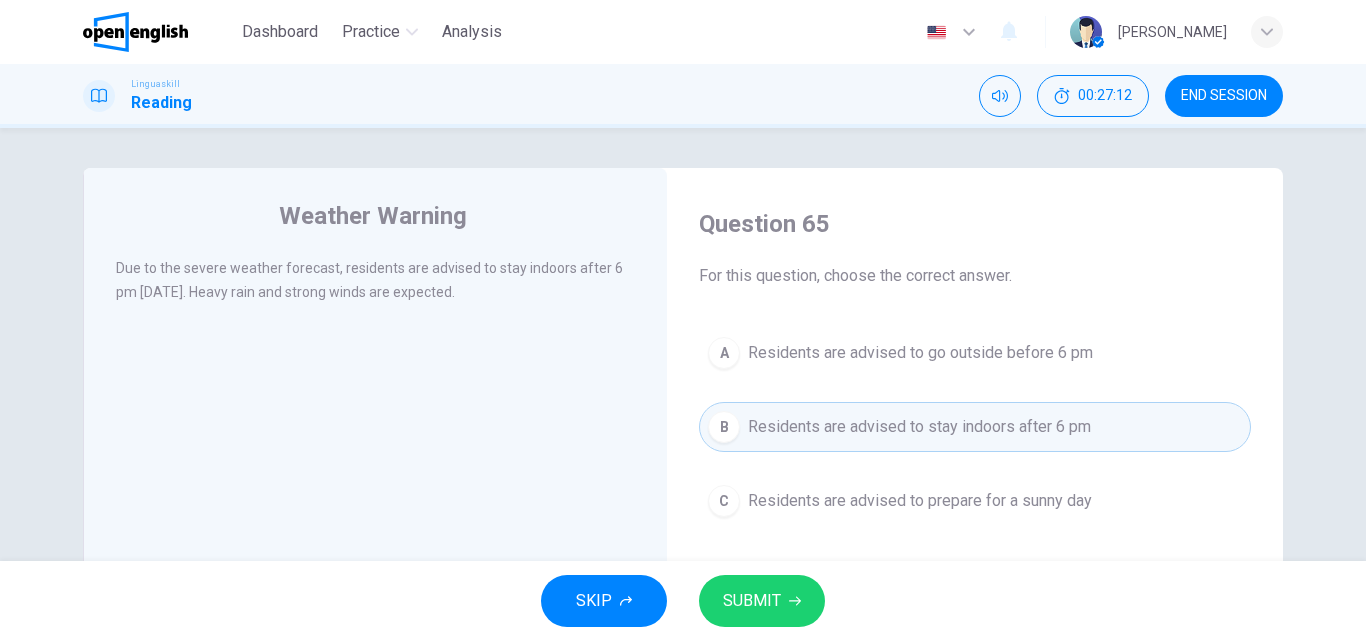 click on "SUBMIT" at bounding box center (762, 601) 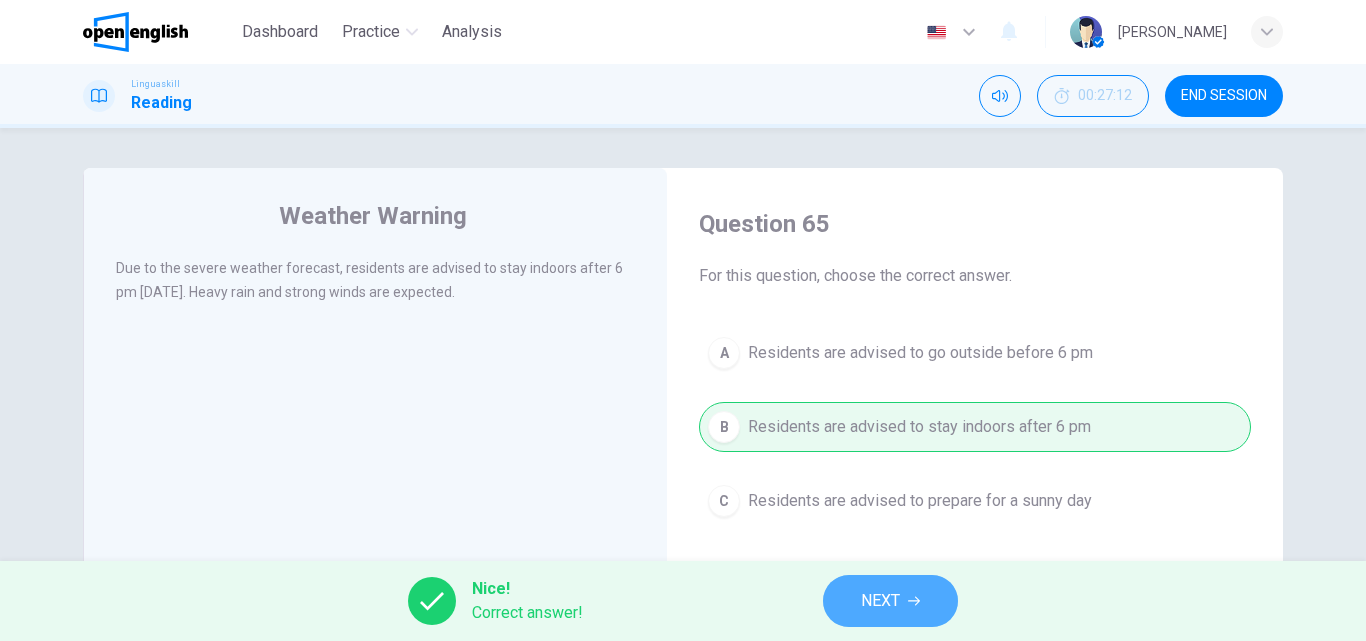 click 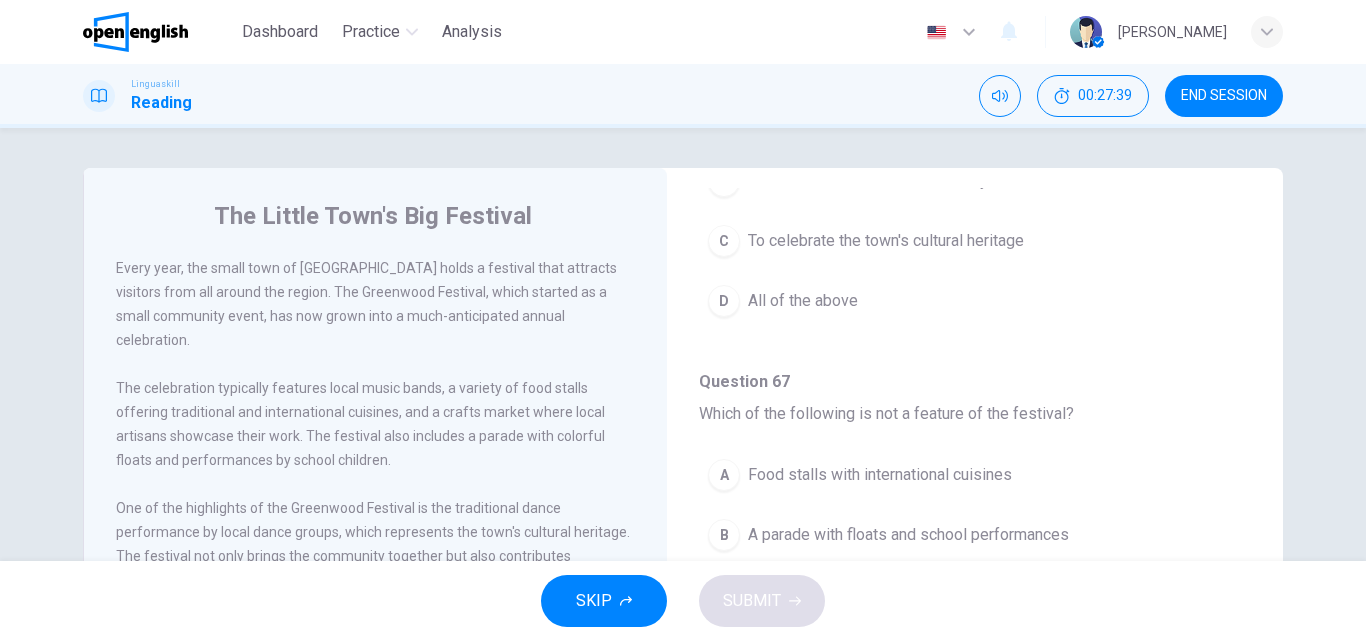 scroll, scrollTop: 298, scrollLeft: 0, axis: vertical 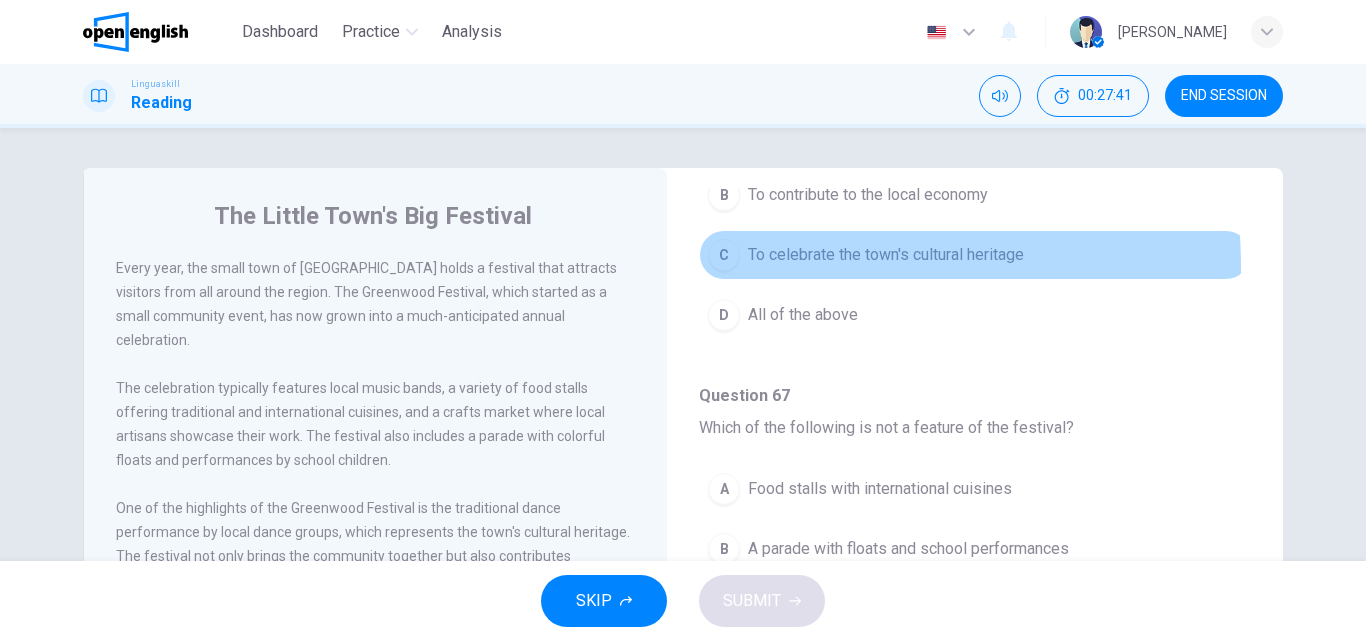 drag, startPoint x: 707, startPoint y: 268, endPoint x: 712, endPoint y: 277, distance: 10.29563 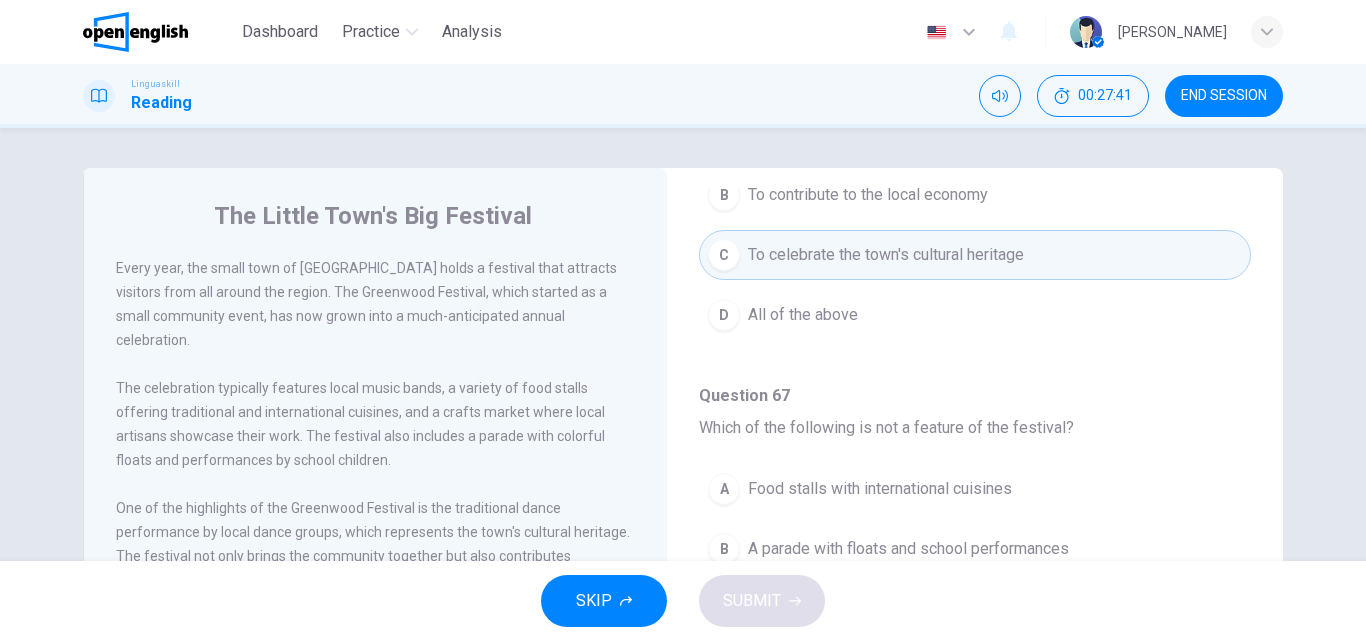click on "A" at bounding box center [724, 489] 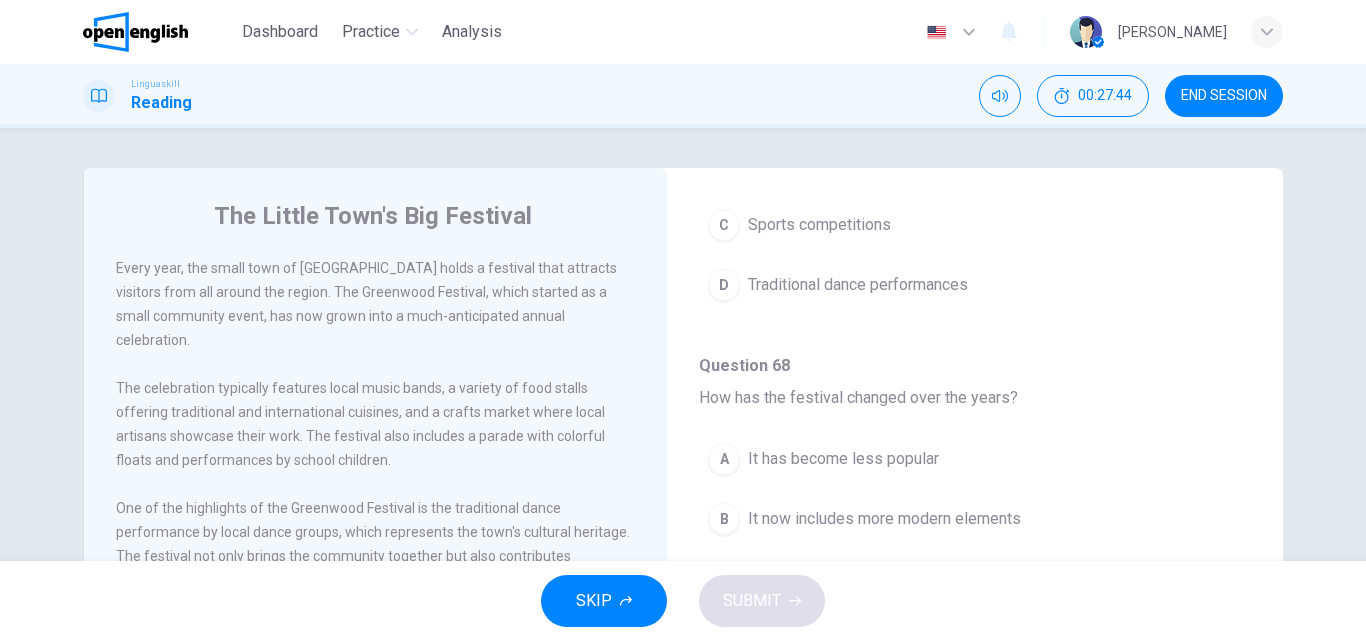 scroll, scrollTop: 706, scrollLeft: 0, axis: vertical 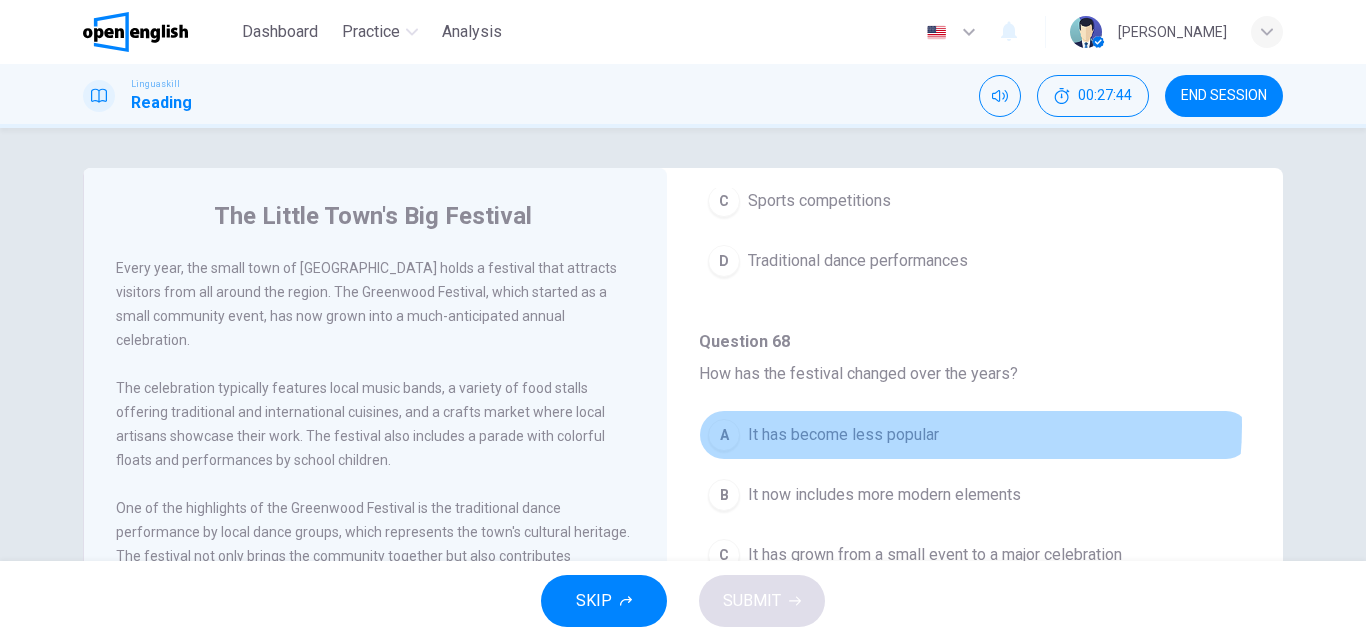 drag, startPoint x: 910, startPoint y: 426, endPoint x: 938, endPoint y: 436, distance: 29.732138 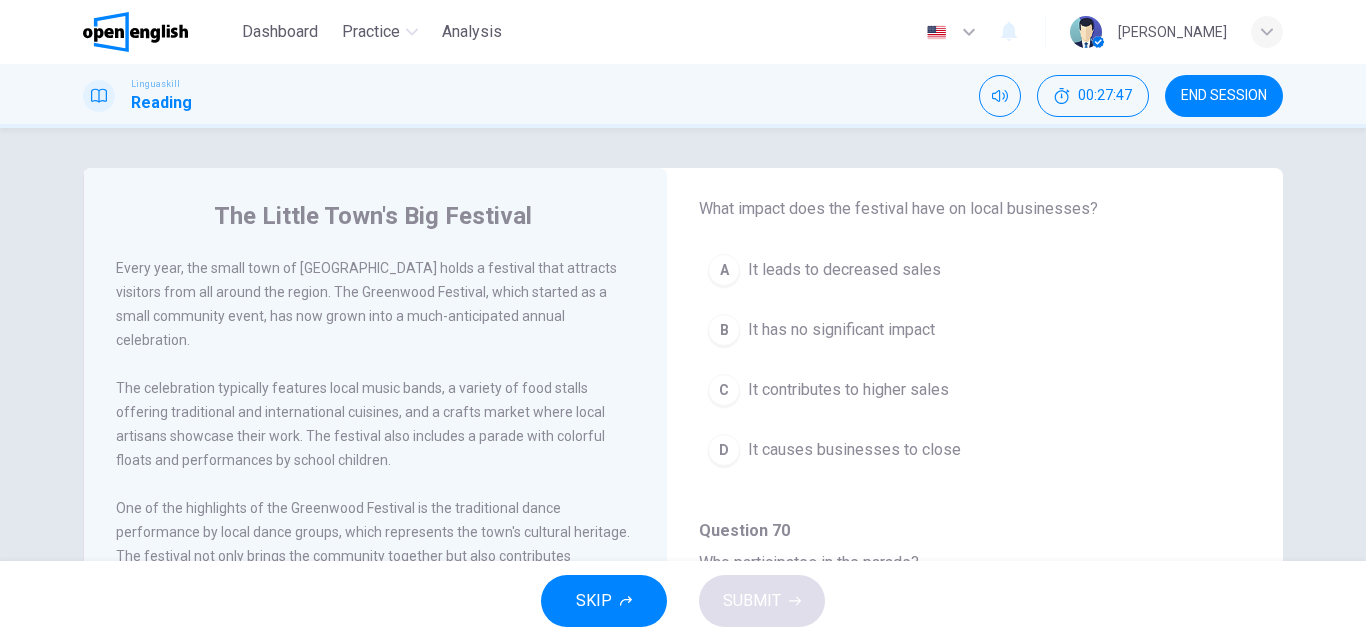 scroll, scrollTop: 1221, scrollLeft: 0, axis: vertical 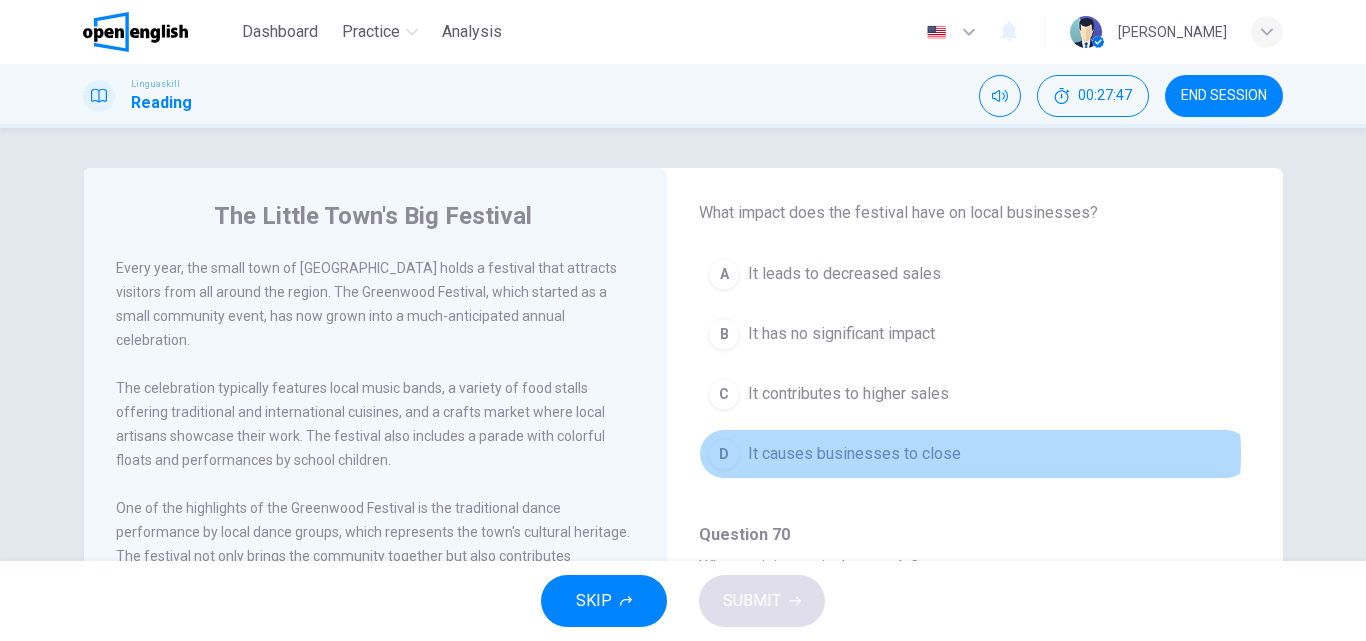 drag, startPoint x: 932, startPoint y: 454, endPoint x: 987, endPoint y: 490, distance: 65.734314 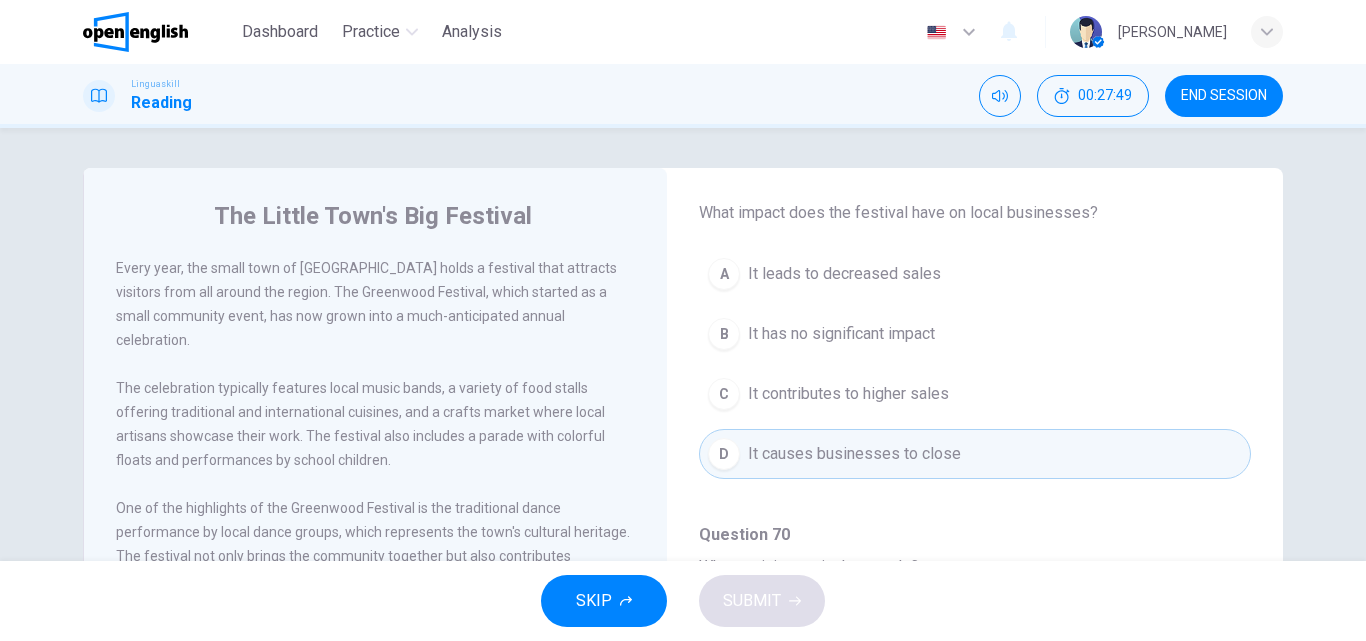 drag, startPoint x: 1350, startPoint y: 247, endPoint x: 1365, endPoint y: 284, distance: 39.92493 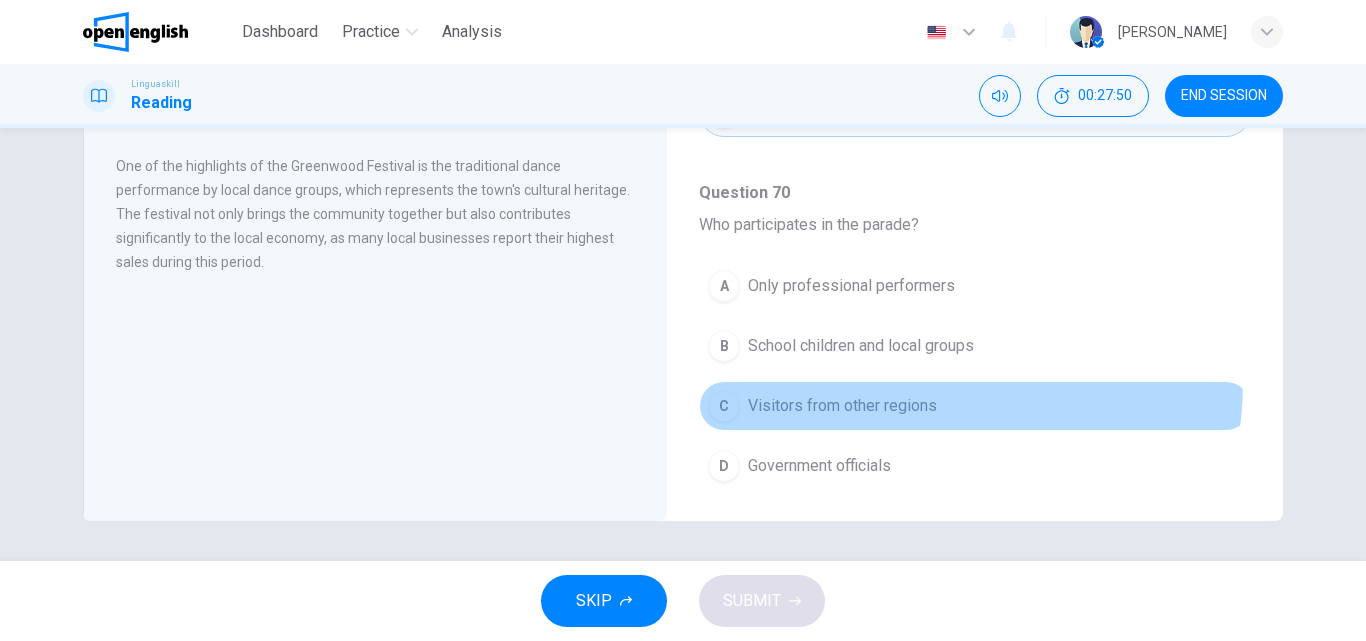 drag, startPoint x: 891, startPoint y: 382, endPoint x: 863, endPoint y: 457, distance: 80.05623 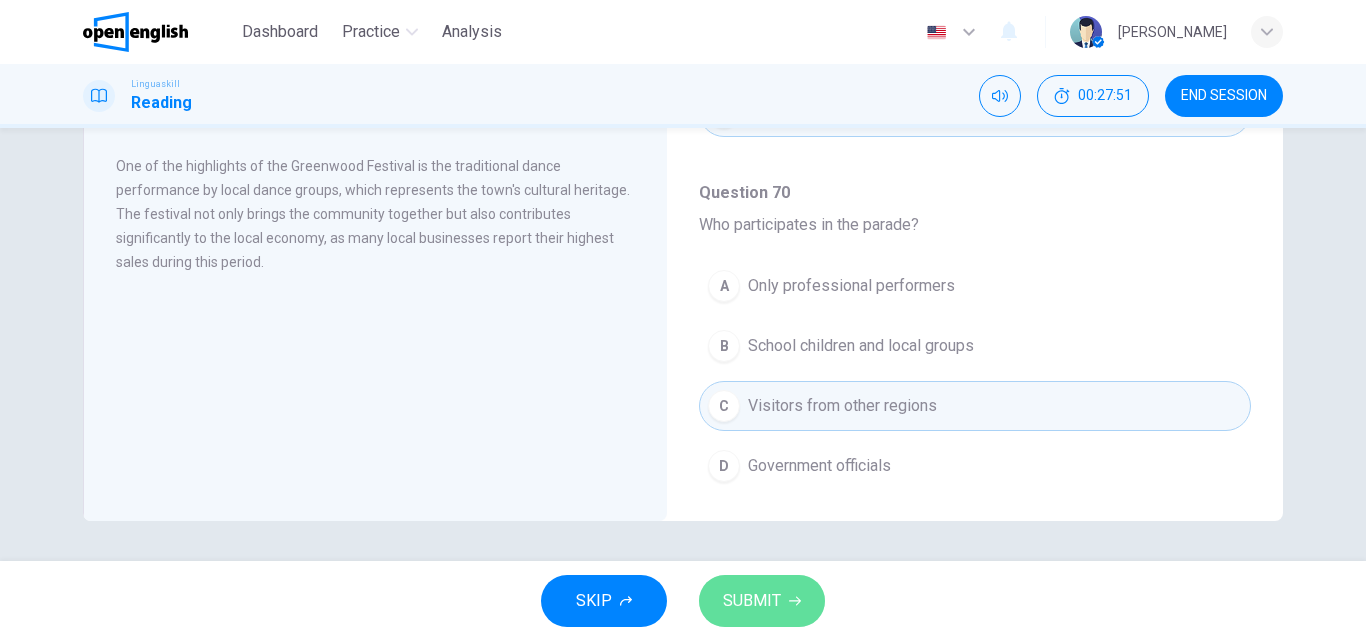 click 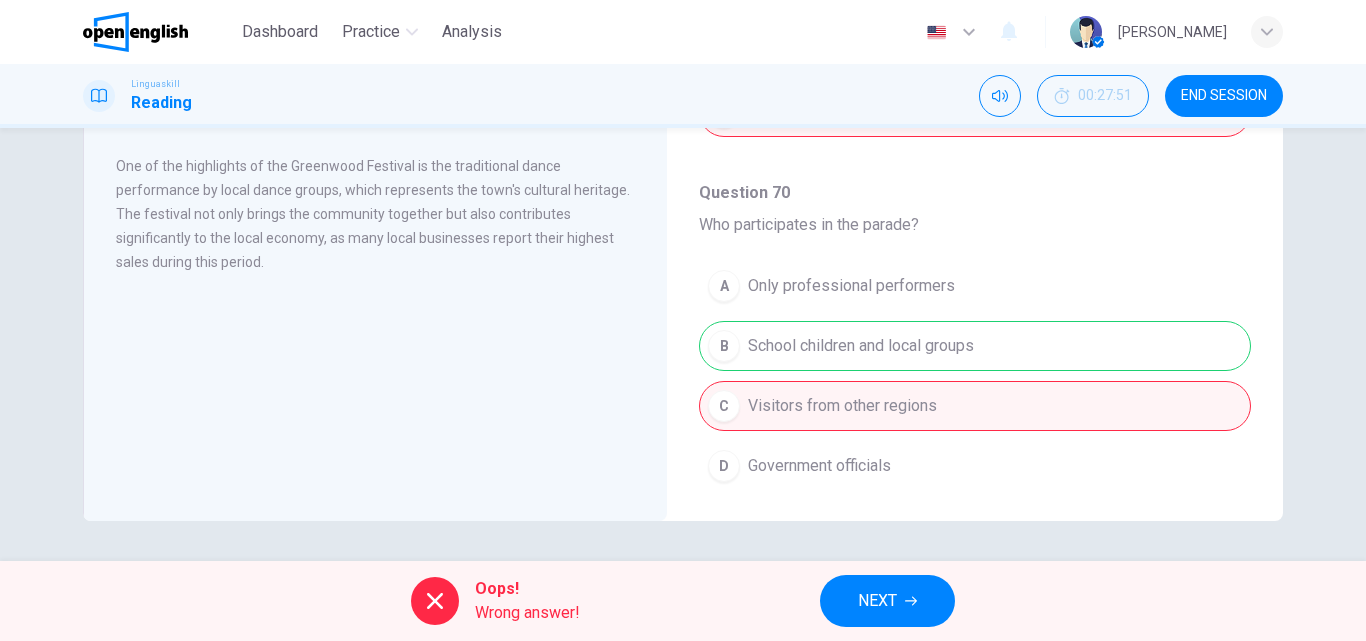 click on "NEXT" at bounding box center [887, 601] 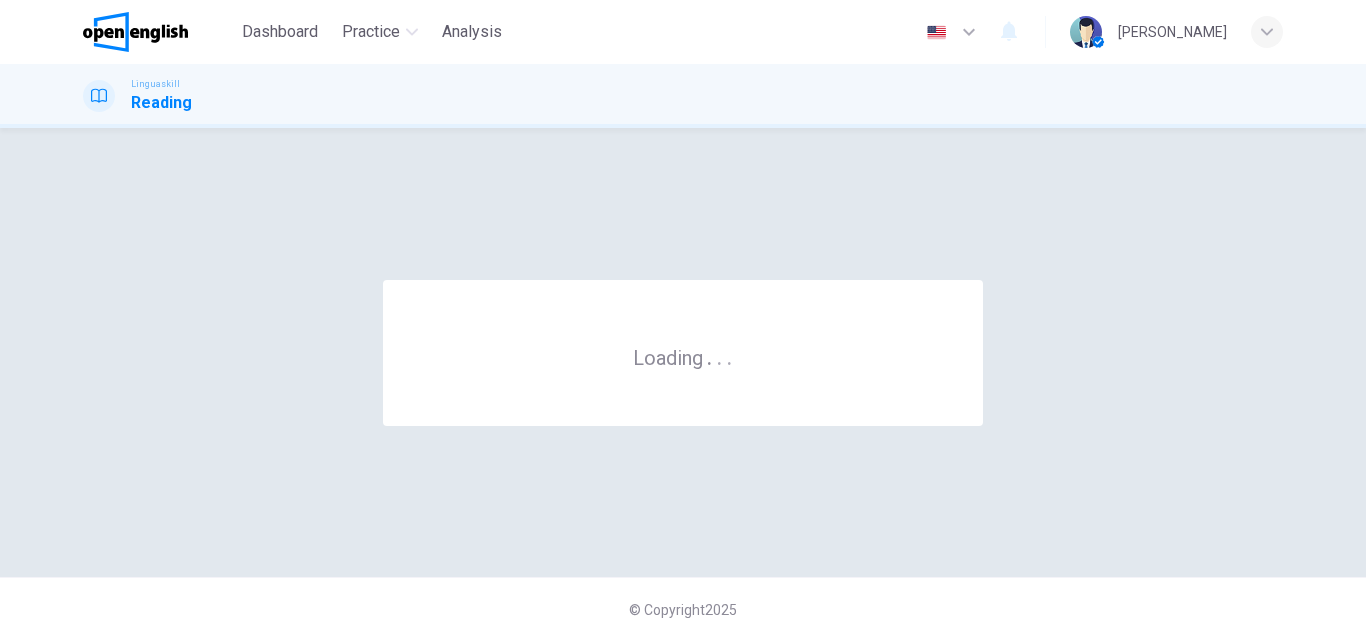 scroll, scrollTop: 0, scrollLeft: 0, axis: both 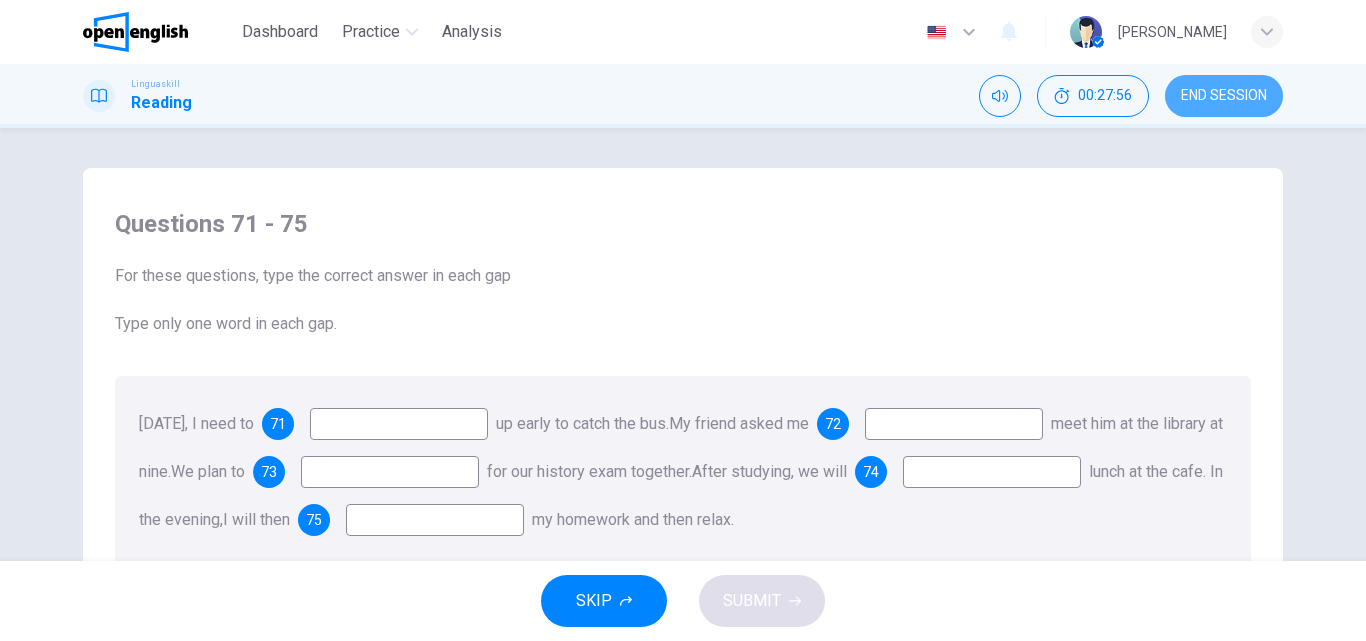 click on "END SESSION" at bounding box center (1224, 96) 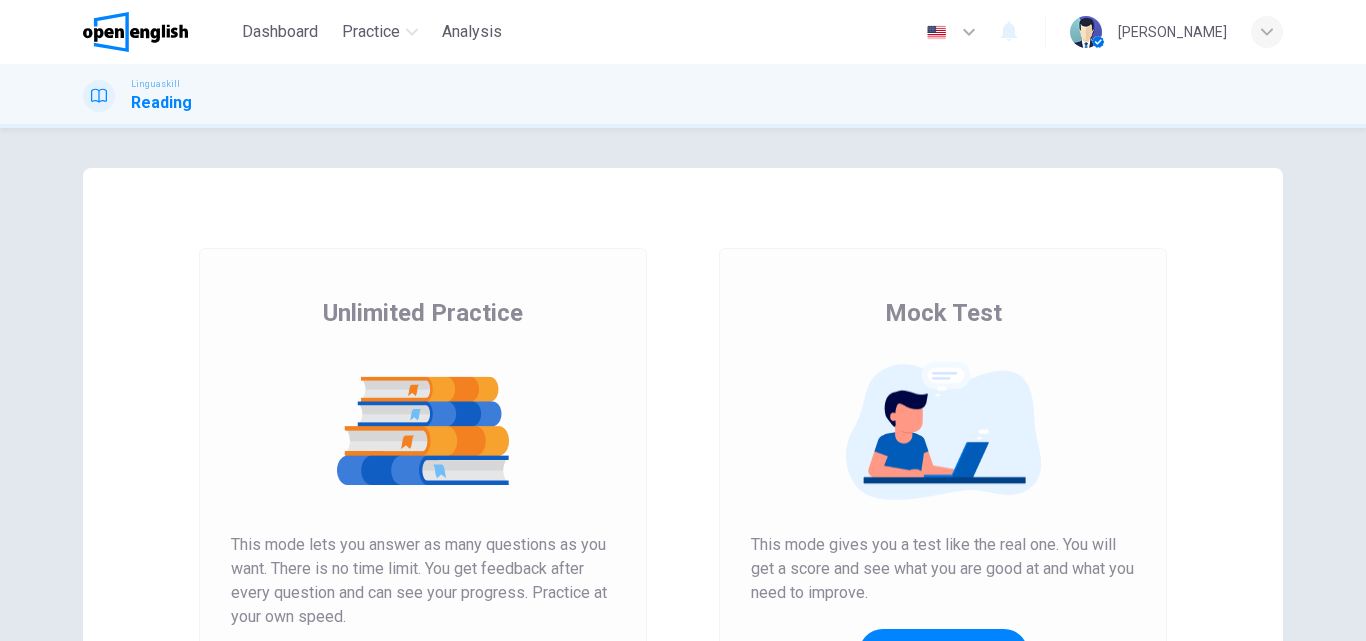 scroll, scrollTop: 0, scrollLeft: 0, axis: both 